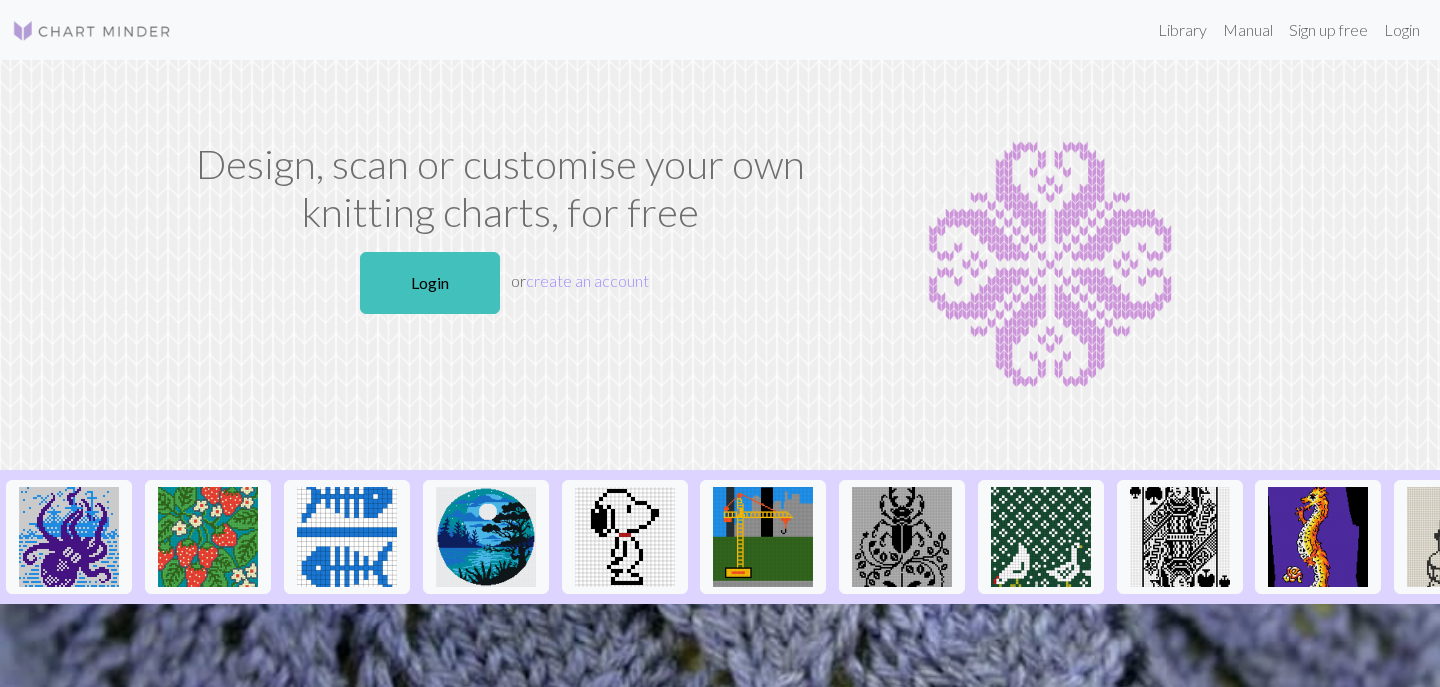 scroll, scrollTop: 0, scrollLeft: 0, axis: both 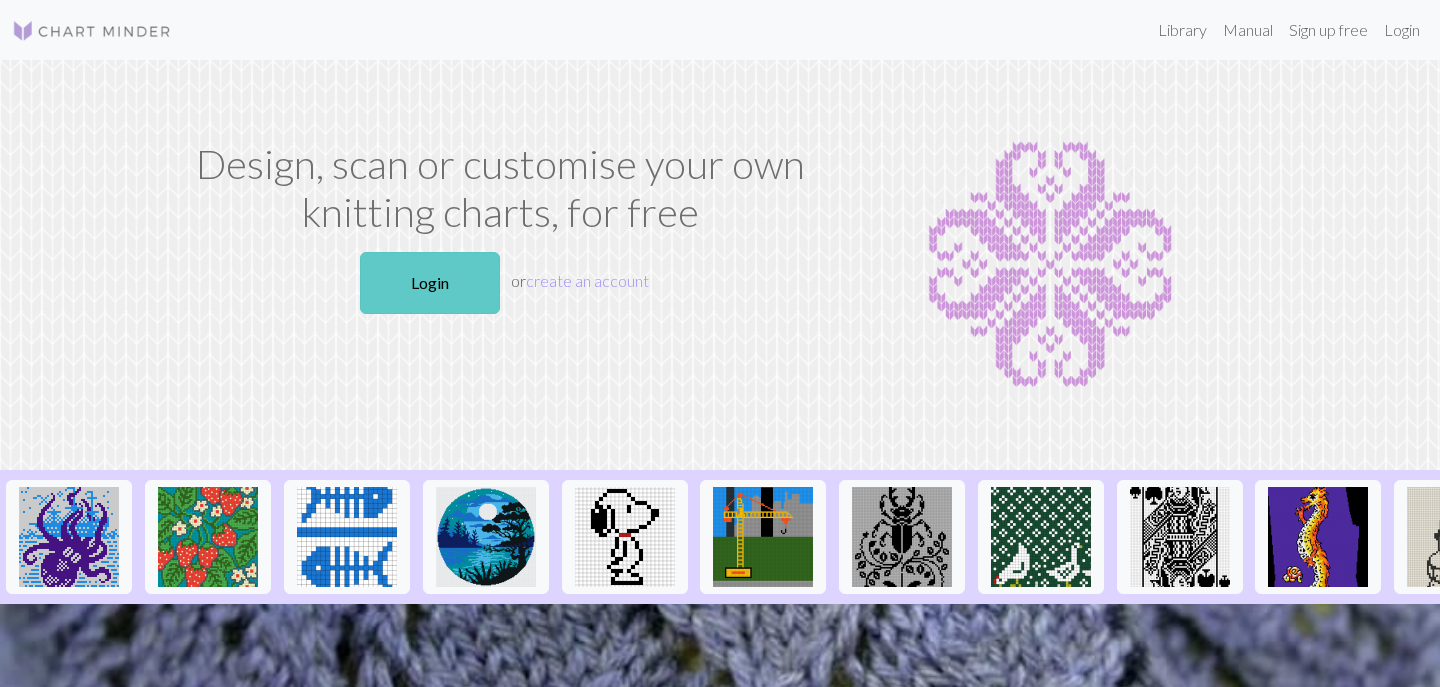 click on "Login" at bounding box center (430, 283) 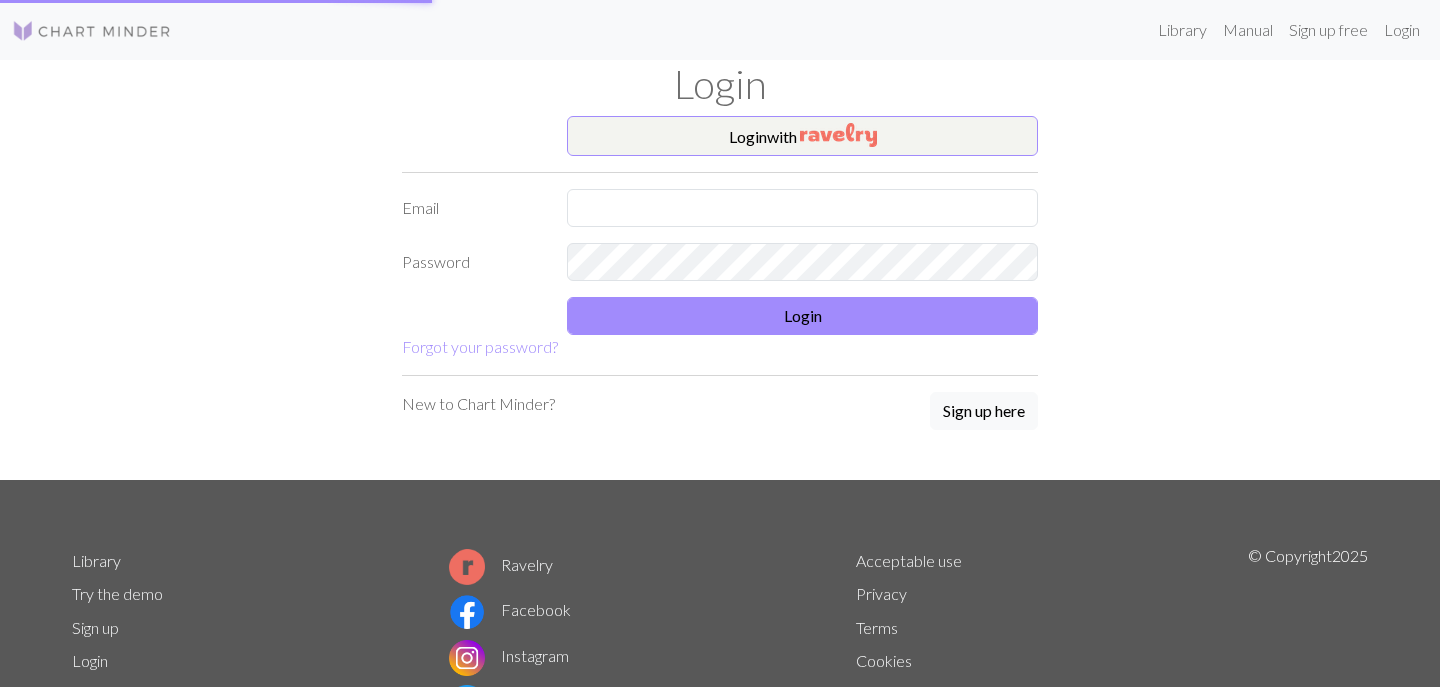 type on "[EMAIL]" 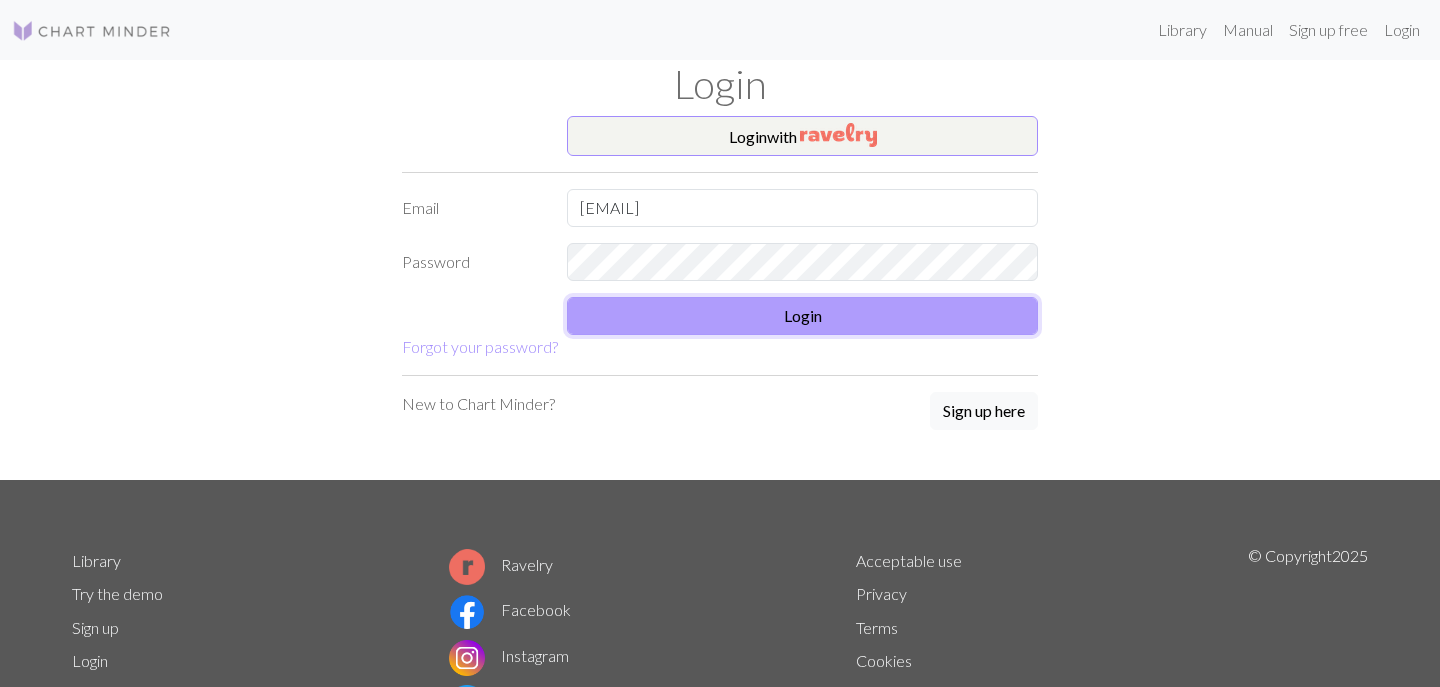 click on "Login" at bounding box center (802, 316) 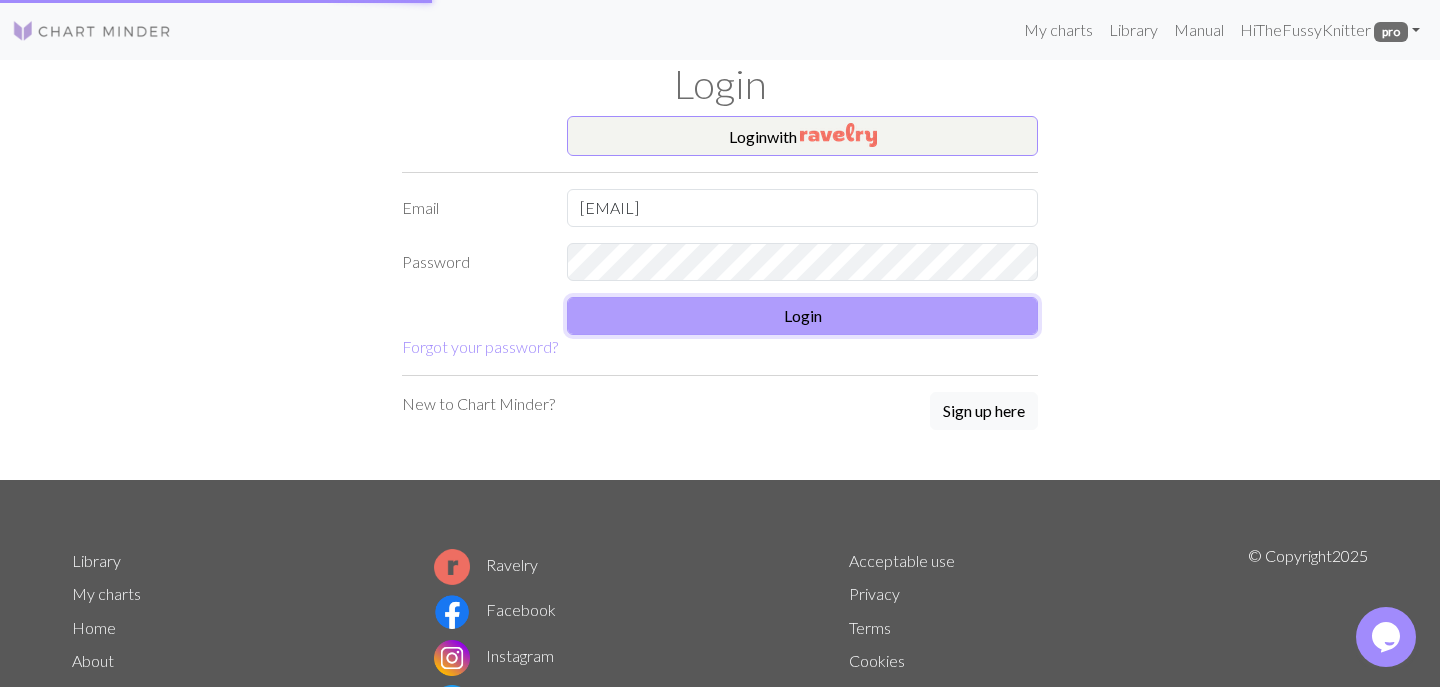 scroll, scrollTop: 0, scrollLeft: 0, axis: both 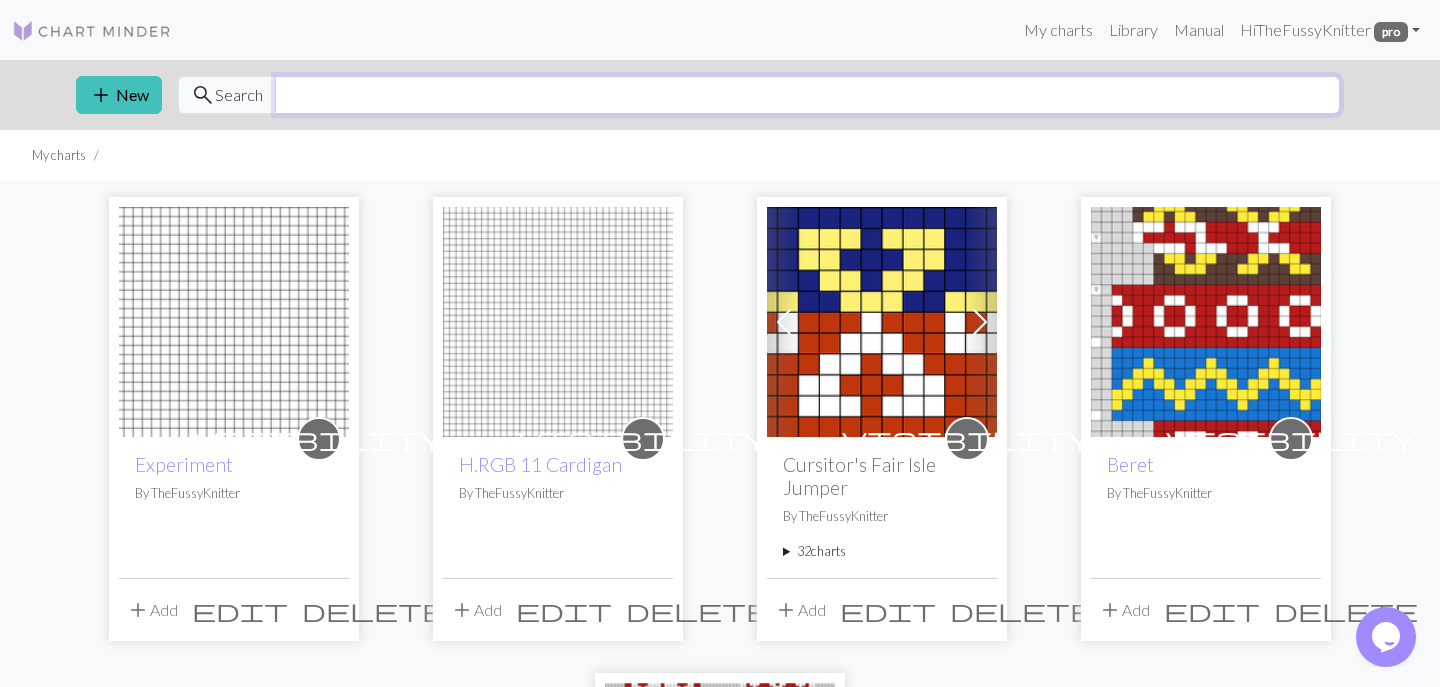click at bounding box center (807, 95) 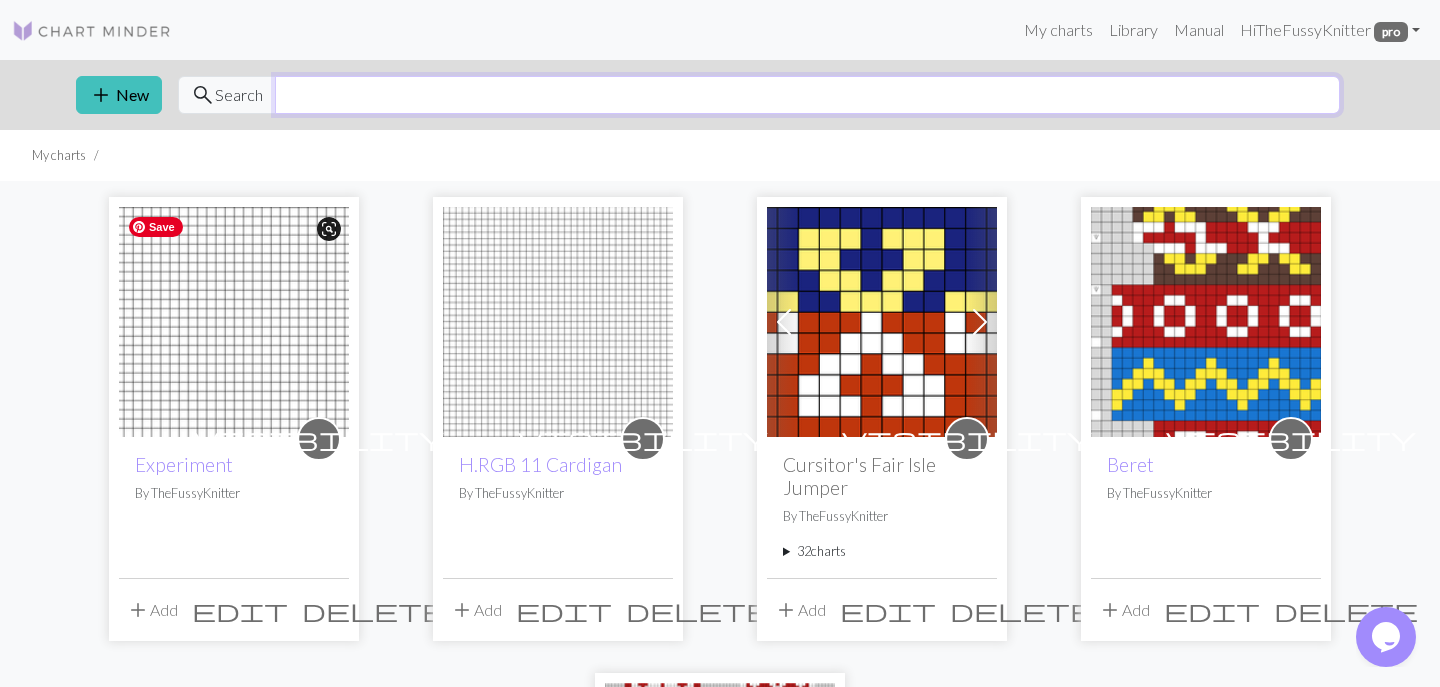 scroll, scrollTop: 0, scrollLeft: 0, axis: both 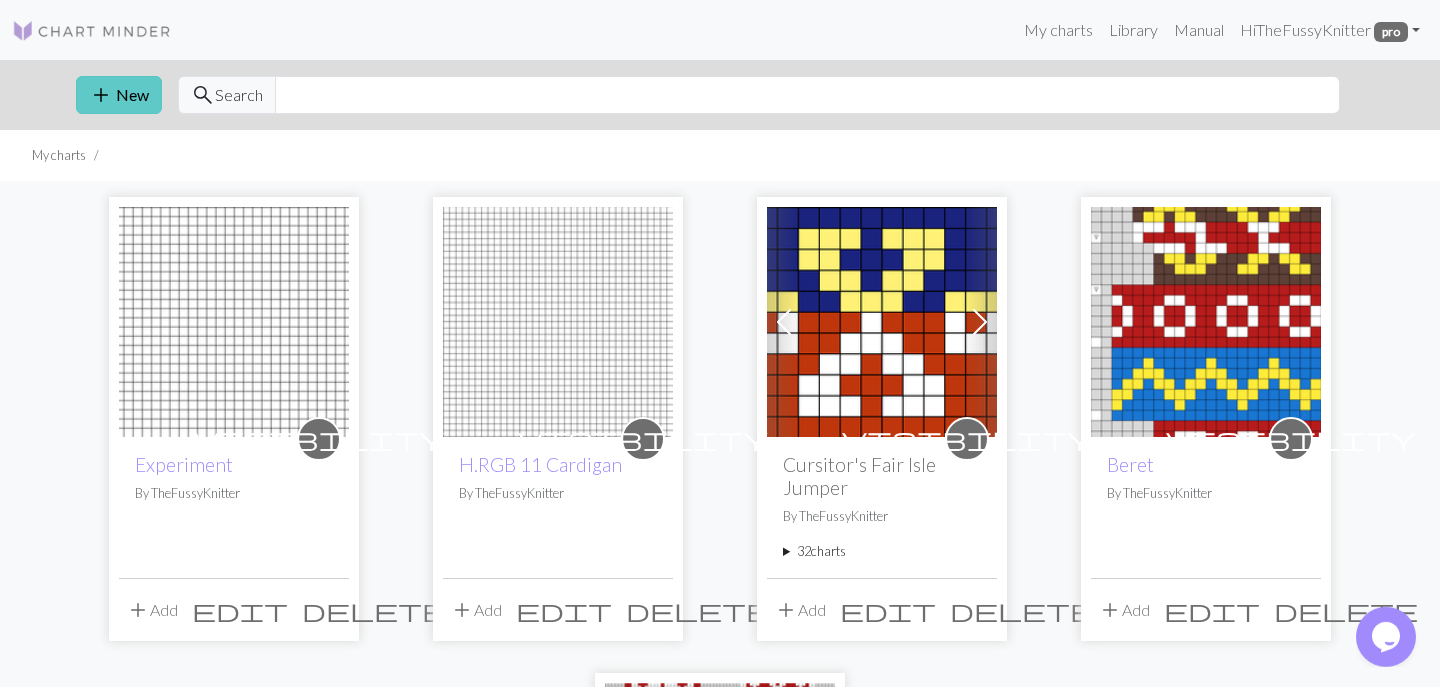 click on "add" at bounding box center (101, 95) 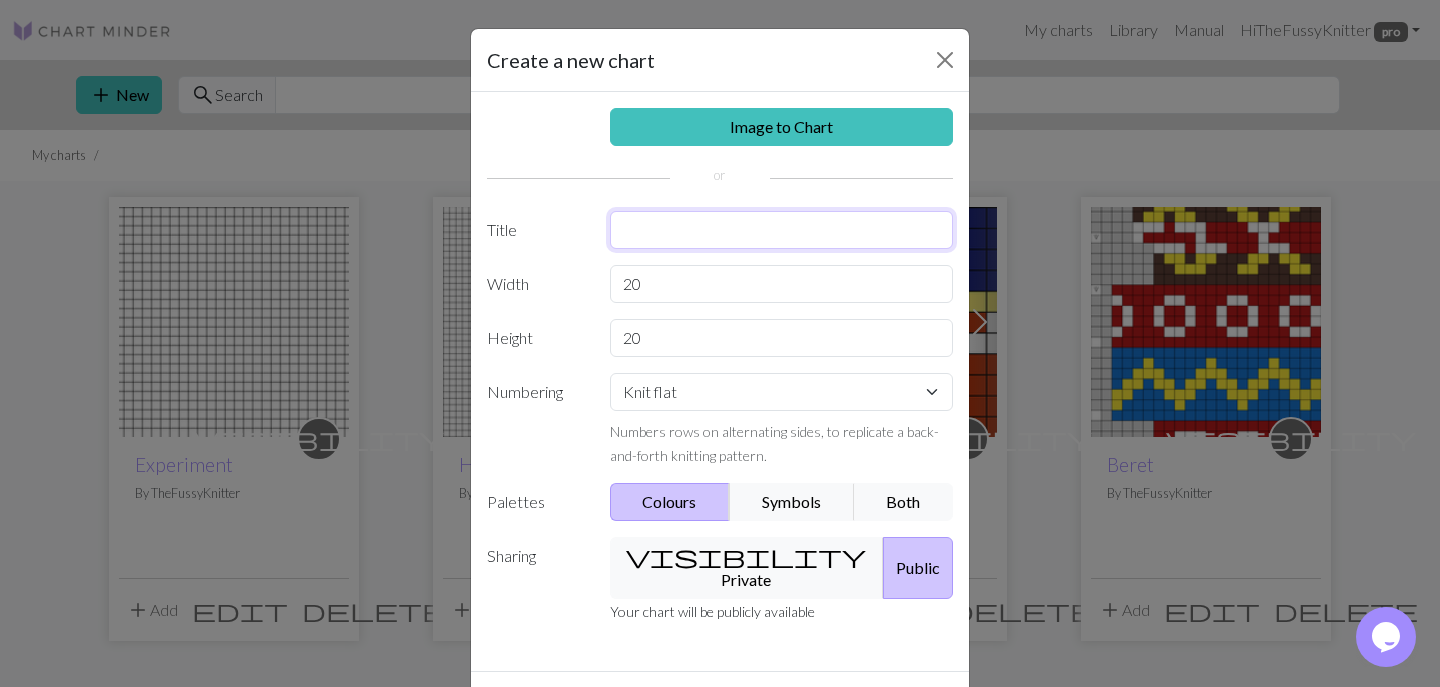 click at bounding box center (782, 230) 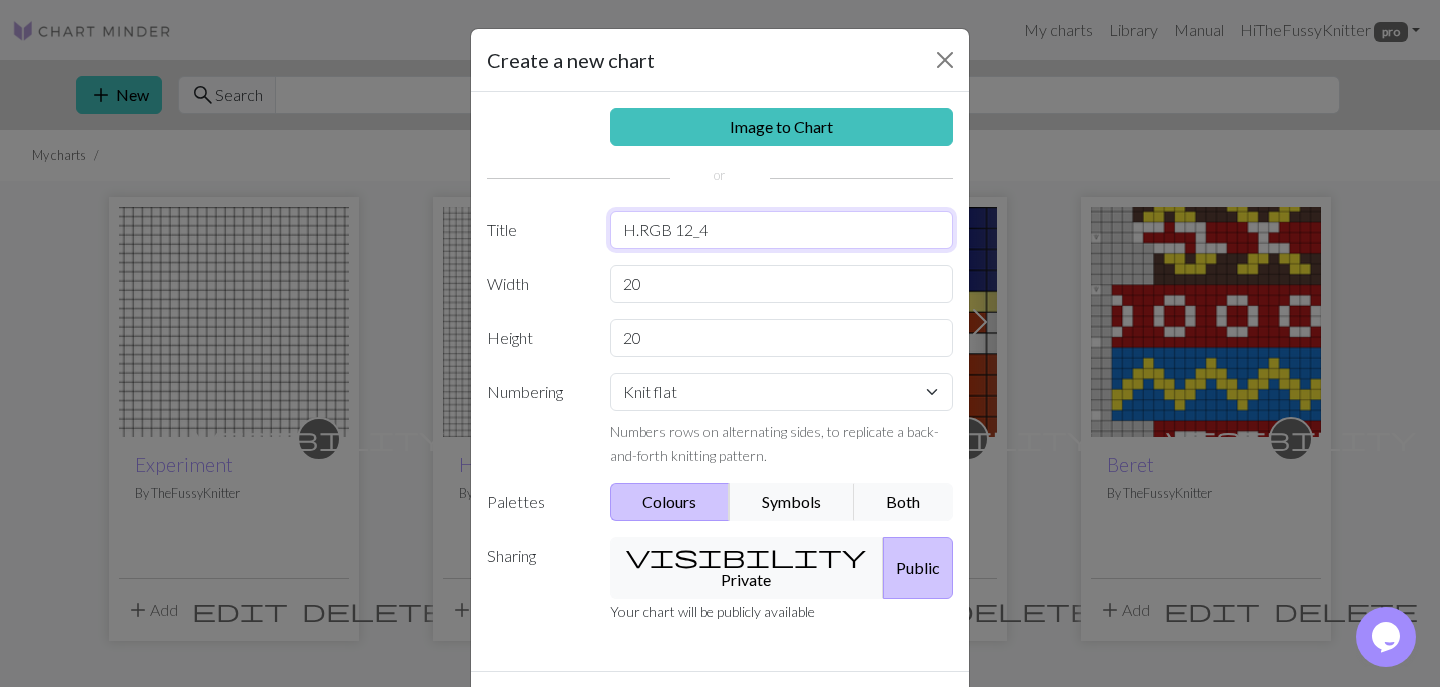 type on "H.RGB 12_4" 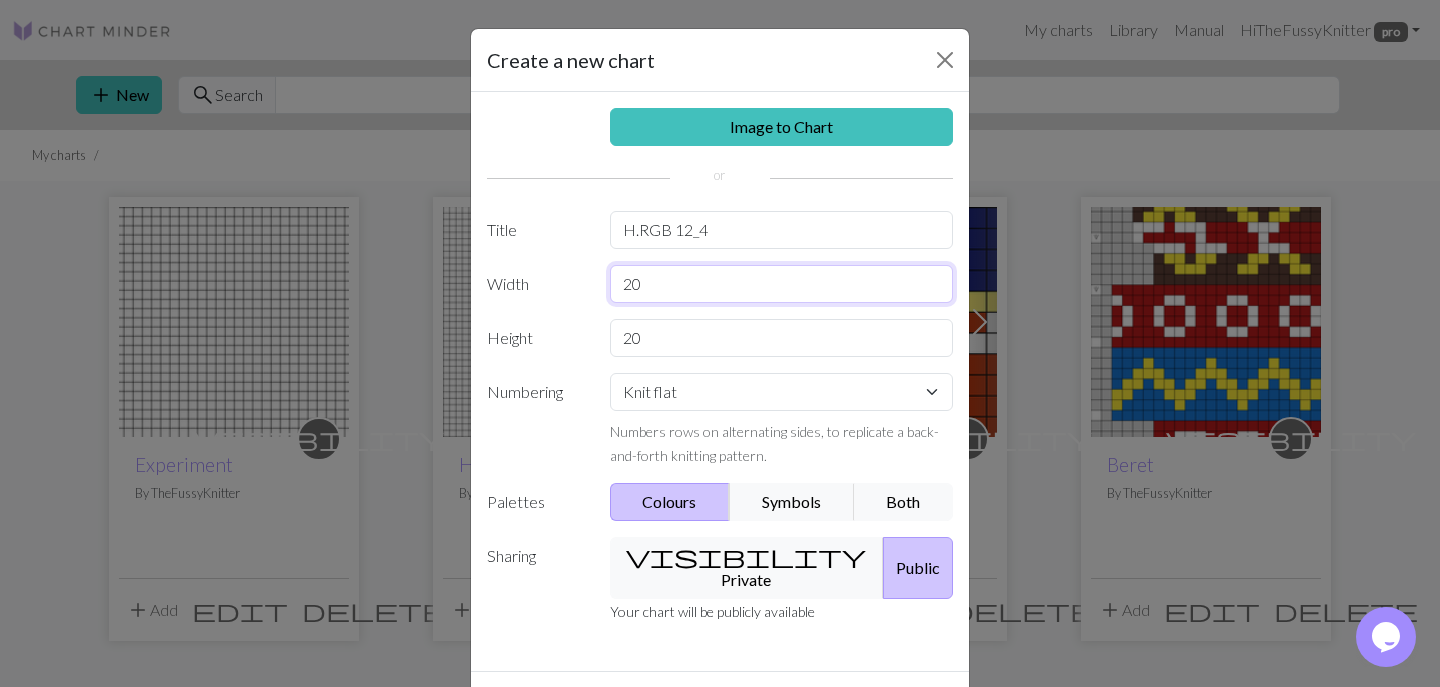 click on "20" at bounding box center [782, 284] 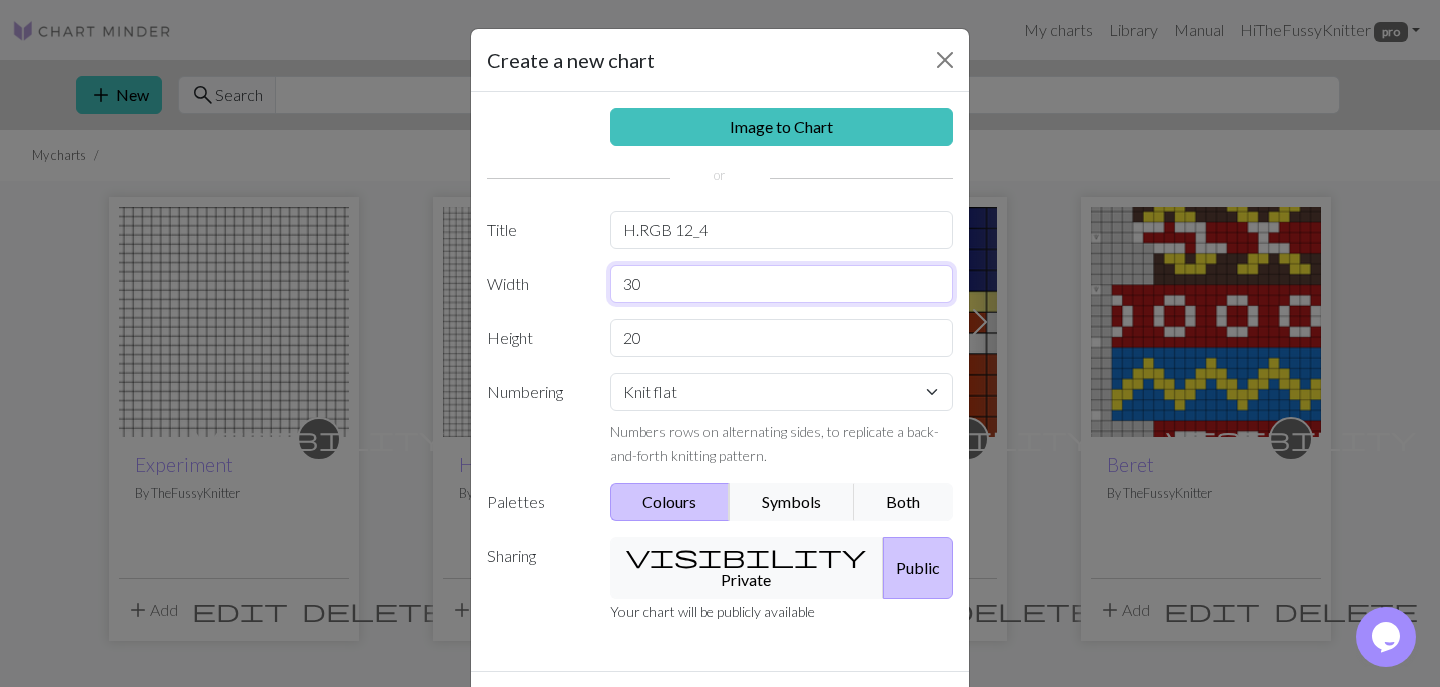 type on "30" 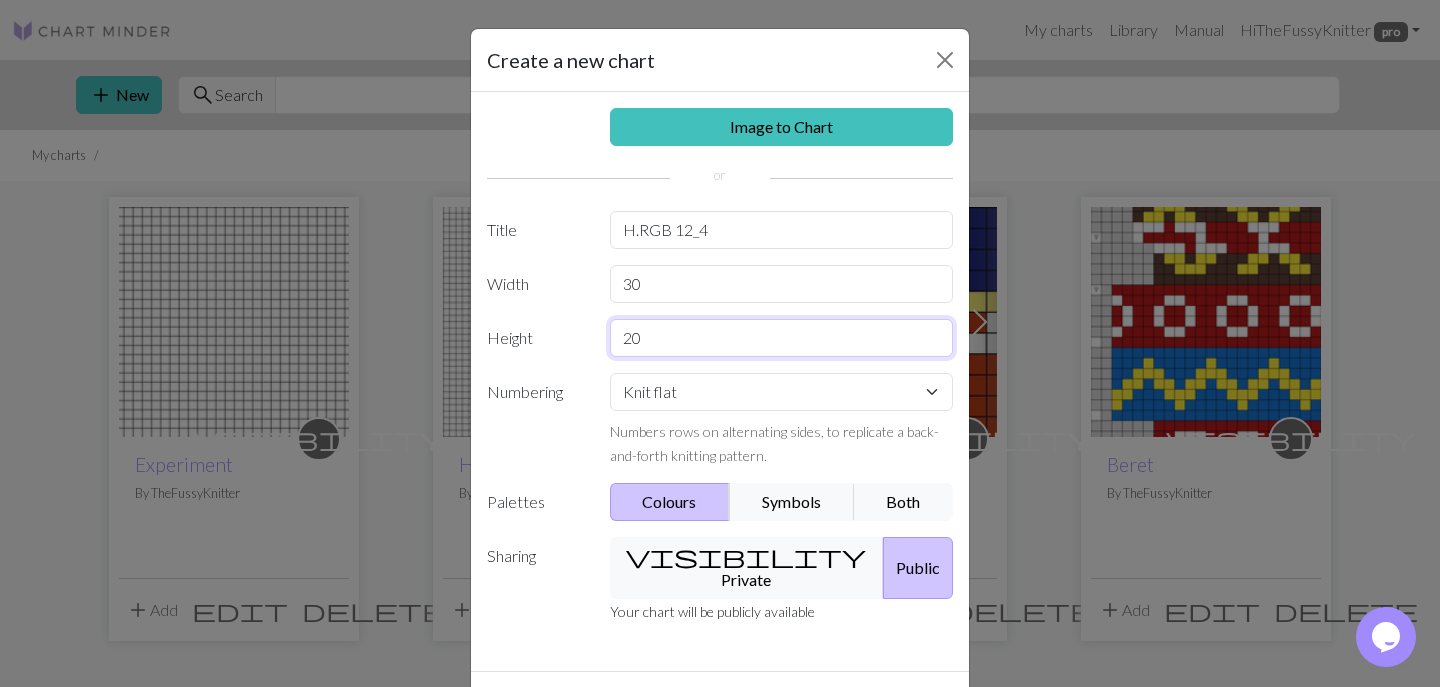 click on "20" at bounding box center (782, 338) 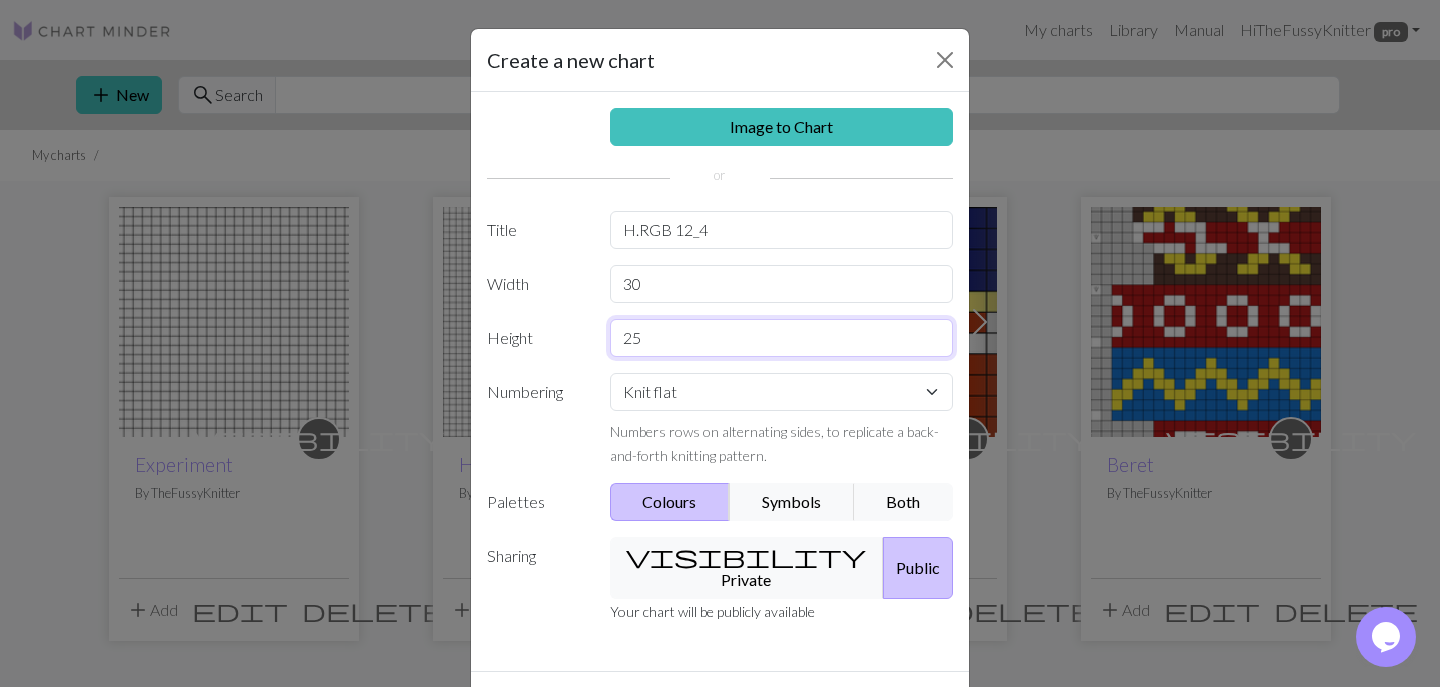 click on "25" at bounding box center (782, 338) 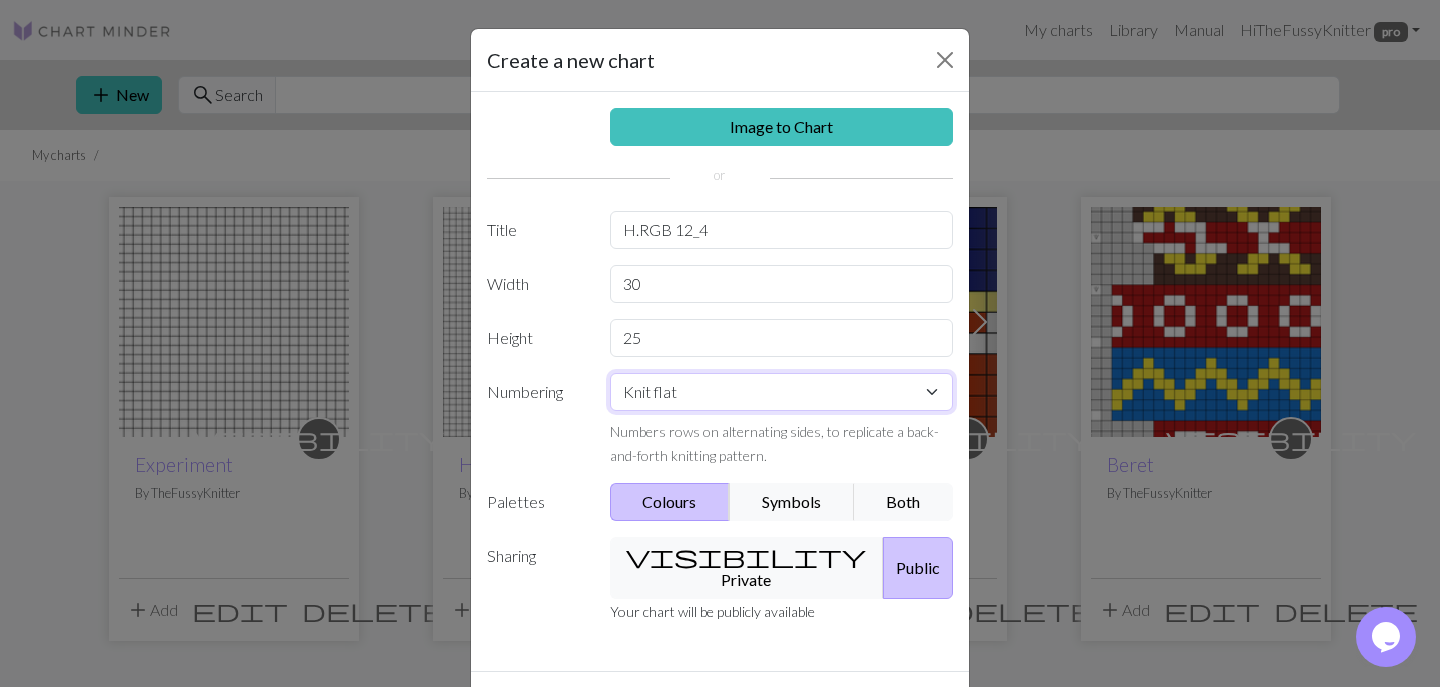select on "round" 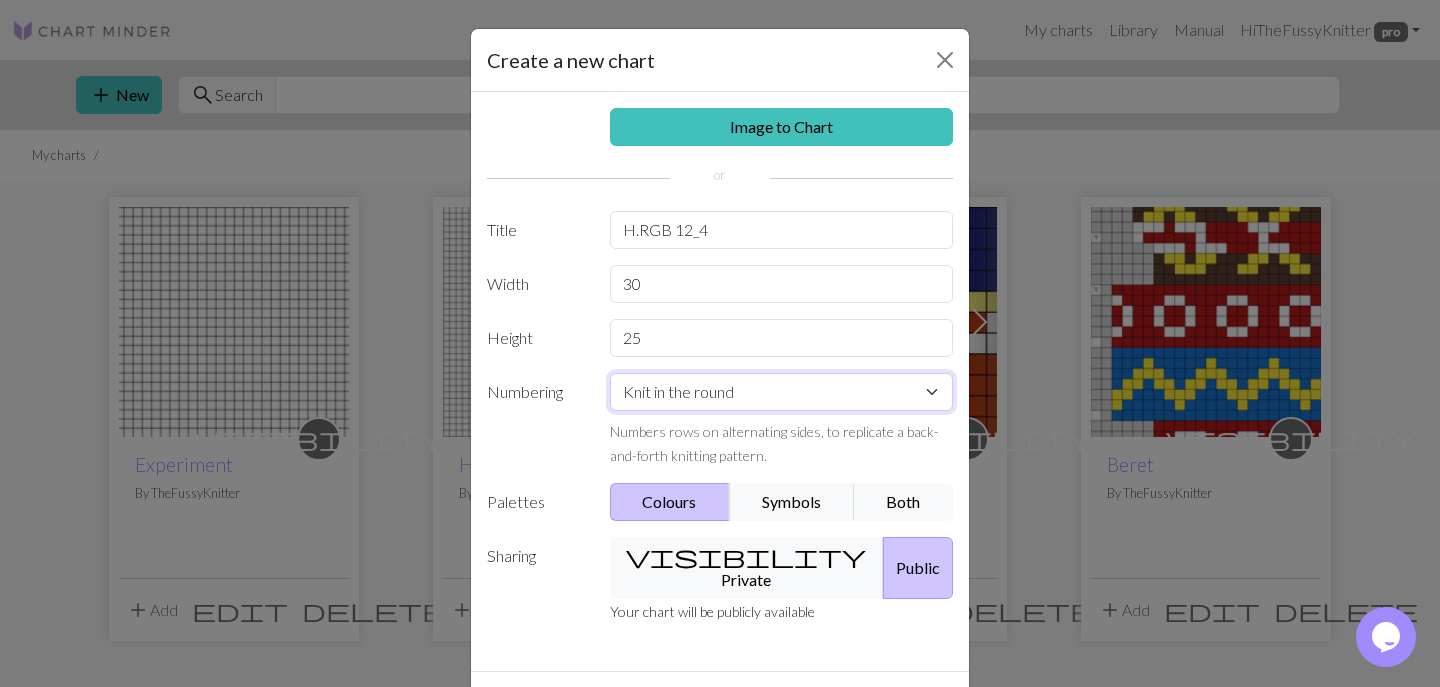 click on "Knit in the round" at bounding box center [0, 0] 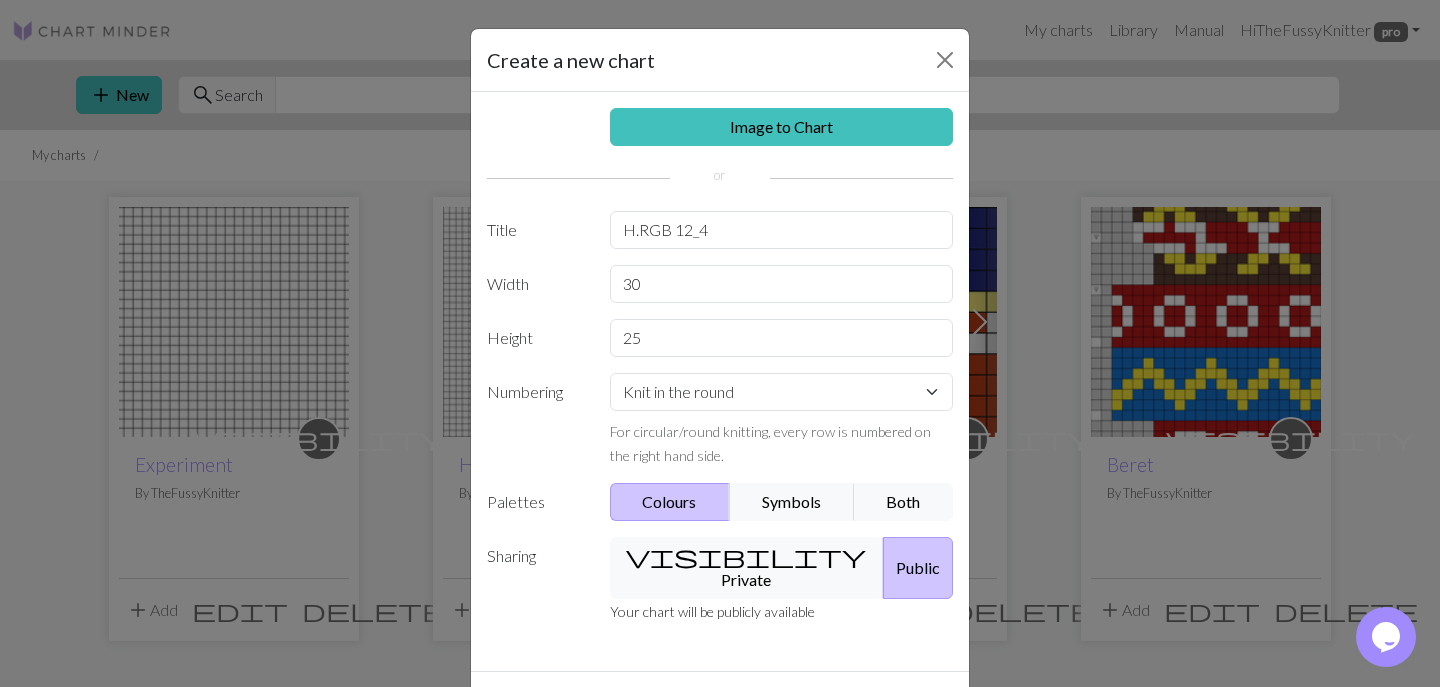 click on "Colours" at bounding box center (670, 502) 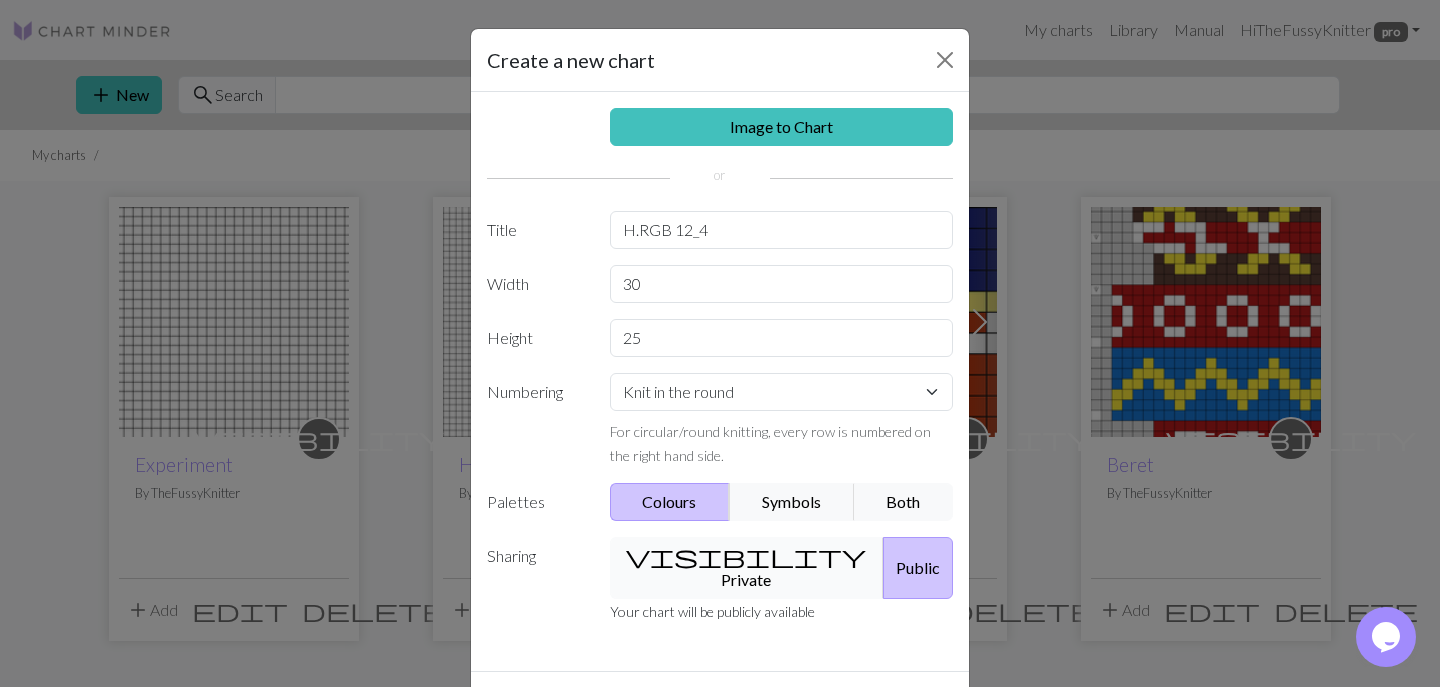 click on "visibility  Private" at bounding box center [747, 568] 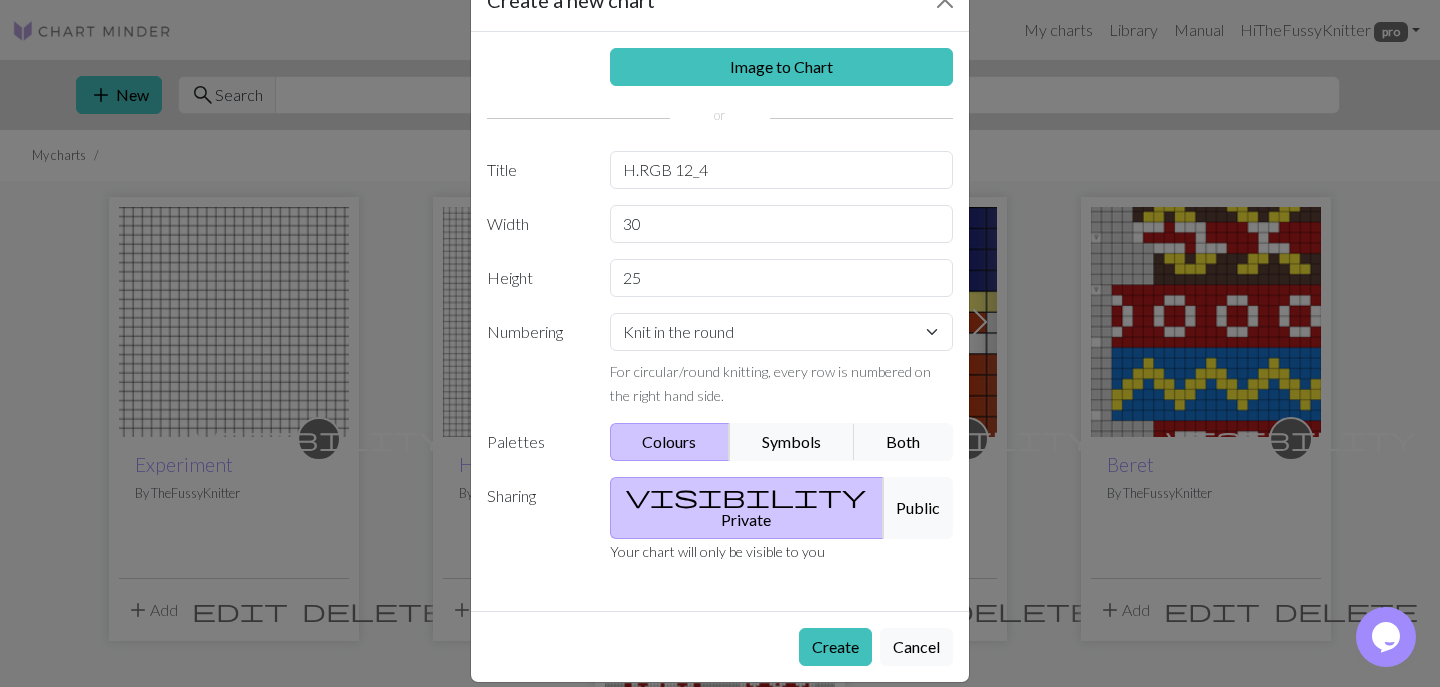 scroll, scrollTop: 60, scrollLeft: 0, axis: vertical 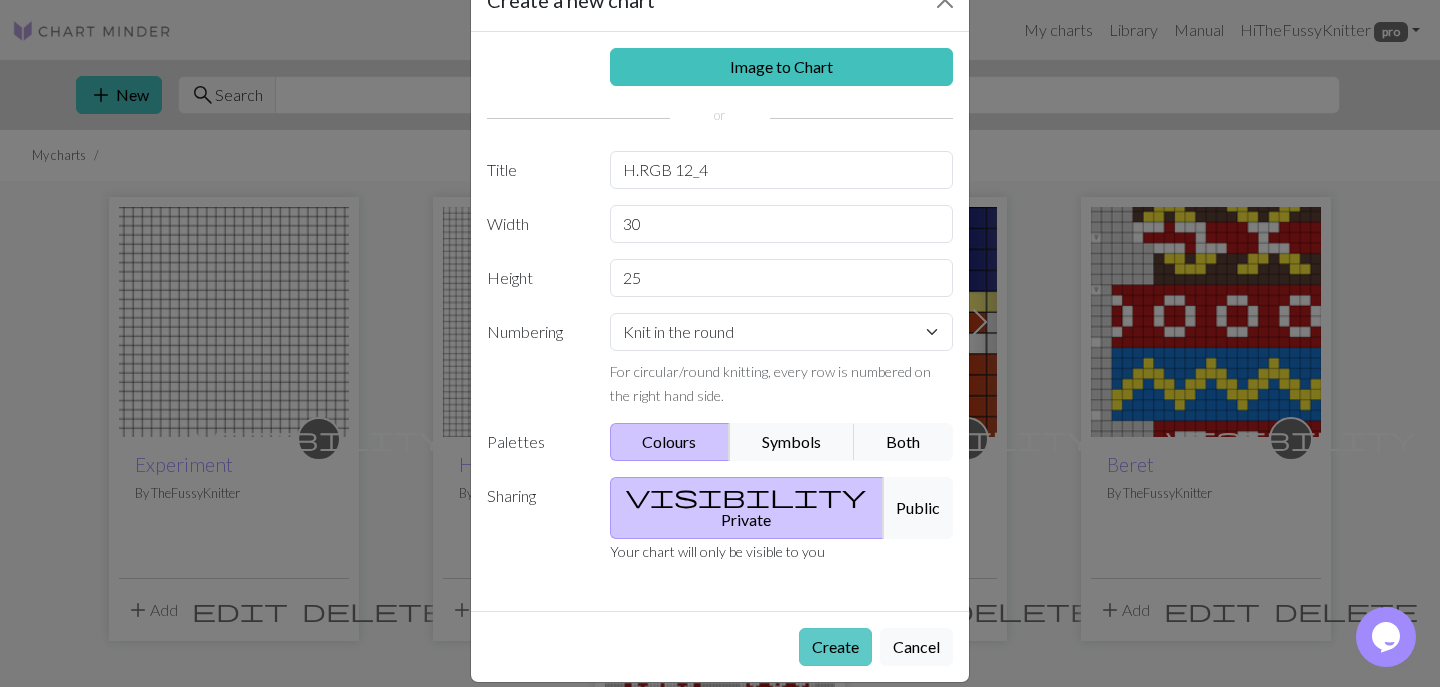 click on "Create" at bounding box center [835, 647] 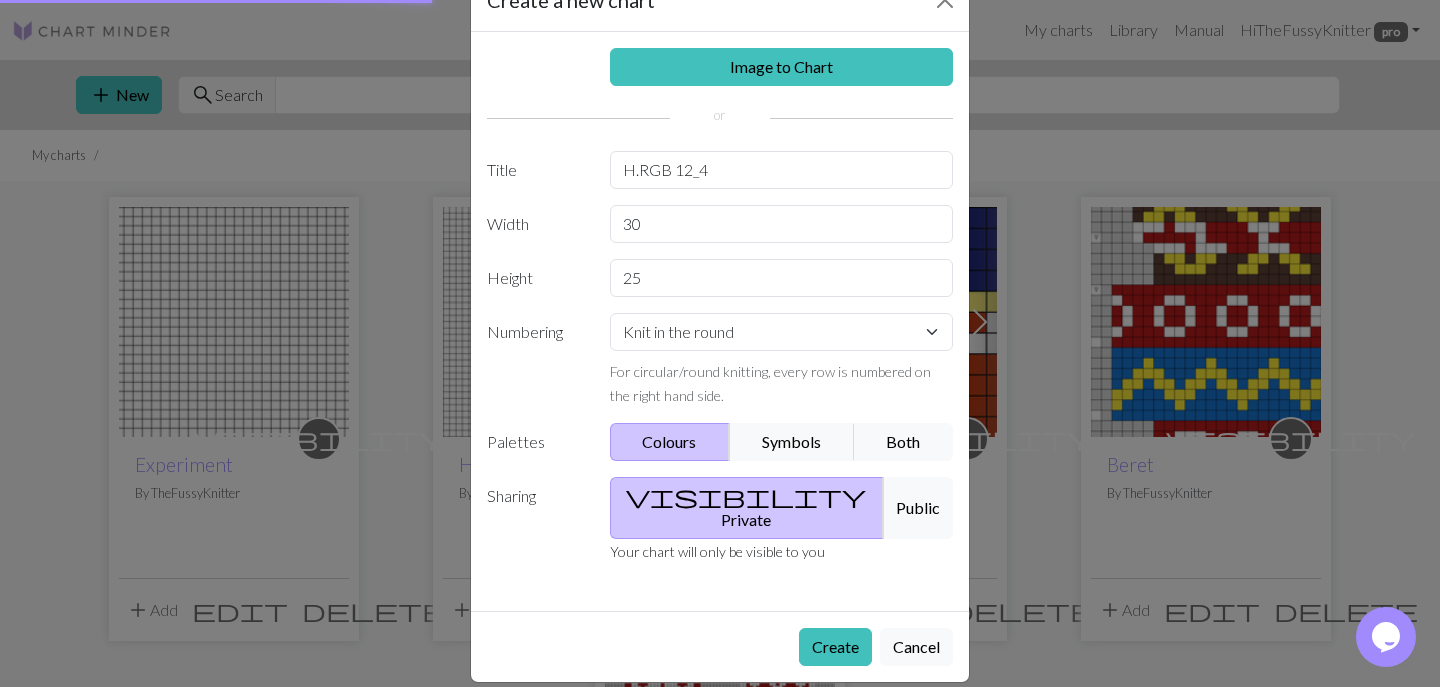 scroll, scrollTop: 0, scrollLeft: 0, axis: both 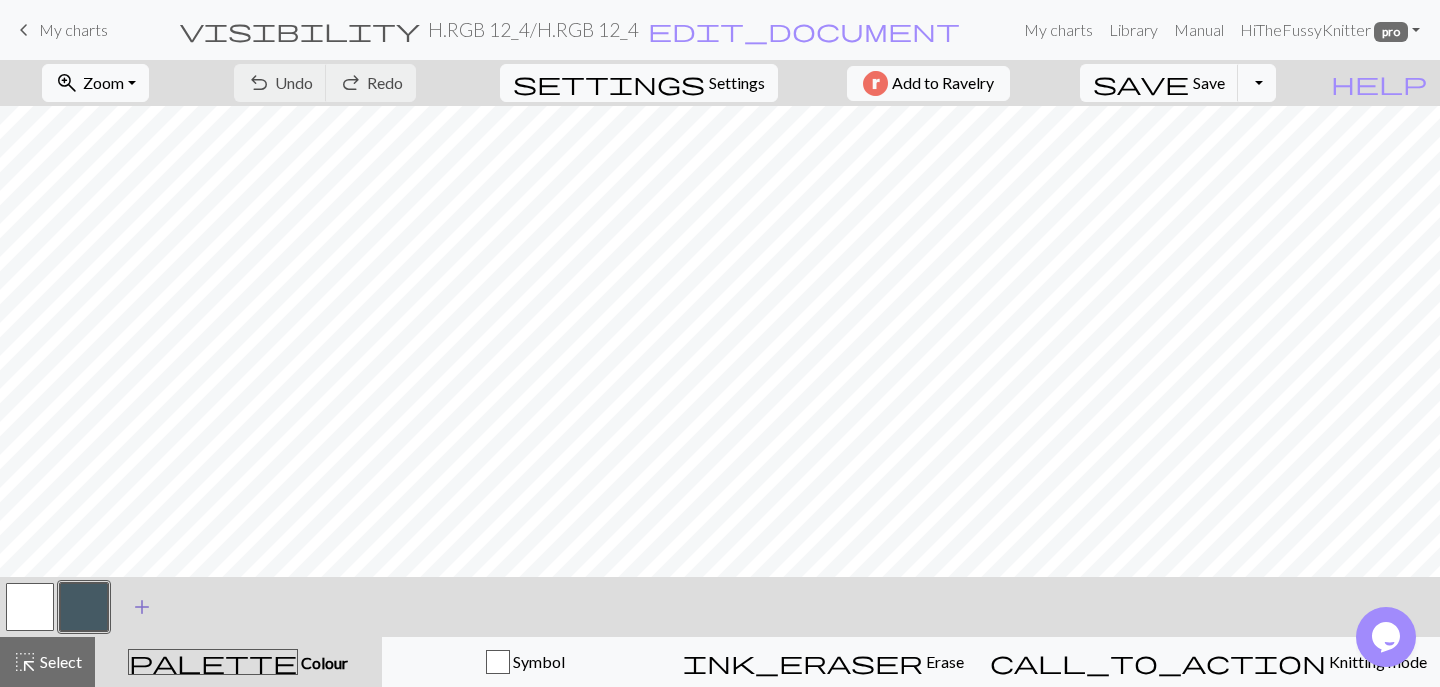 click on "add" at bounding box center [142, 607] 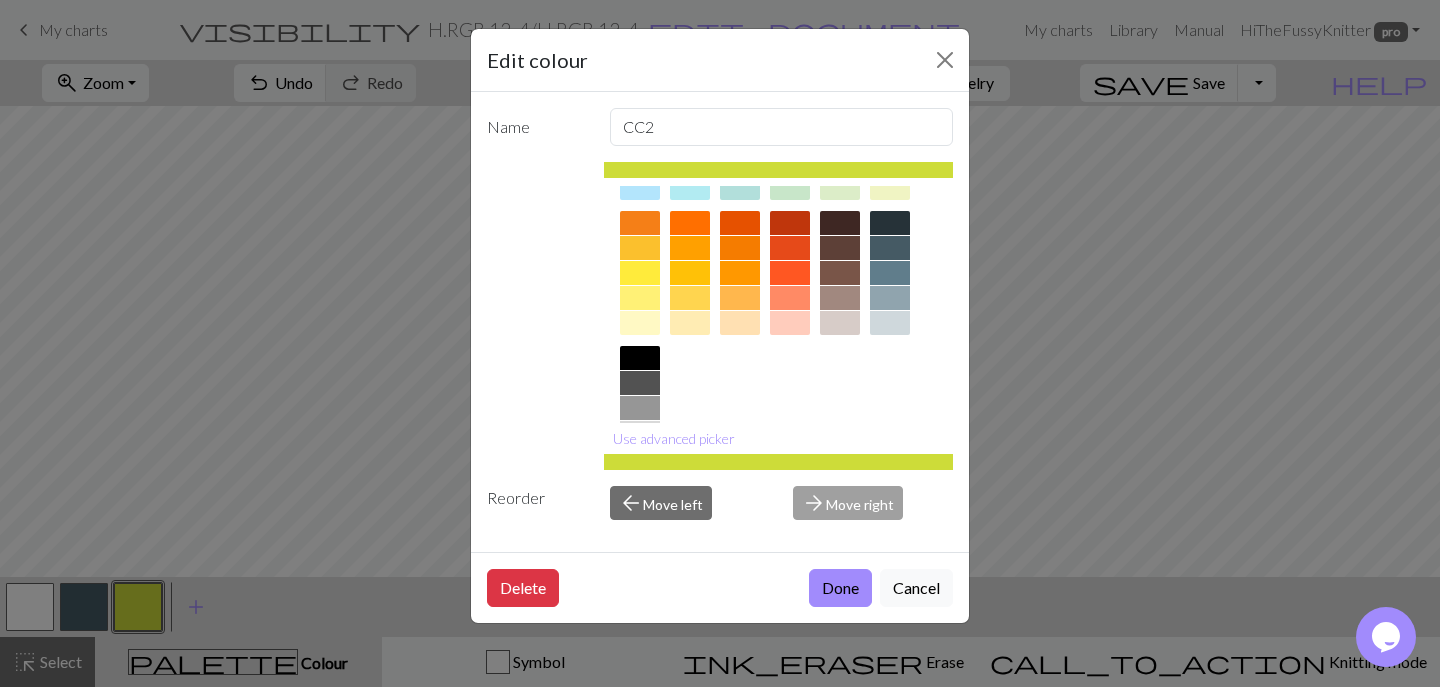 scroll, scrollTop: 248, scrollLeft: 0, axis: vertical 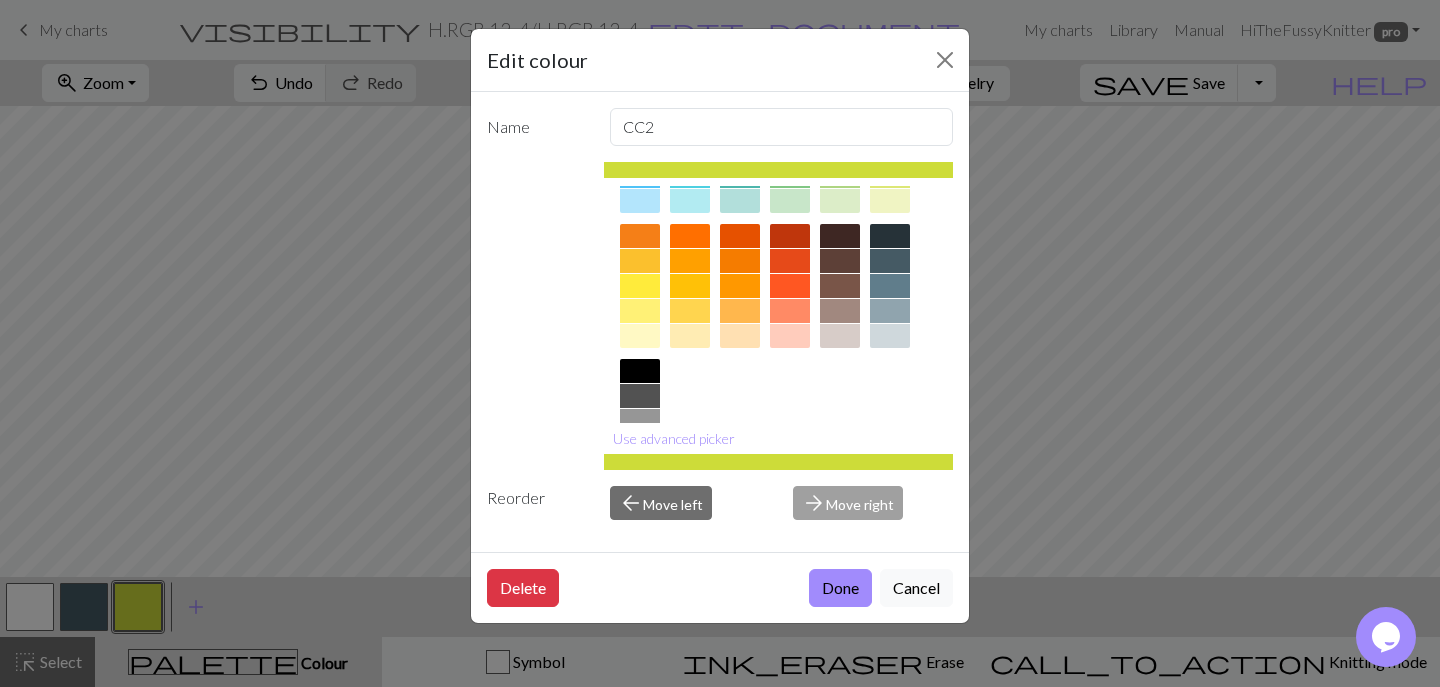 click at bounding box center [640, 286] 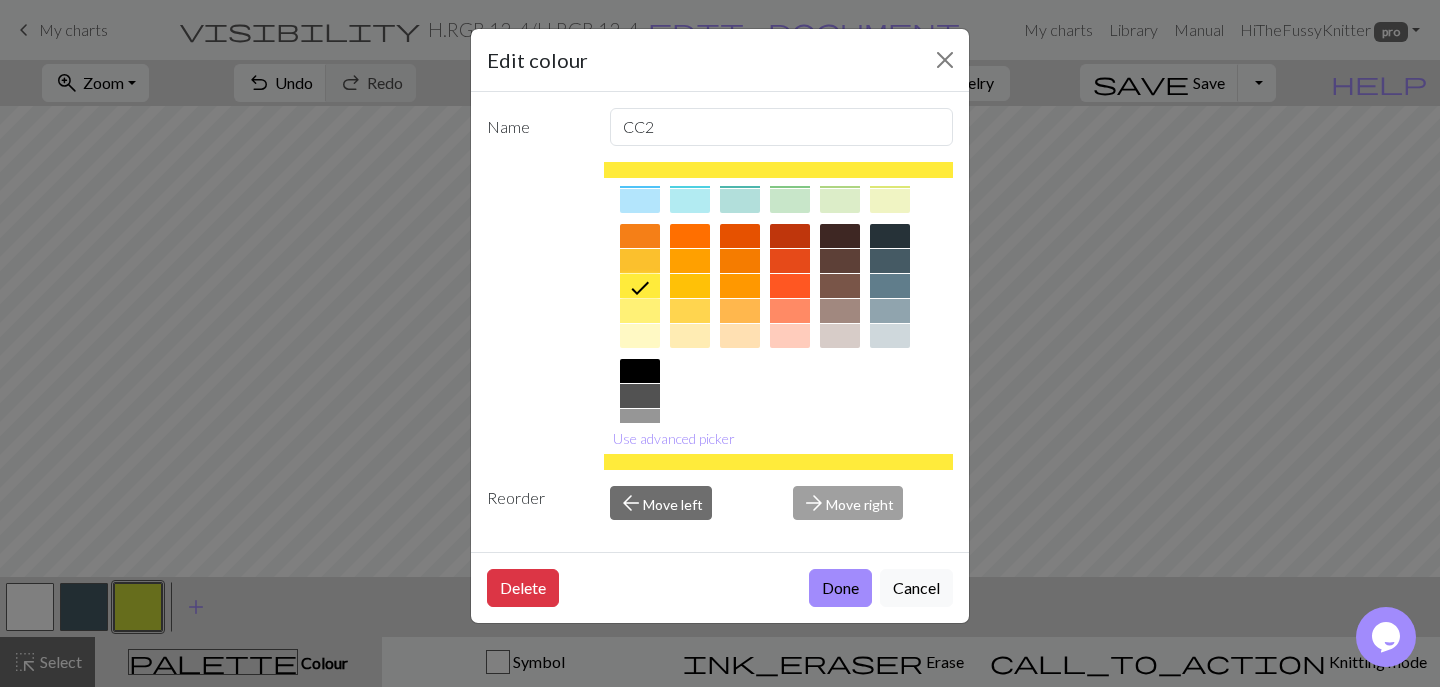 click at bounding box center [640, 261] 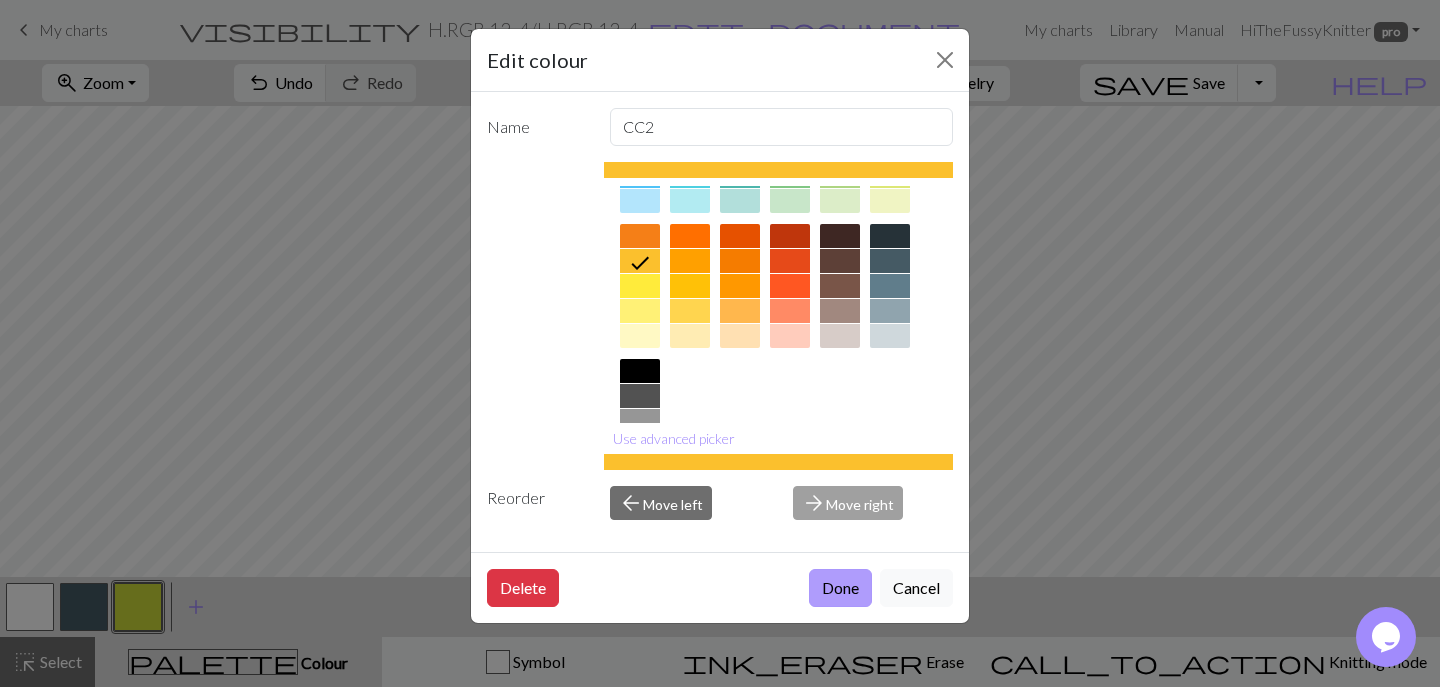 click on "Done" at bounding box center (840, 588) 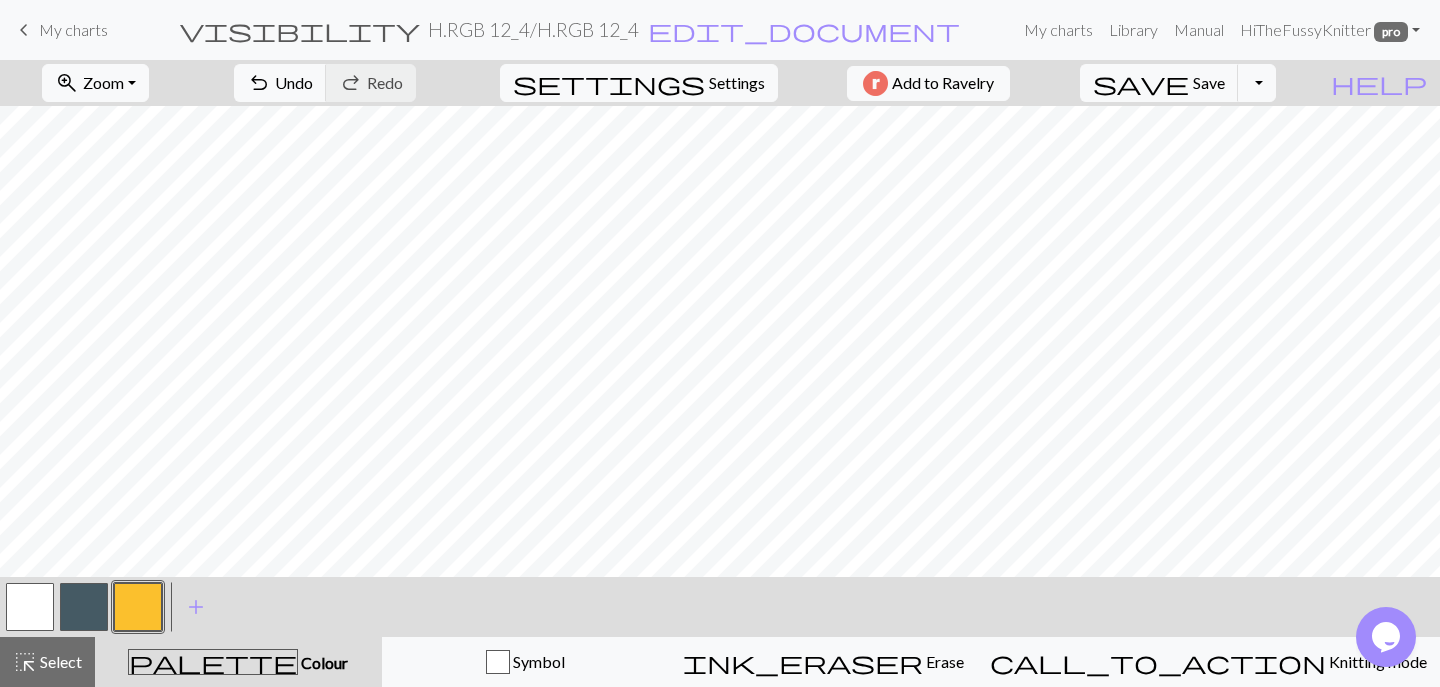 click at bounding box center (84, 607) 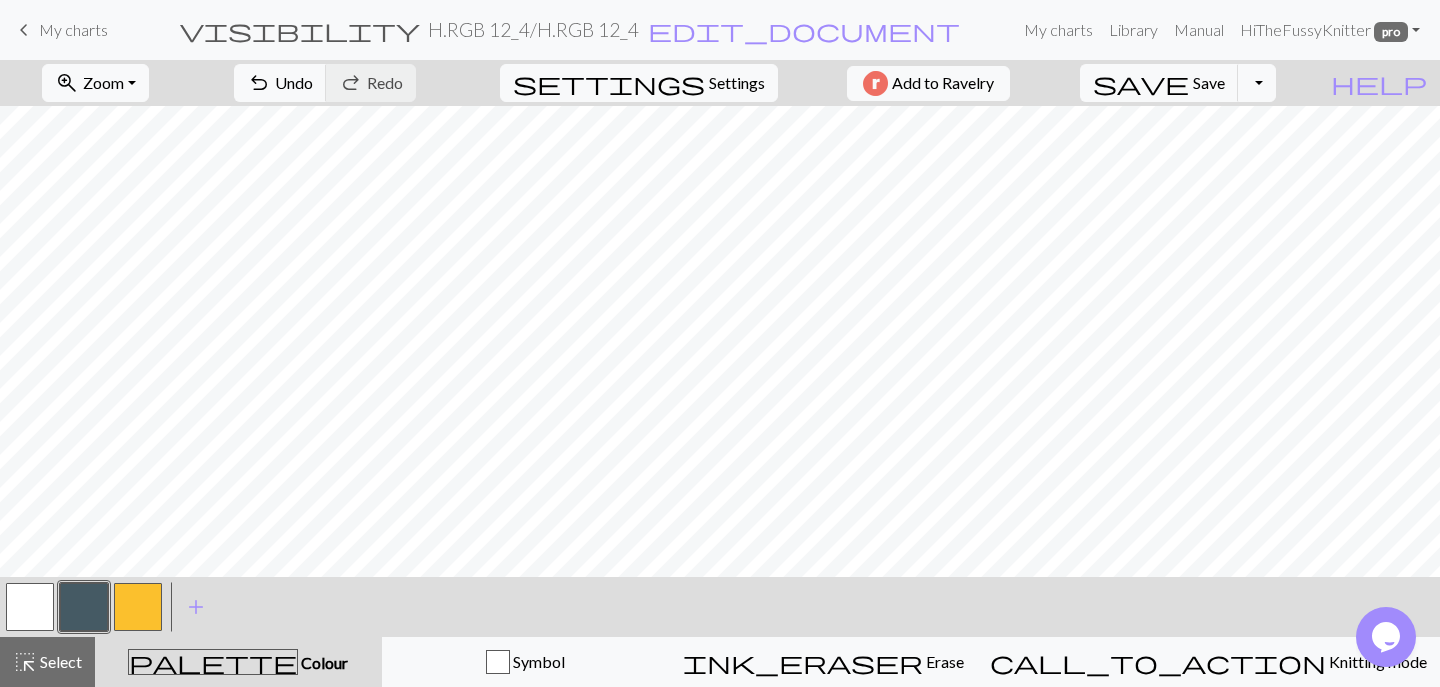 click at bounding box center [84, 607] 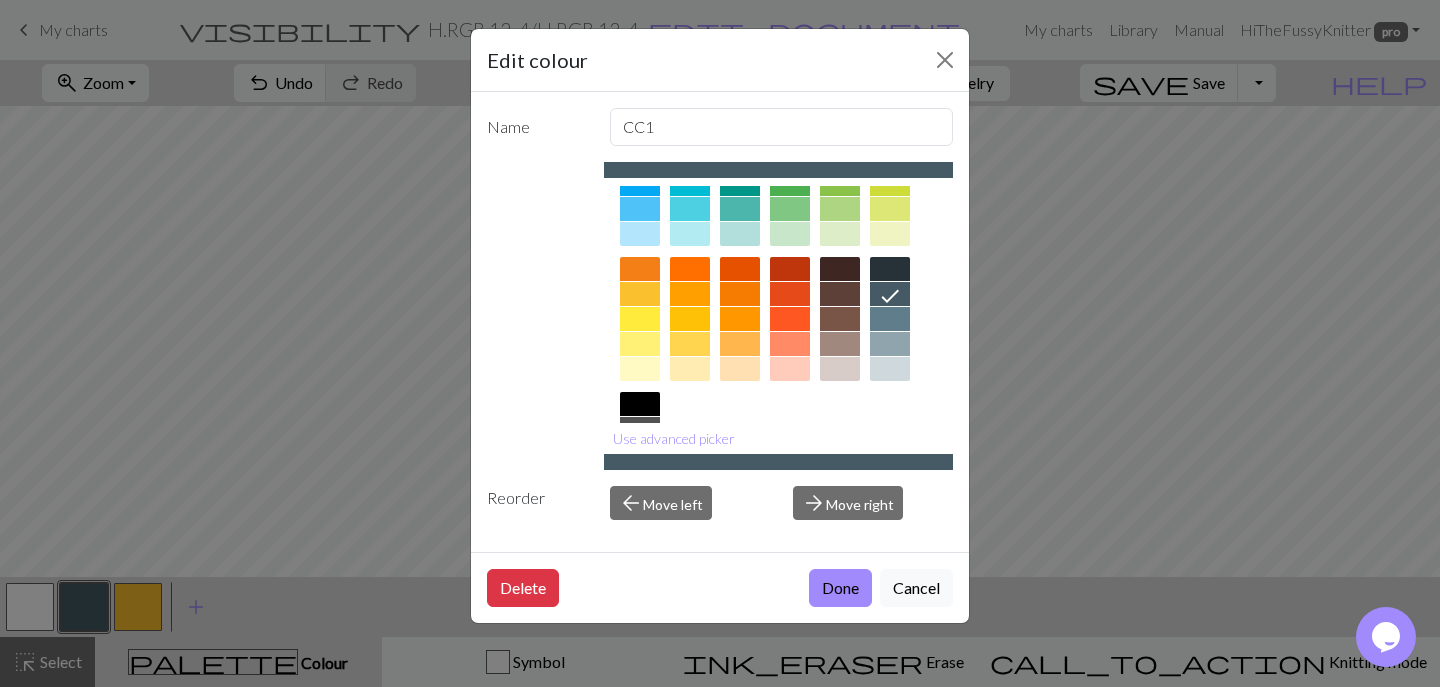 scroll, scrollTop: 226, scrollLeft: 0, axis: vertical 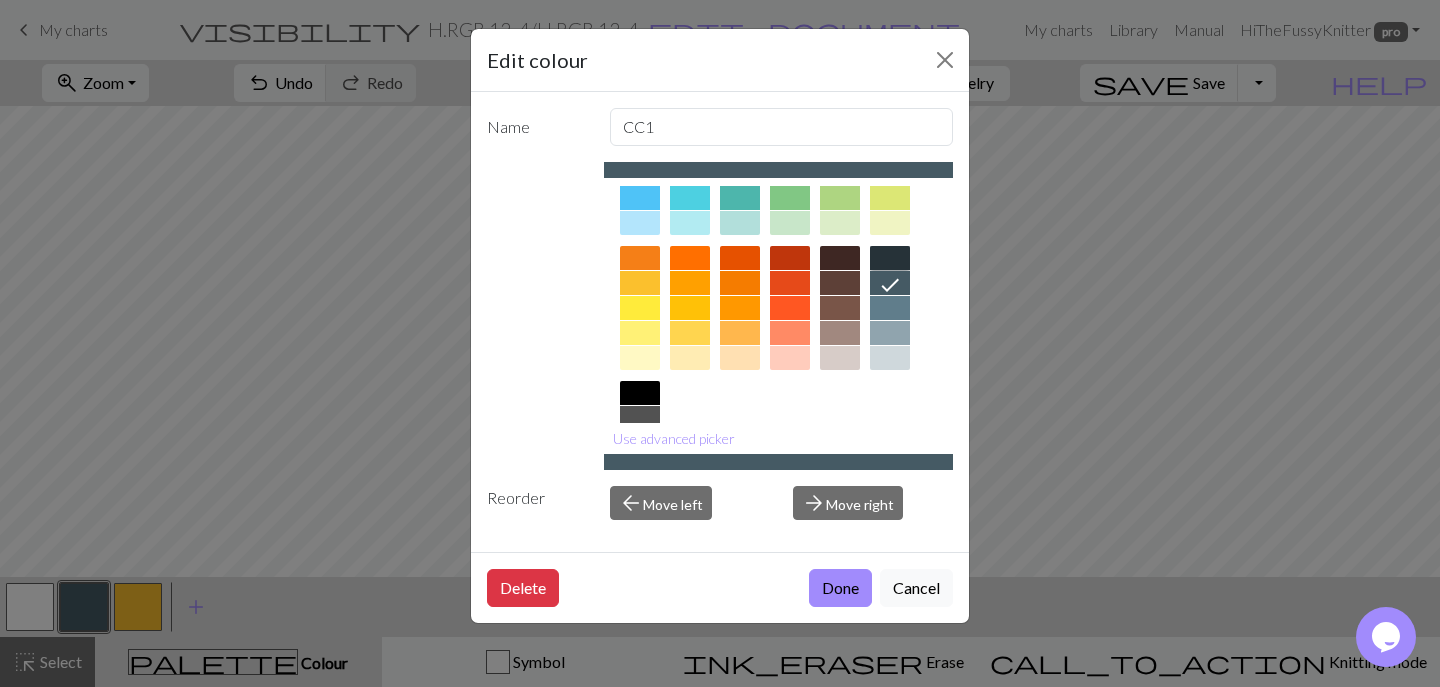 click at bounding box center [890, 258] 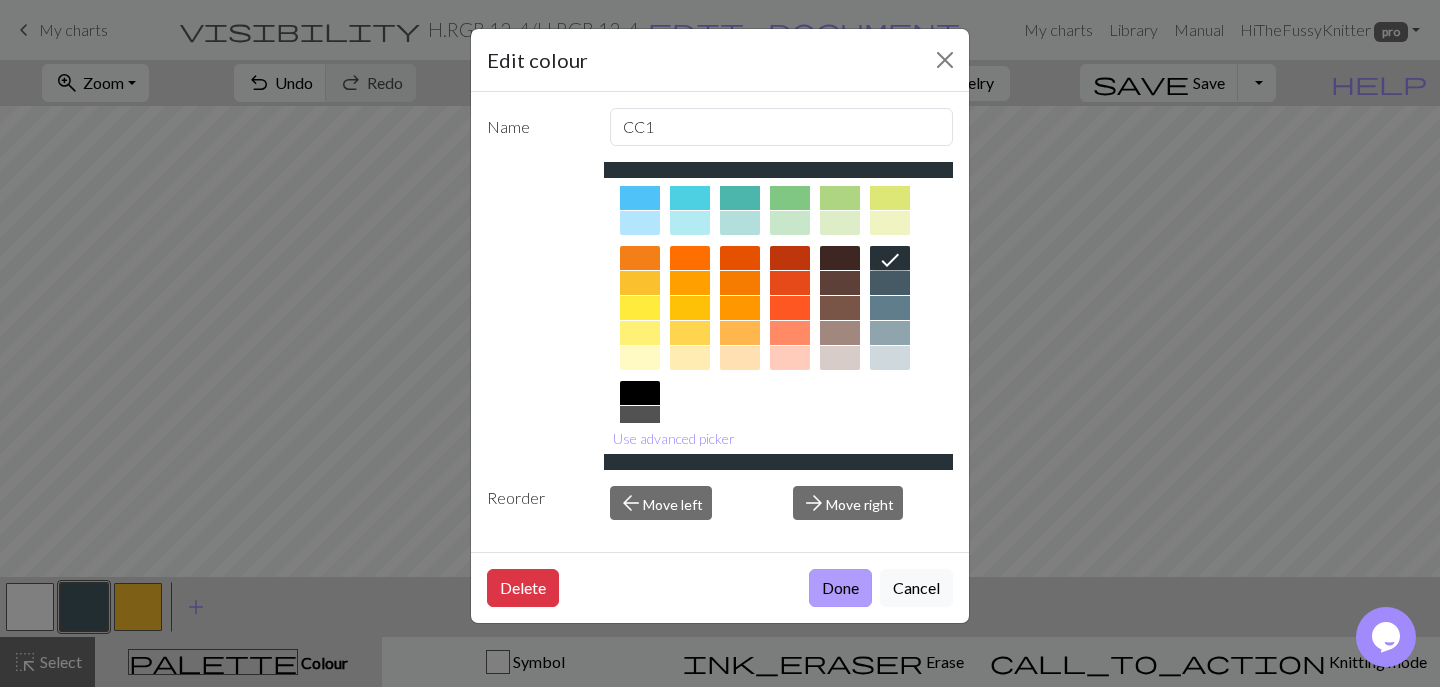 click on "Done" at bounding box center (840, 588) 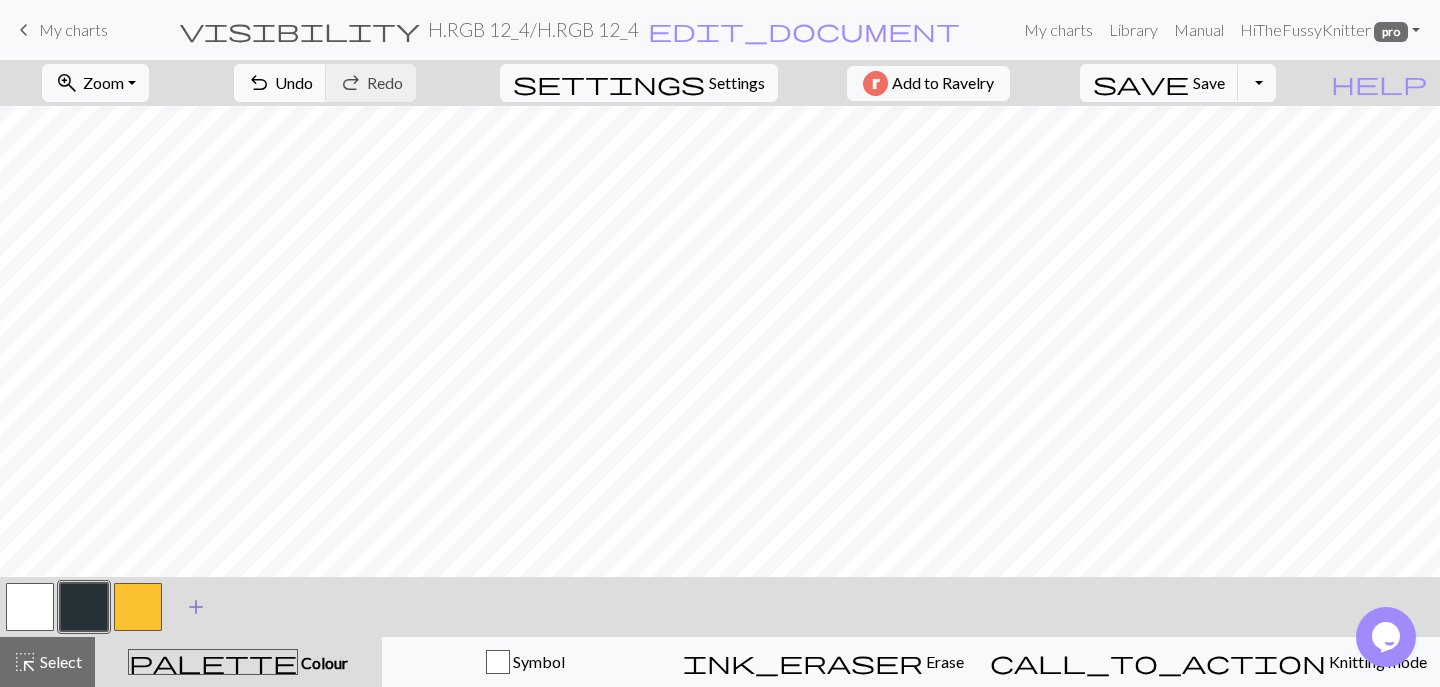 click on "add" at bounding box center (196, 607) 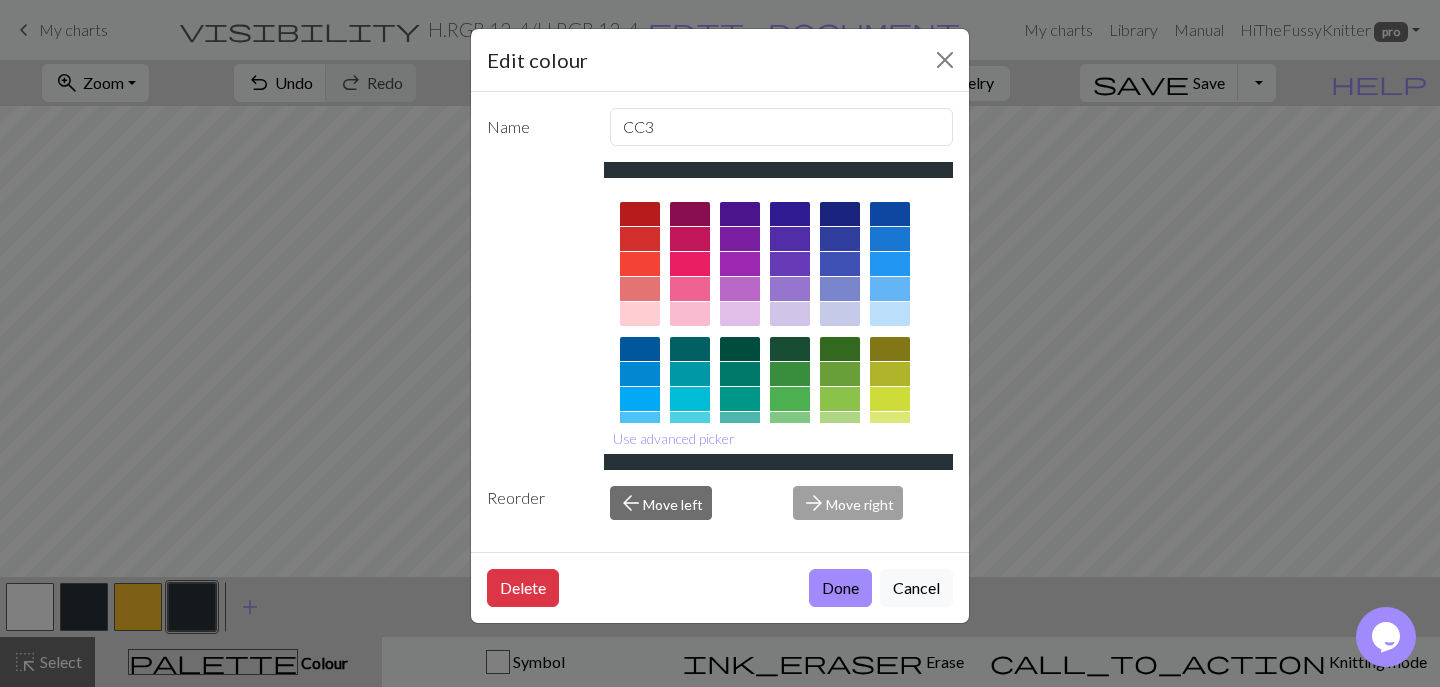 click at bounding box center [640, 214] 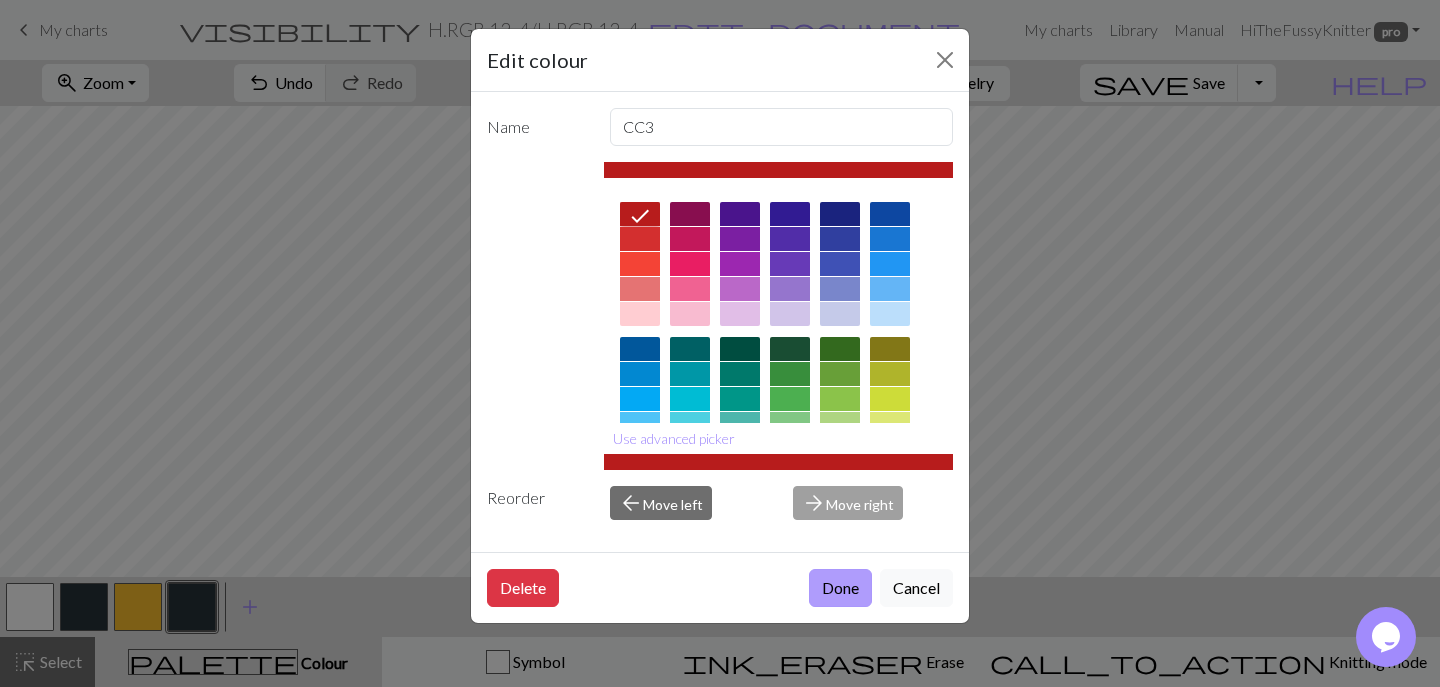 click on "Done" at bounding box center (840, 588) 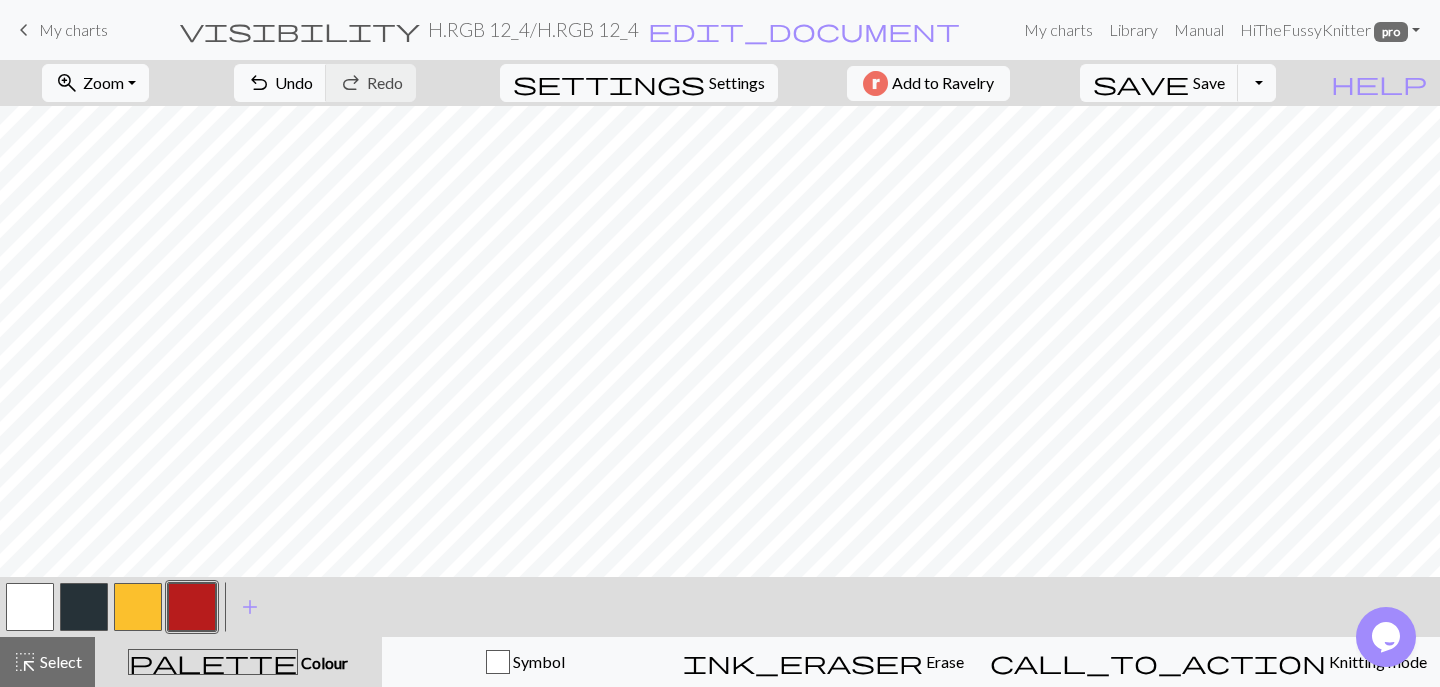 click at bounding box center (138, 607) 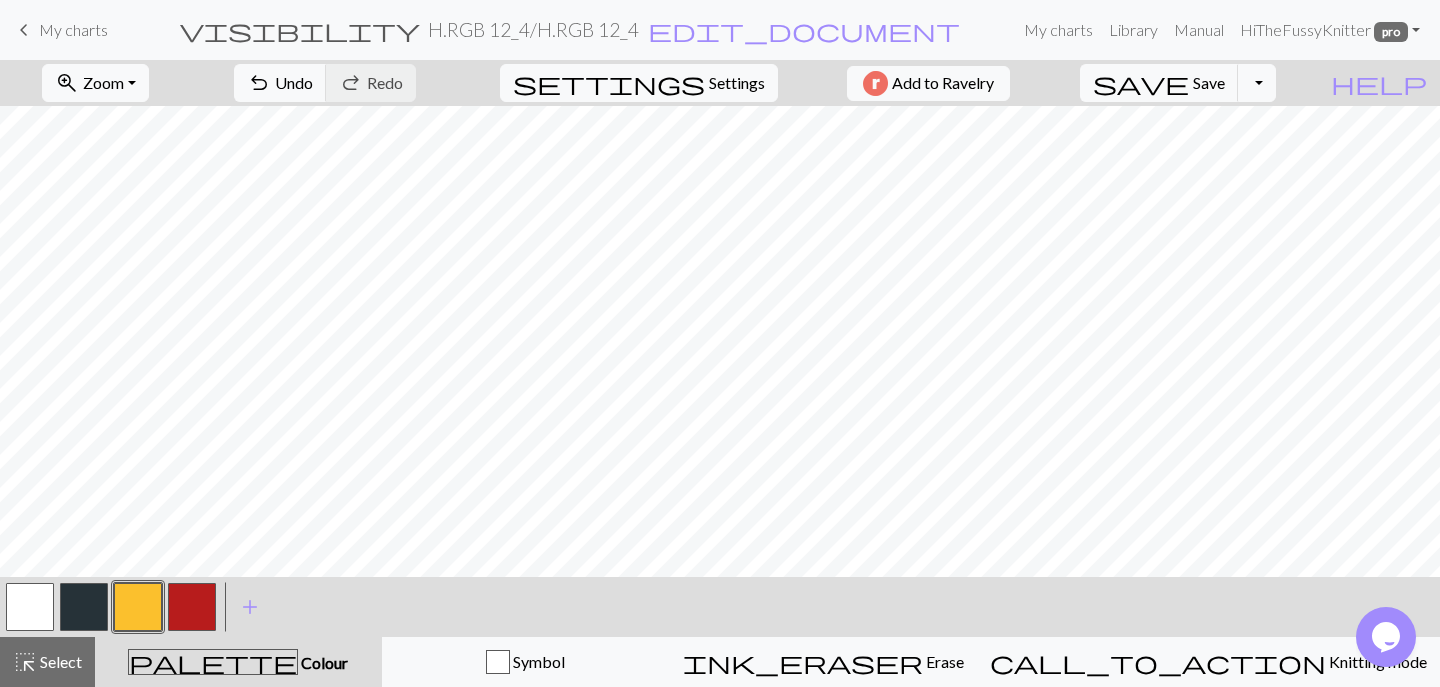 click at bounding box center (138, 607) 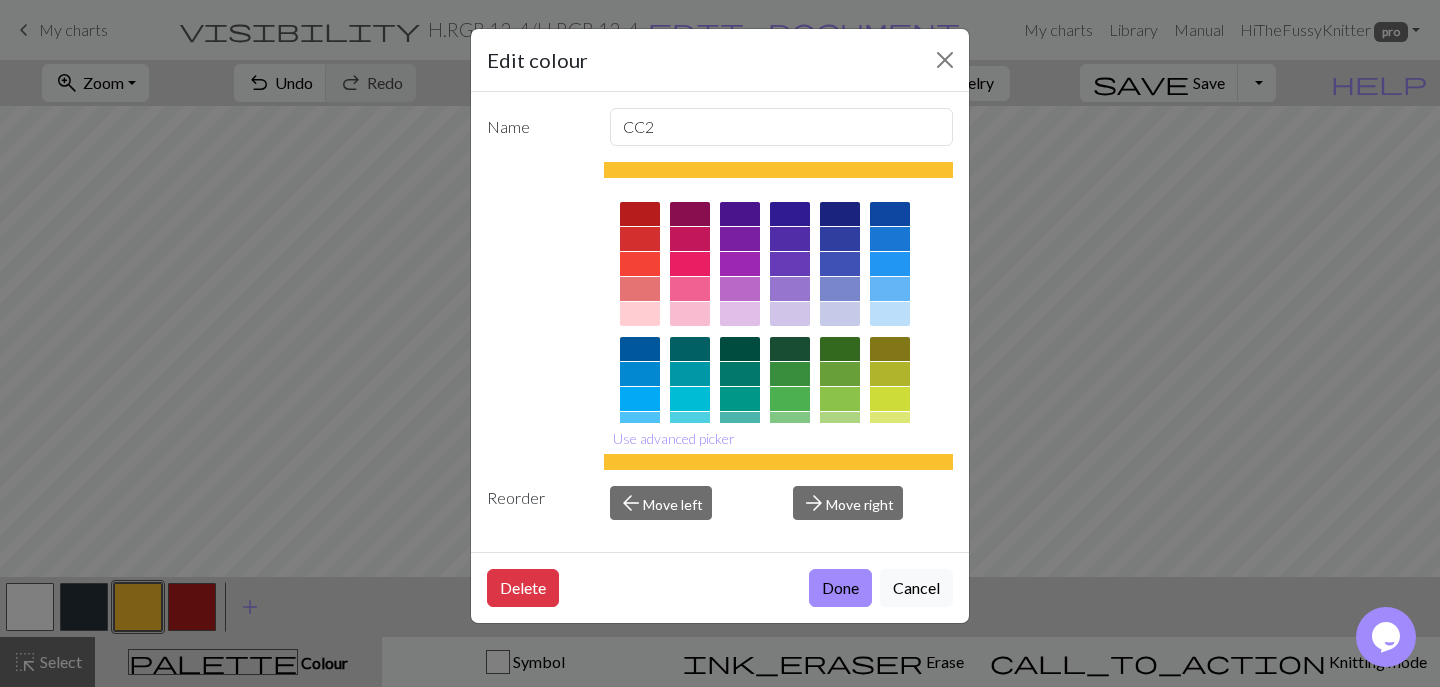 click on "Delete Done Cancel" at bounding box center [720, 587] 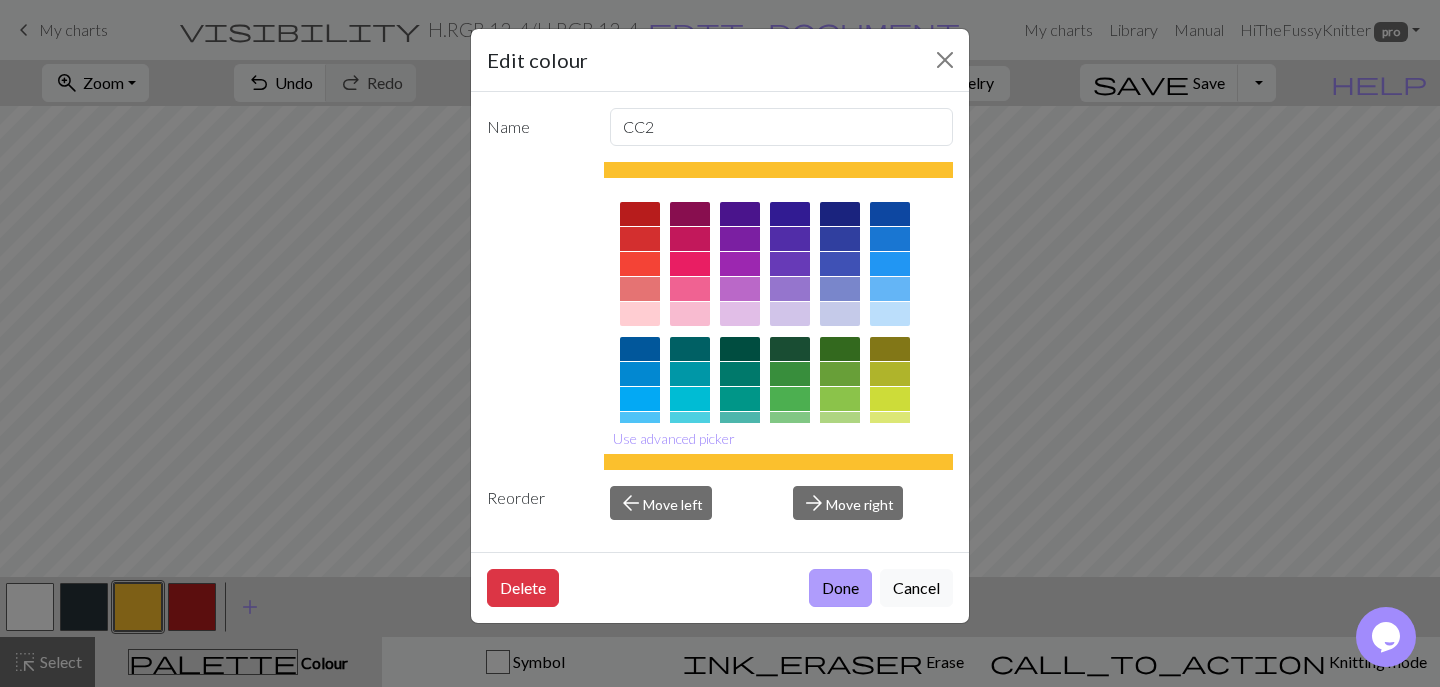 click on "Done" at bounding box center [840, 588] 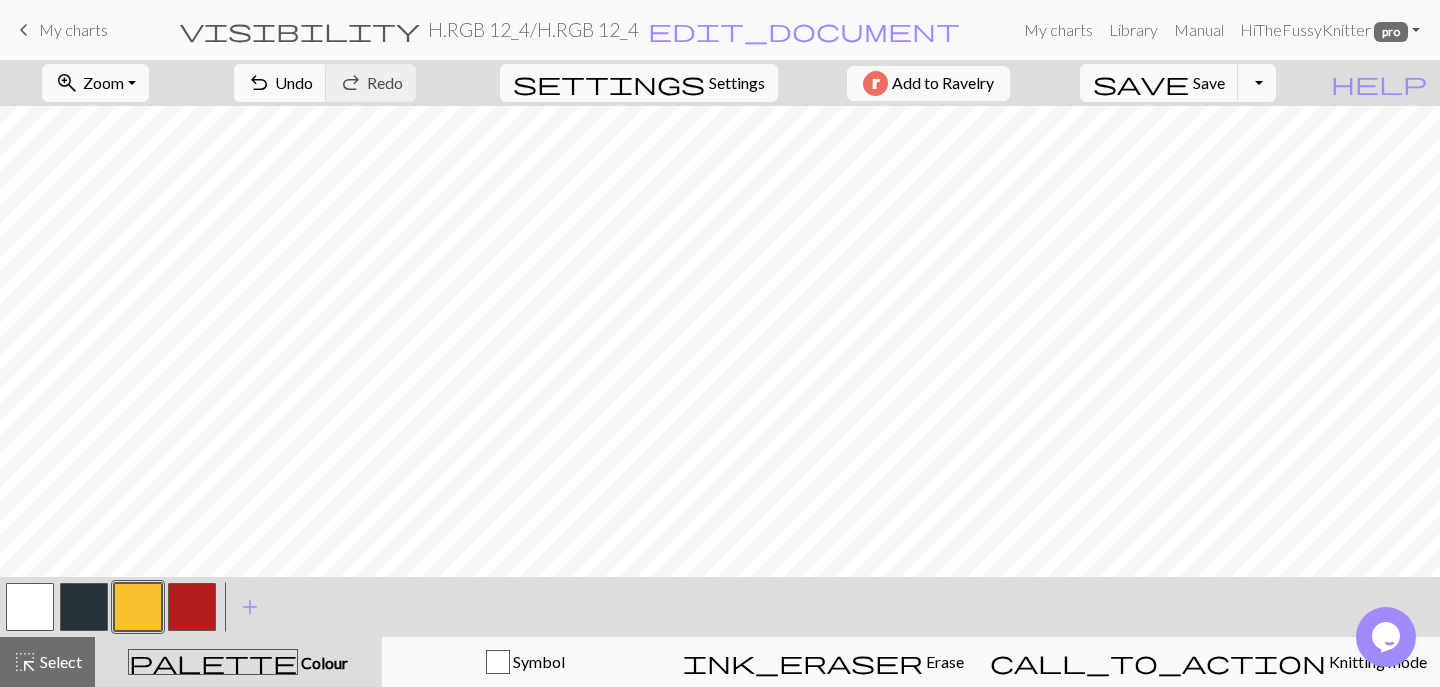 click at bounding box center (192, 607) 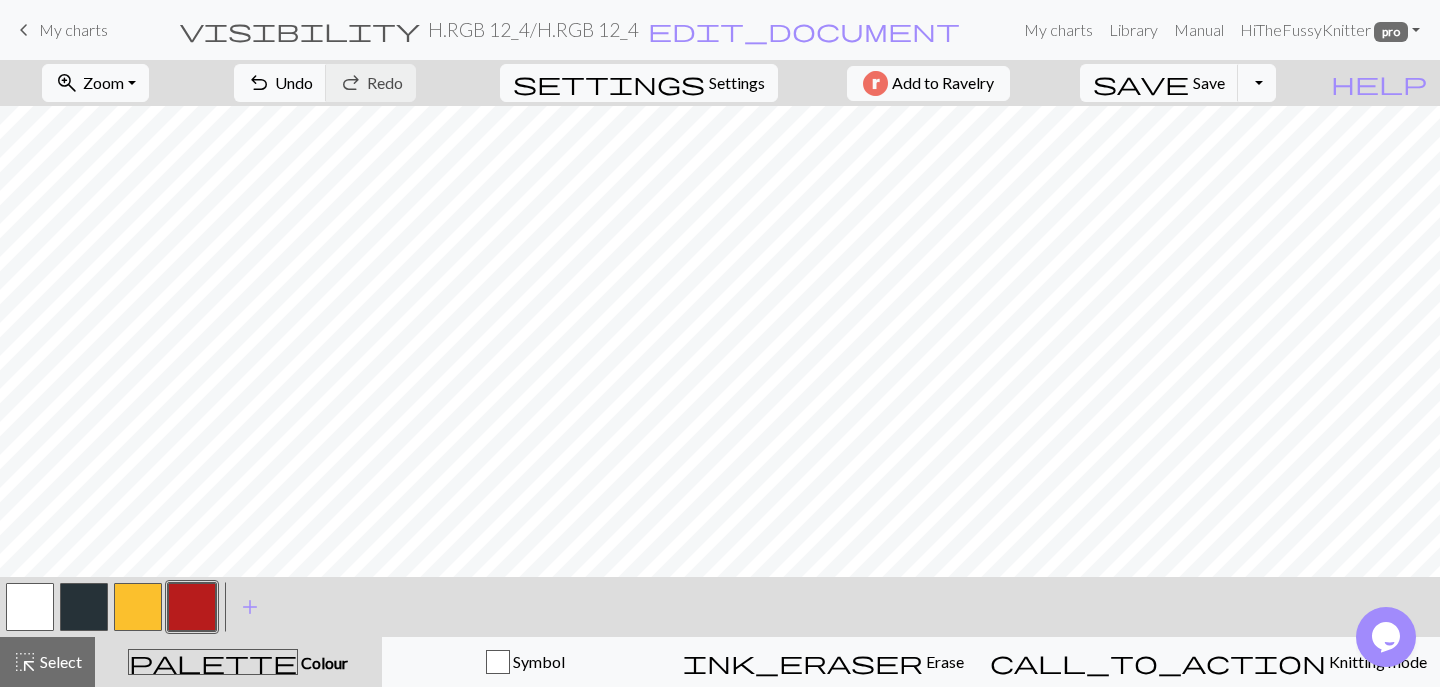 click at bounding box center [84, 607] 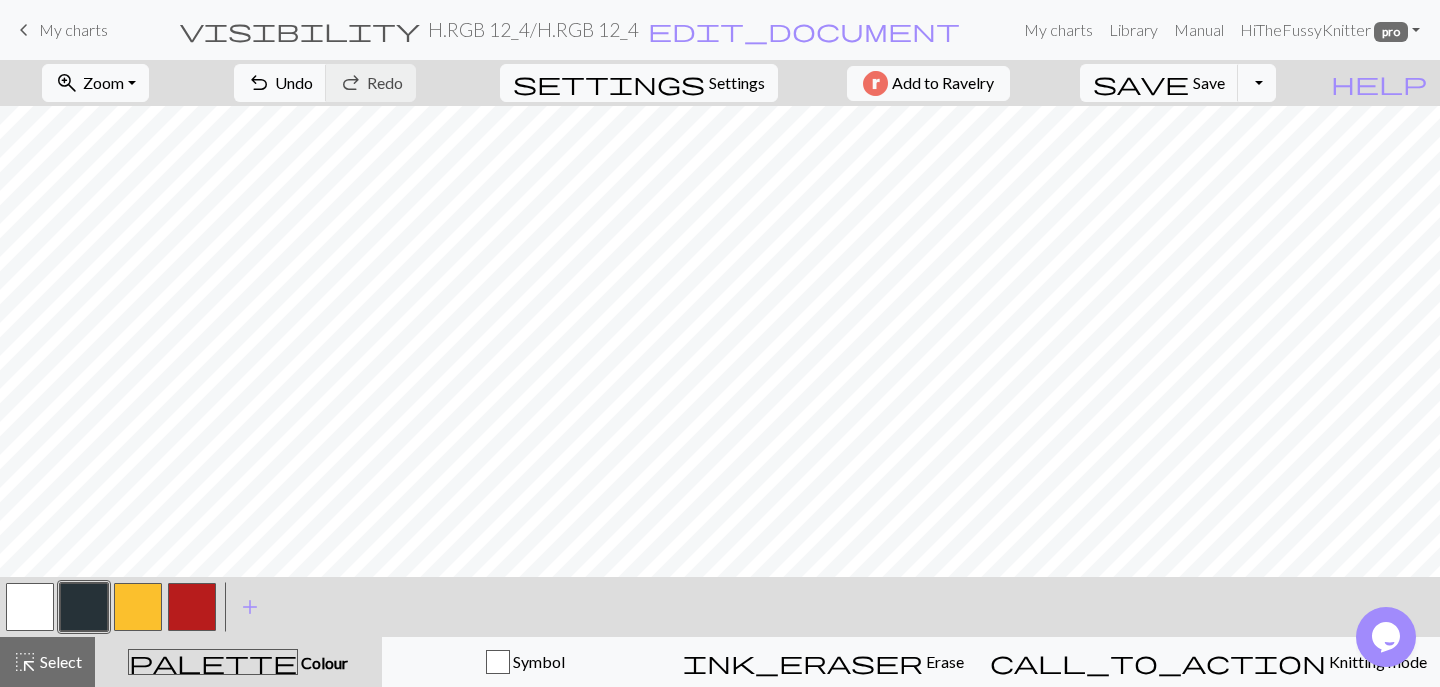 click at bounding box center [138, 607] 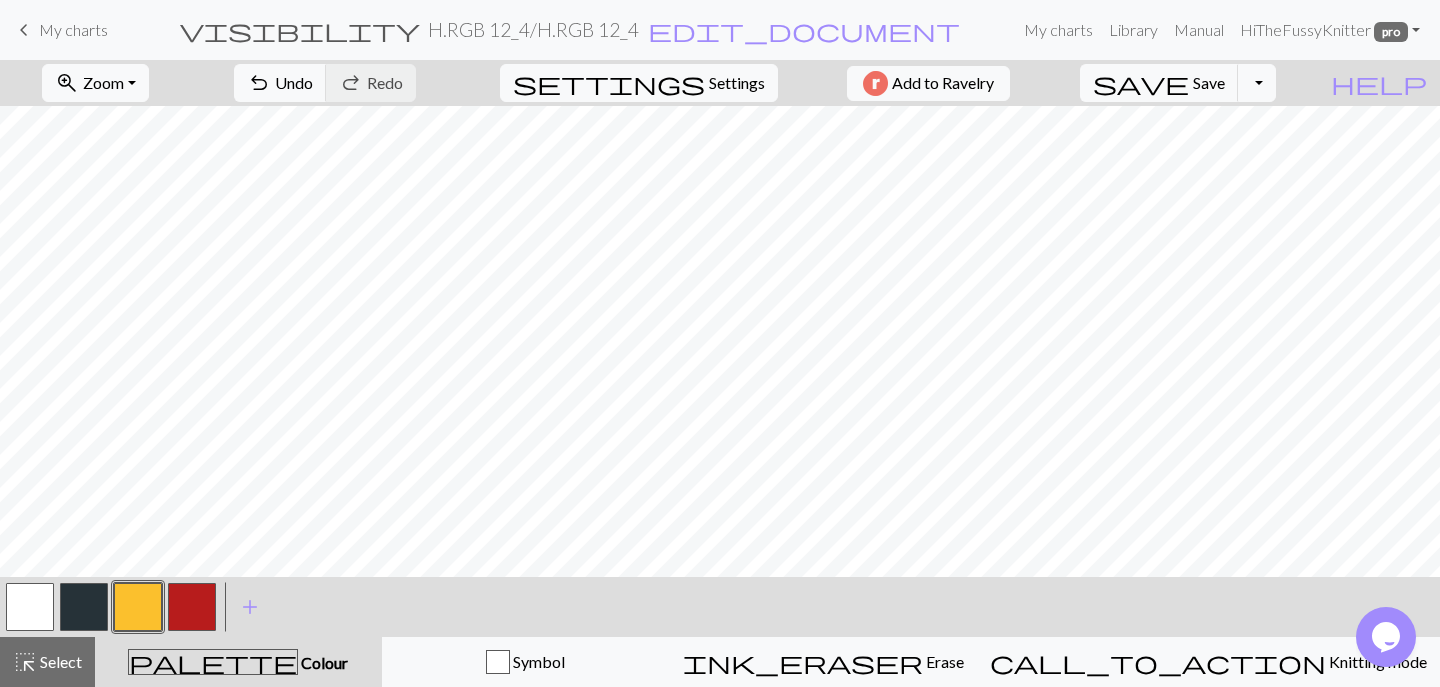 click at bounding box center (84, 607) 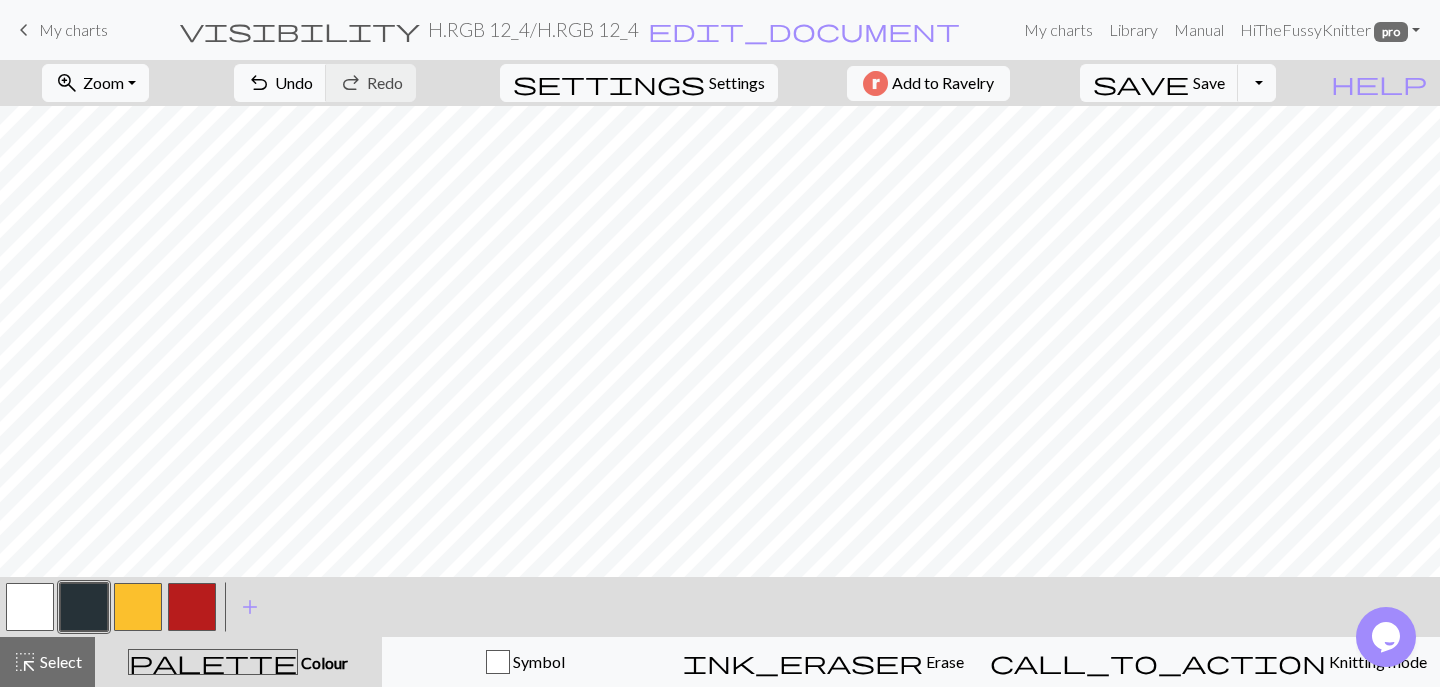click at bounding box center [192, 607] 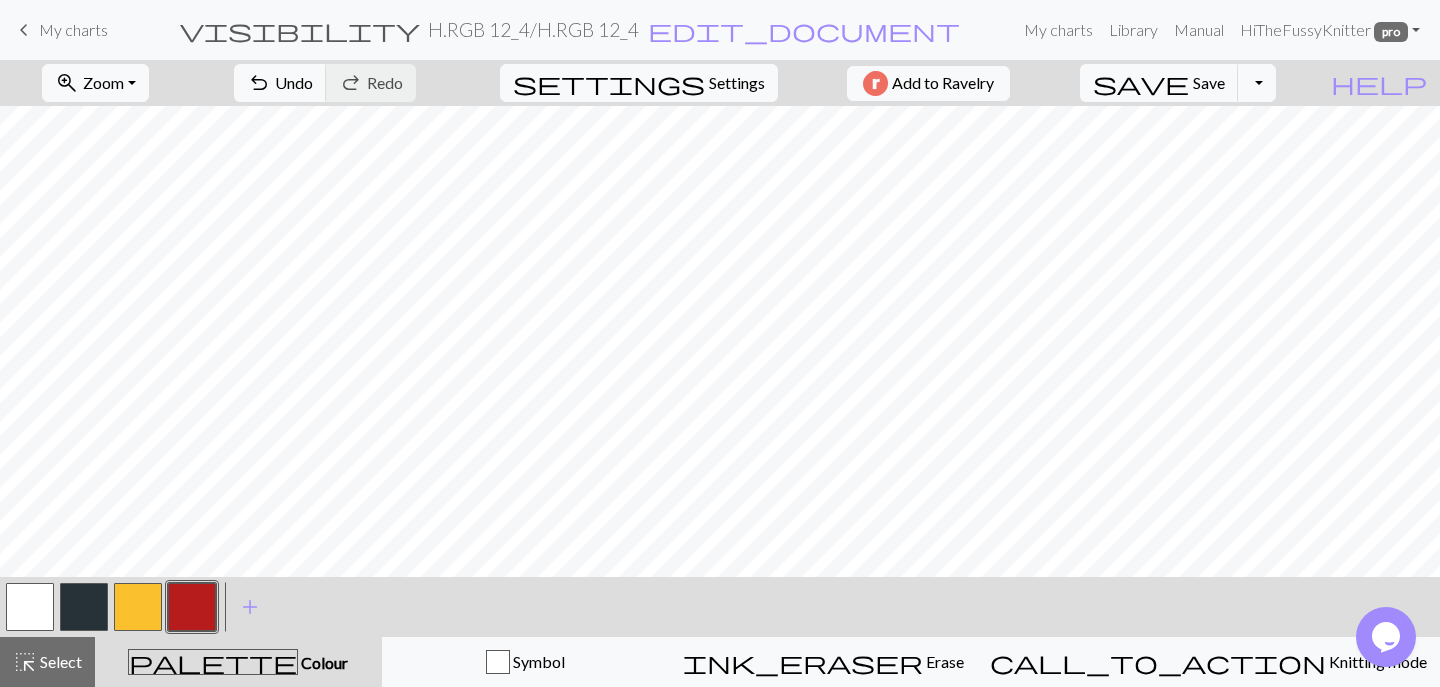 click at bounding box center (138, 607) 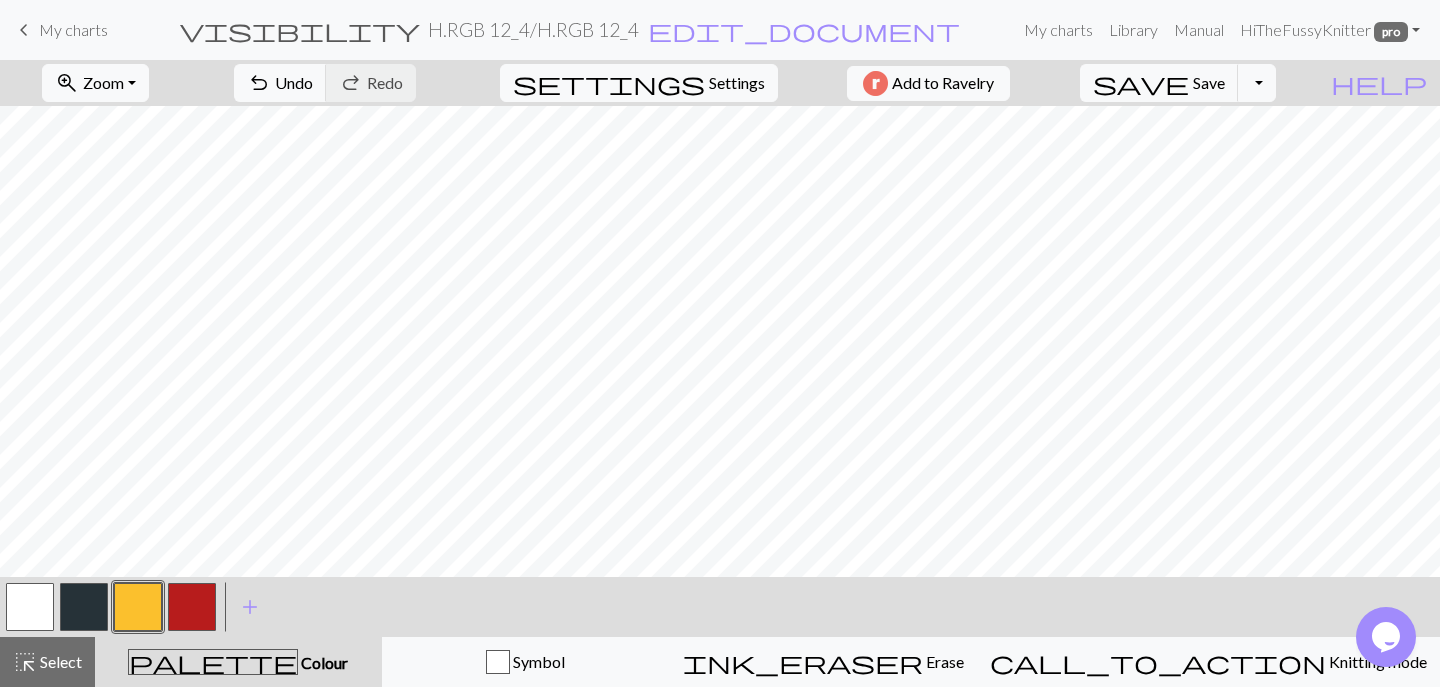 click at bounding box center [192, 607] 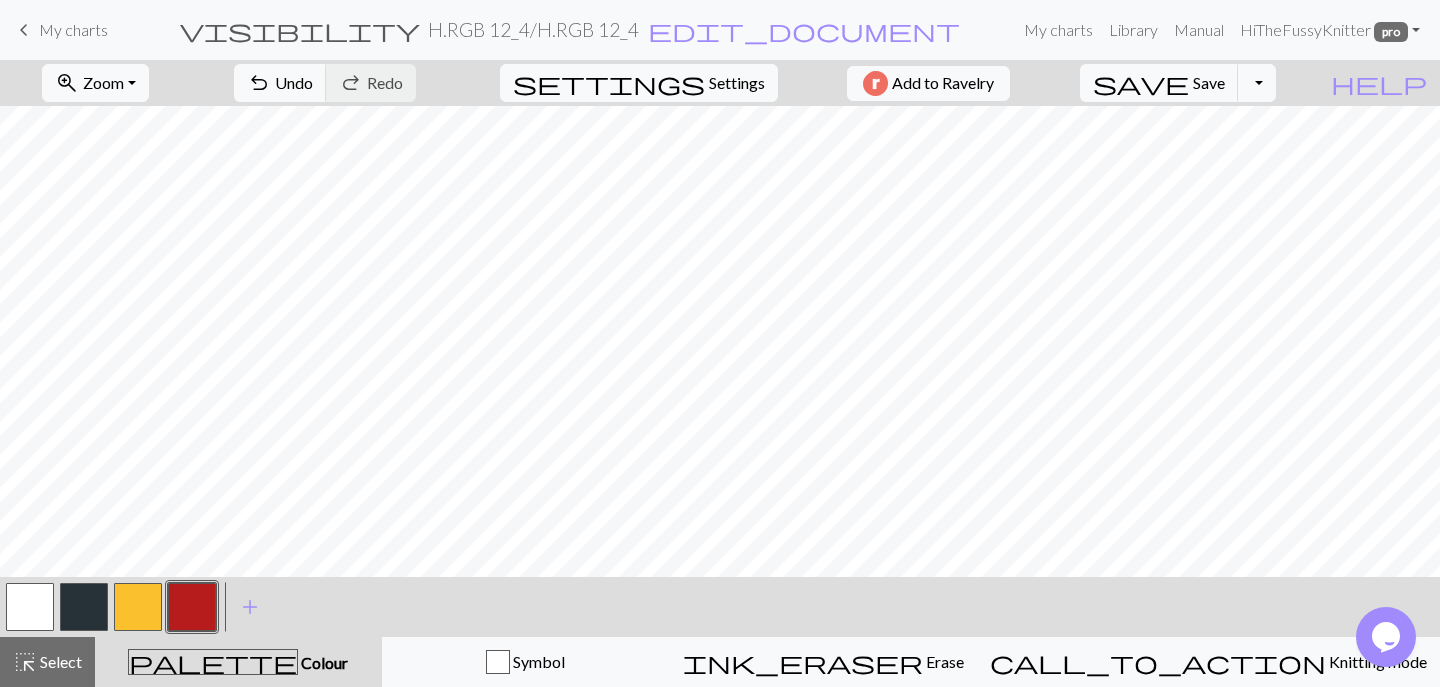 click at bounding box center (138, 607) 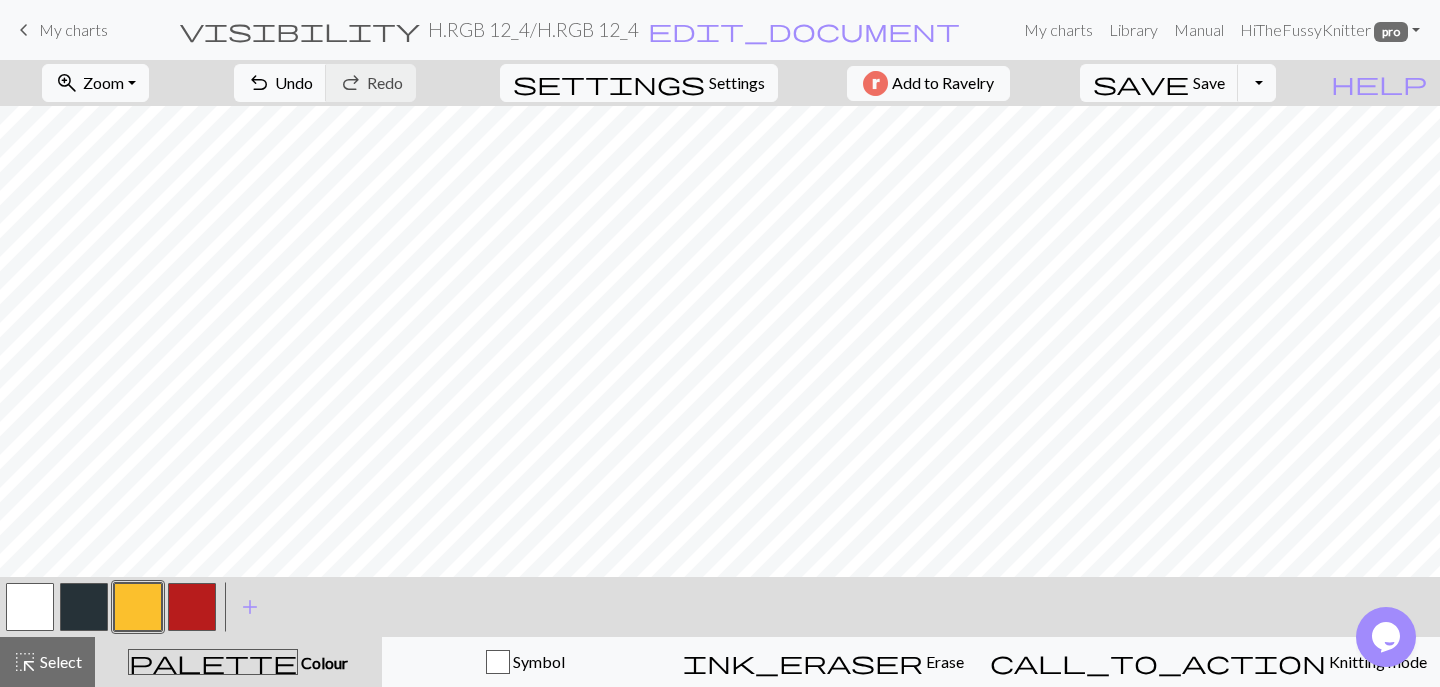 click at bounding box center (138, 607) 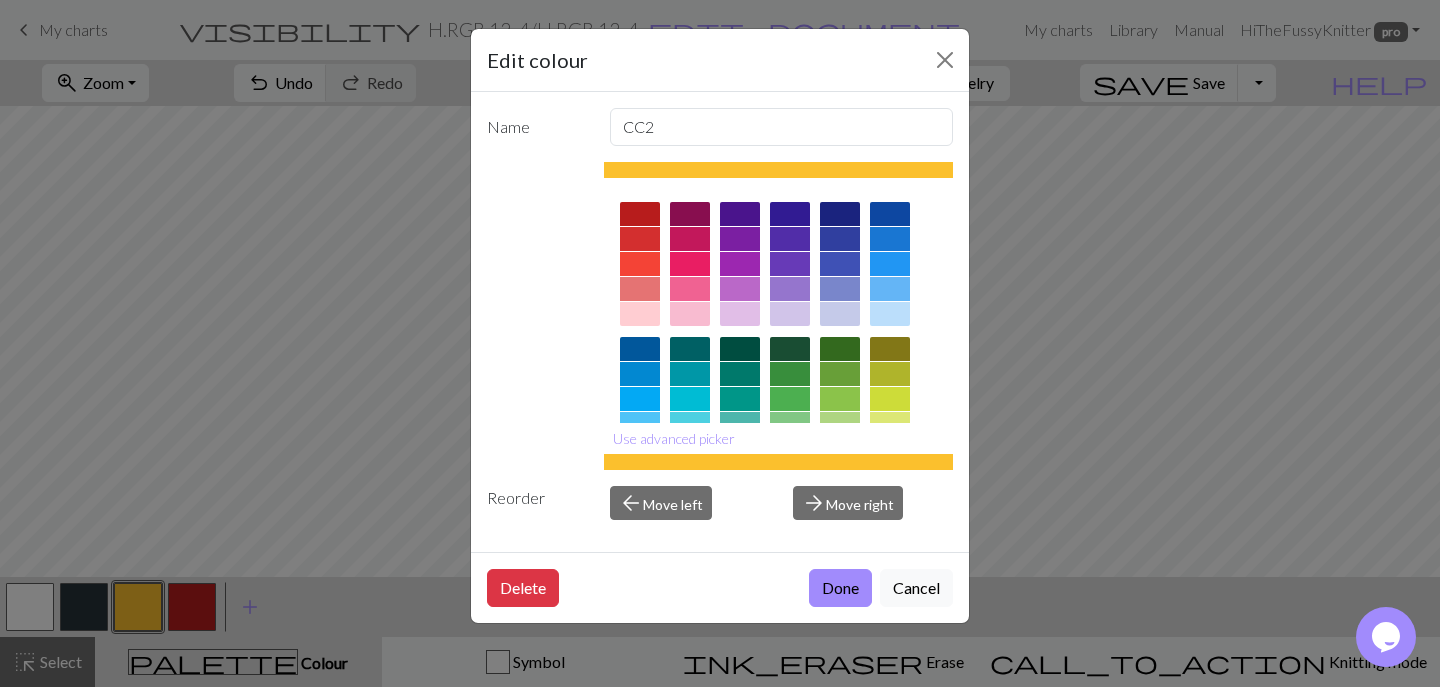 click on "Edit colour Name CC2 Use advanced picker Reorder arrow_back Move left arrow_forward Move right Delete Done Cancel" at bounding box center (720, 343) 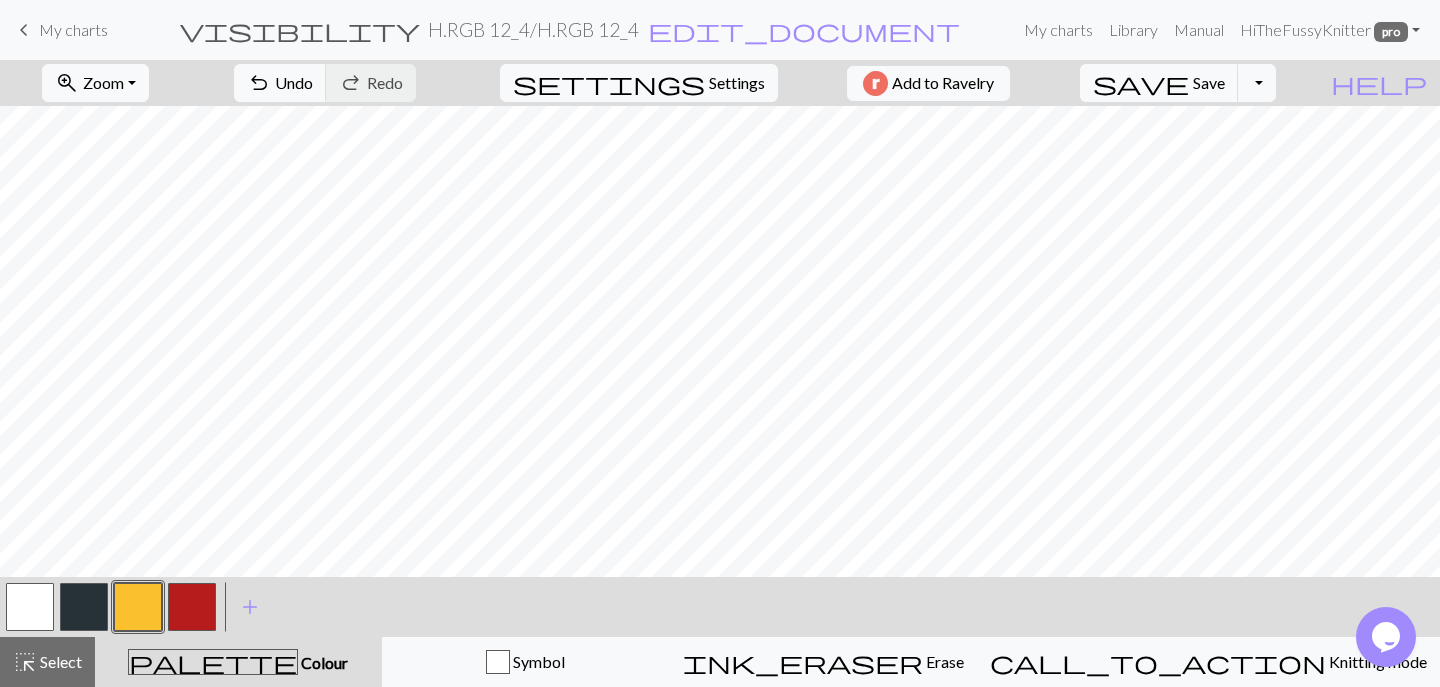 click at bounding box center [84, 607] 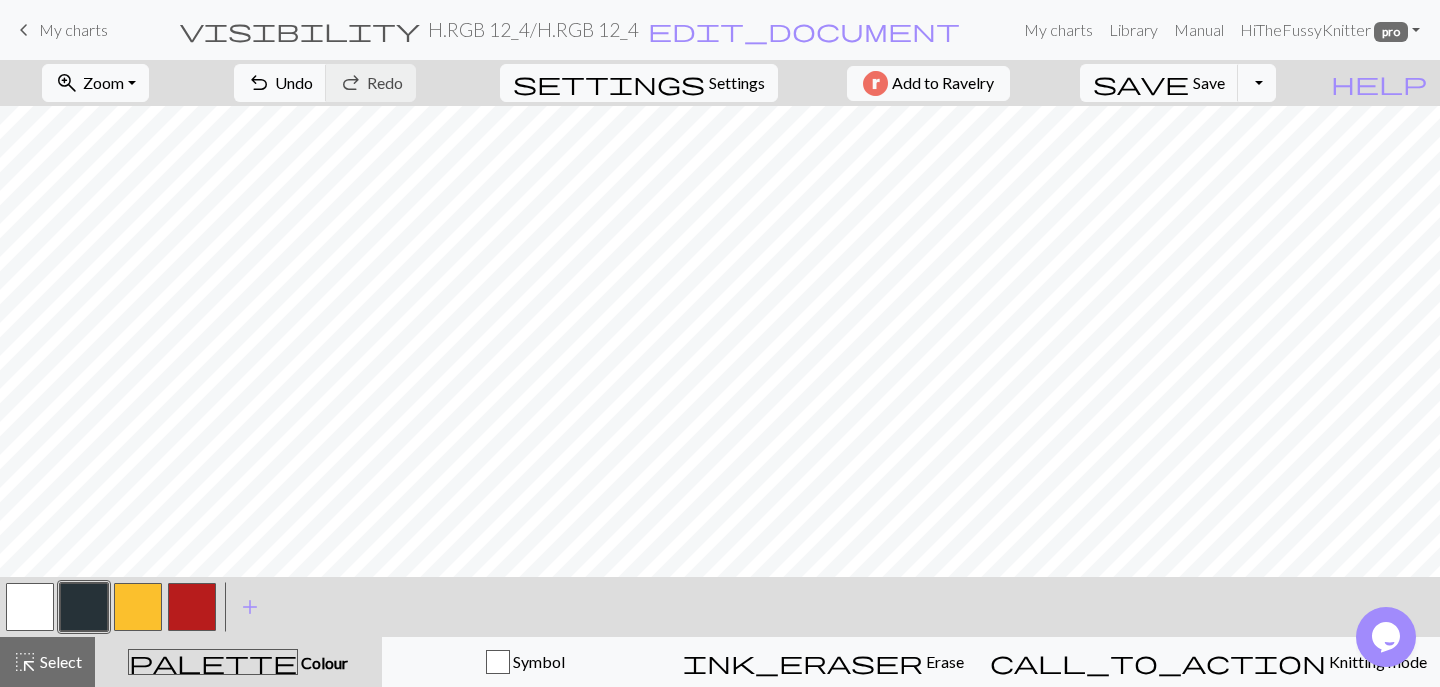 click at bounding box center [138, 607] 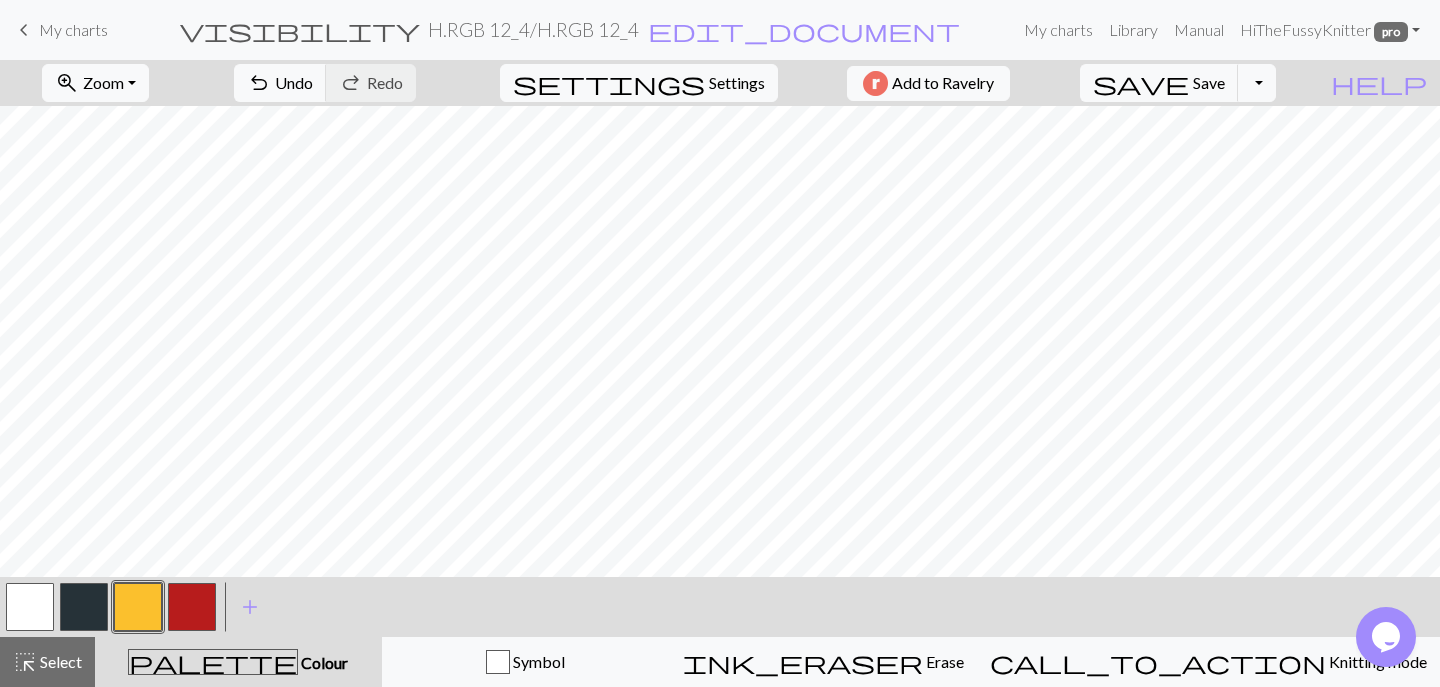 click at bounding box center [30, 607] 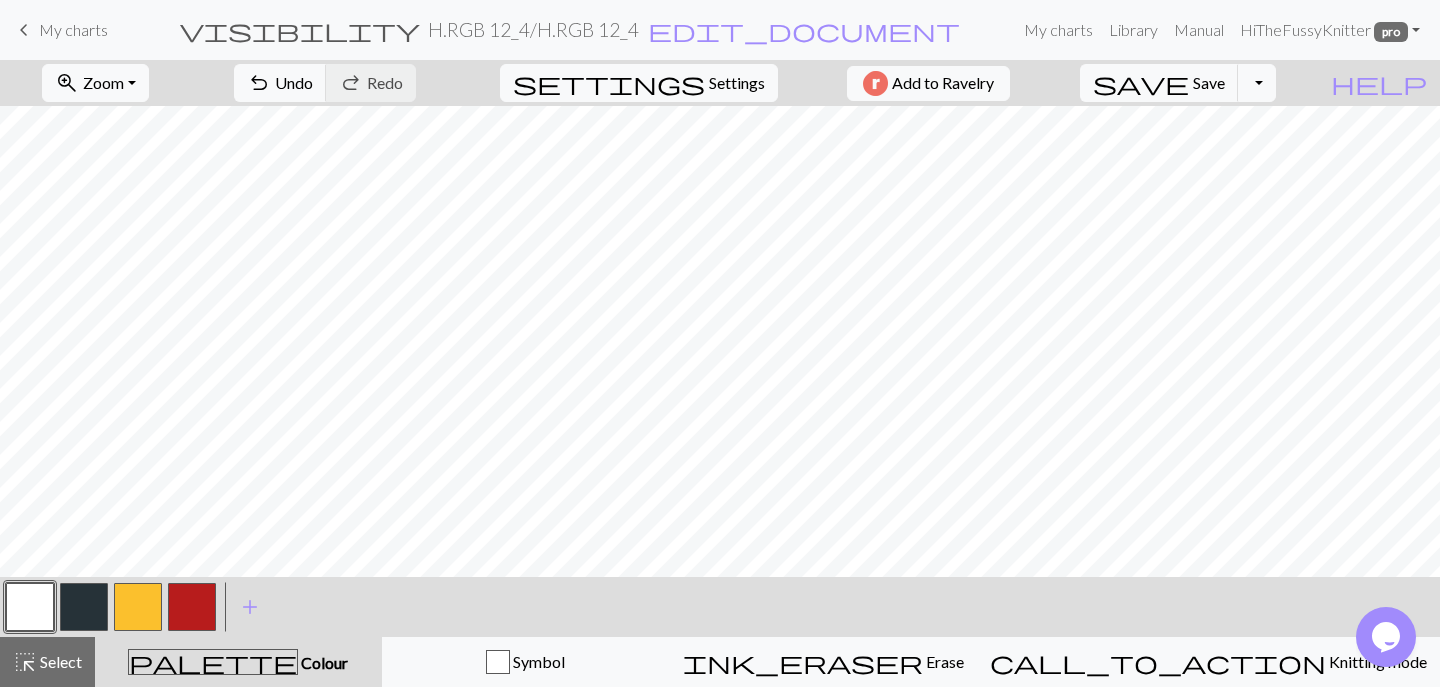 click at bounding box center (192, 607) 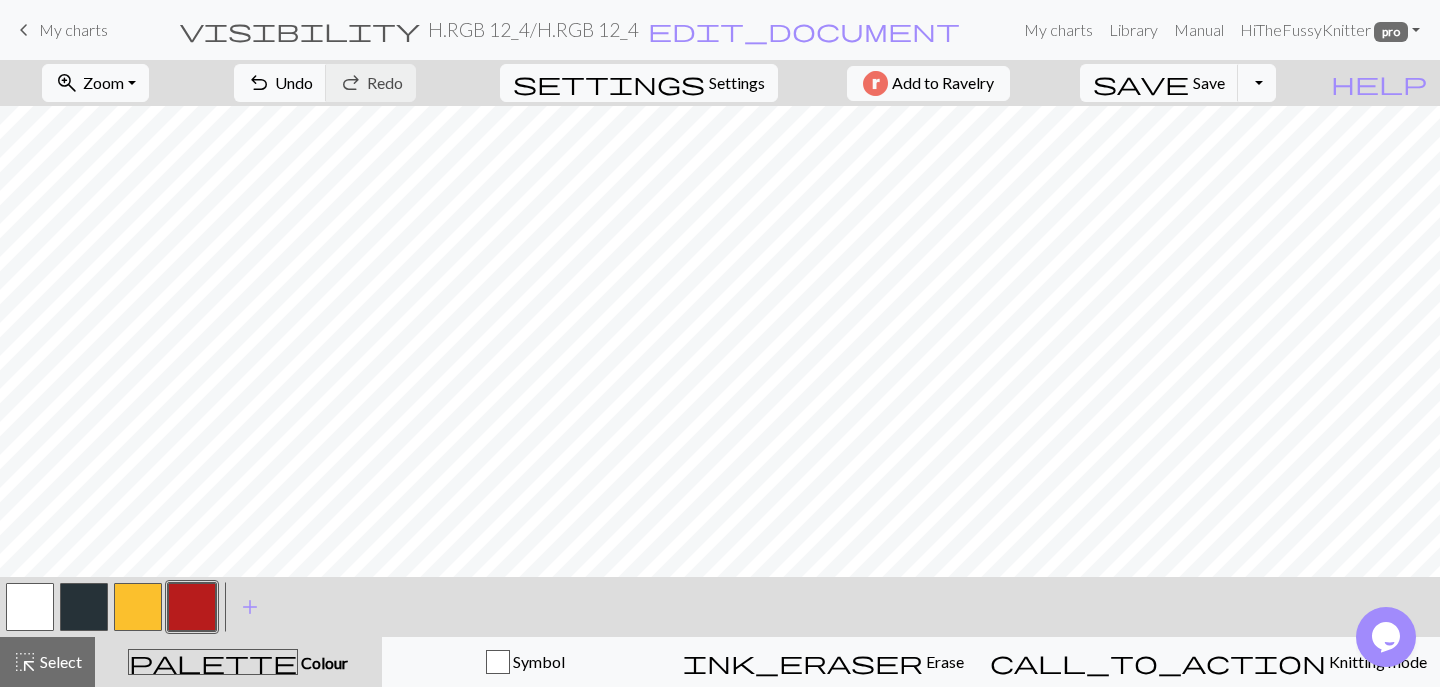 click at bounding box center (138, 607) 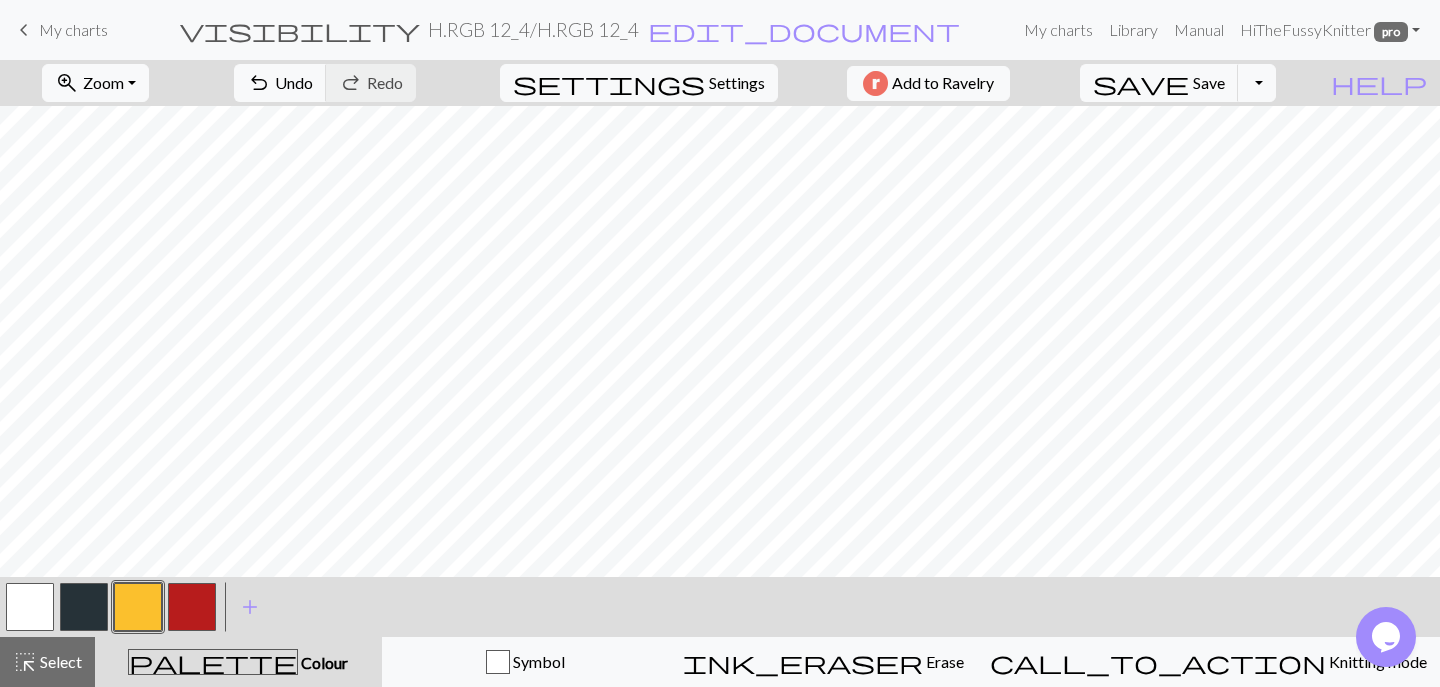 click at bounding box center [84, 607] 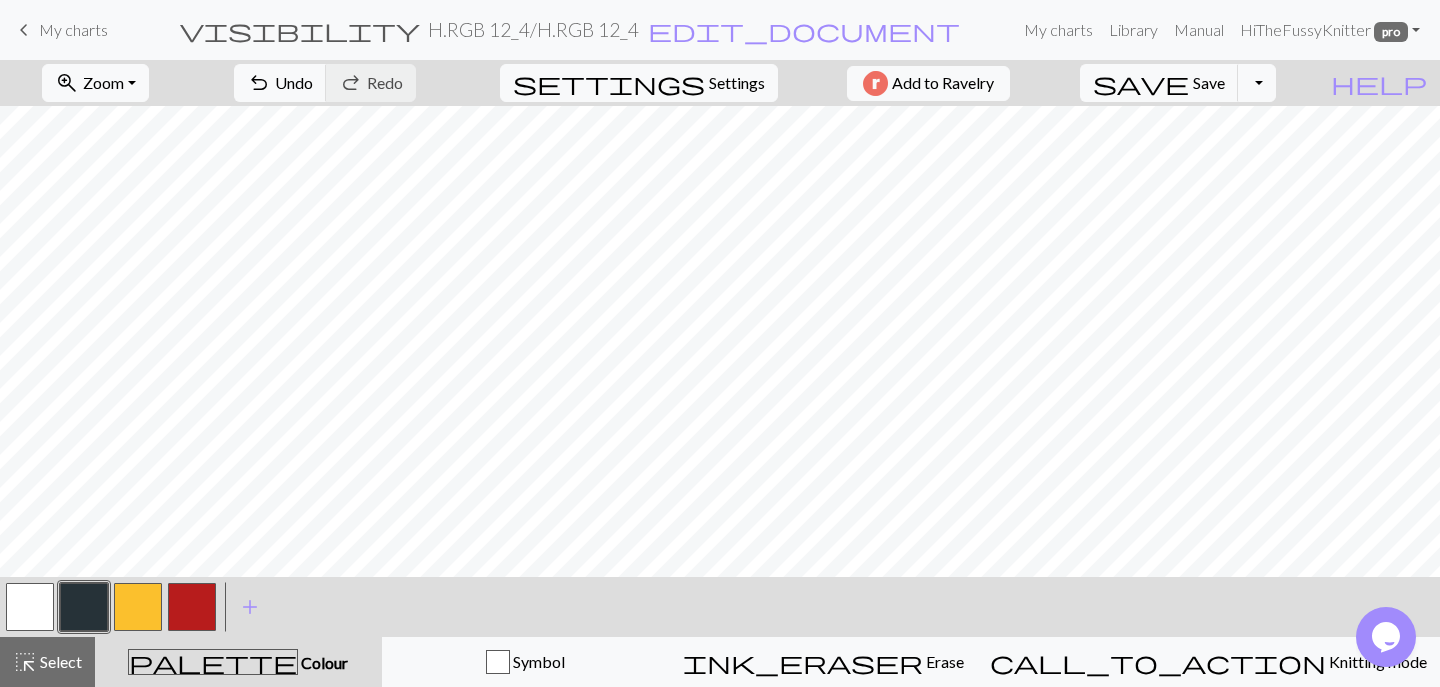 click at bounding box center [138, 607] 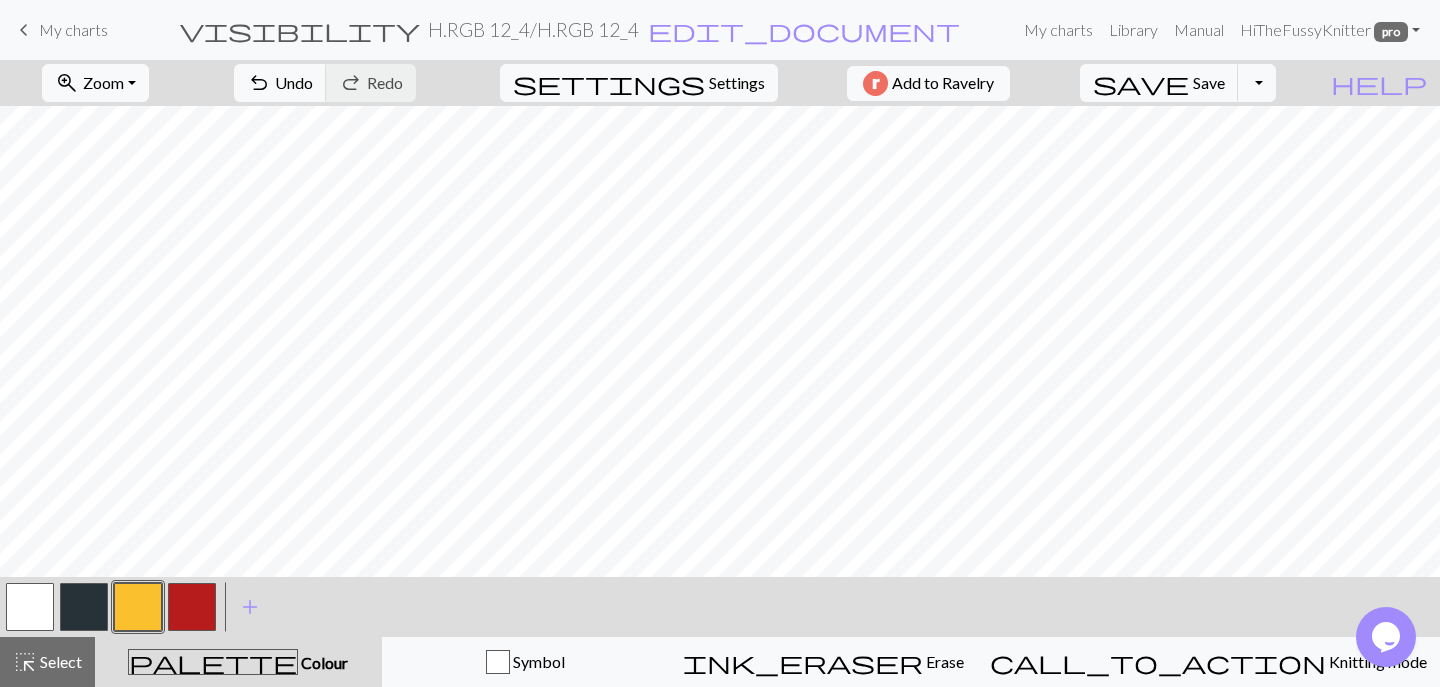 click at bounding box center (84, 607) 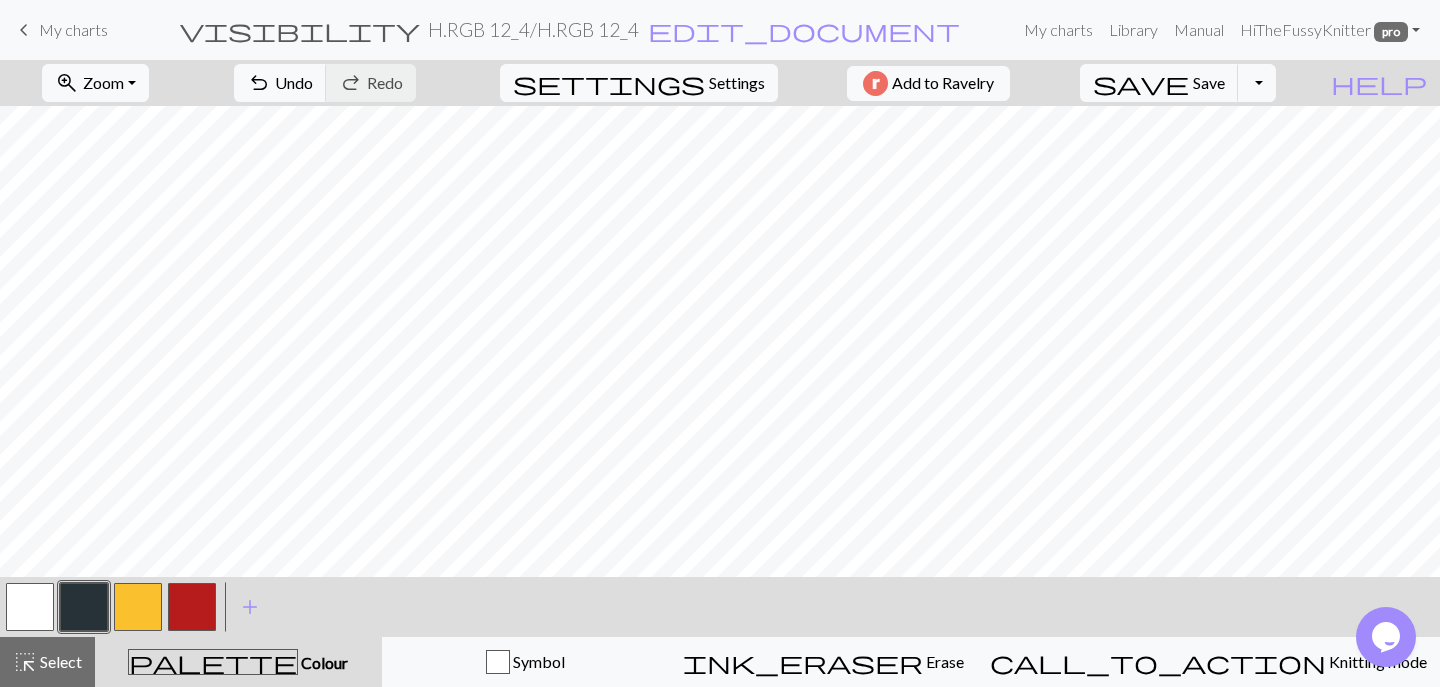 click at bounding box center (192, 607) 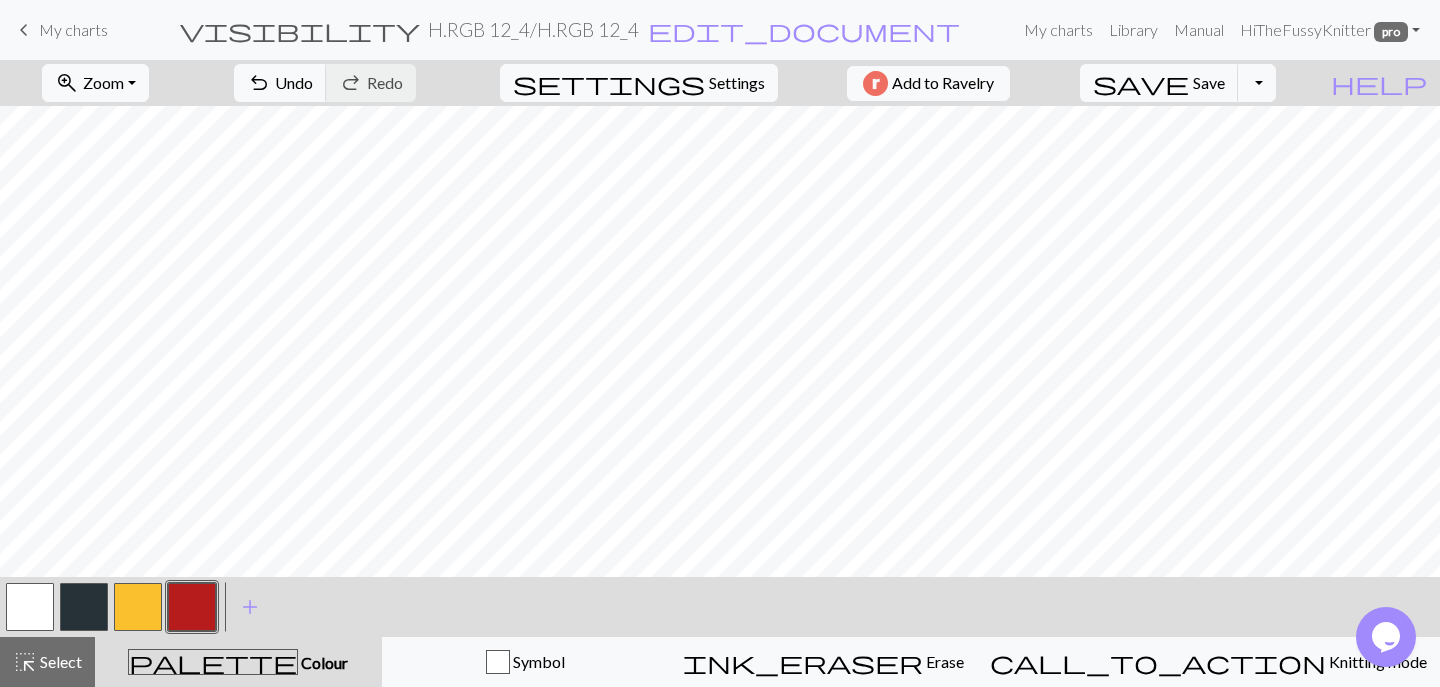click at bounding box center (192, 607) 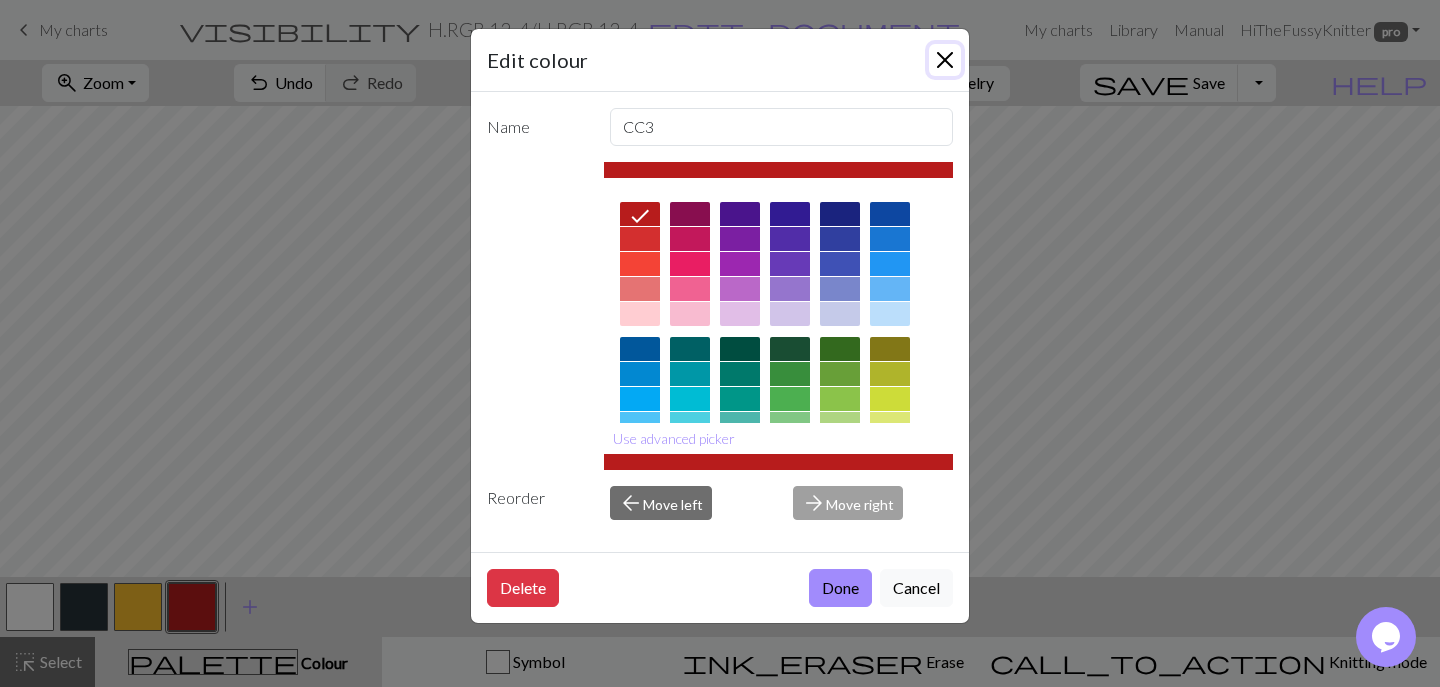 click at bounding box center (945, 60) 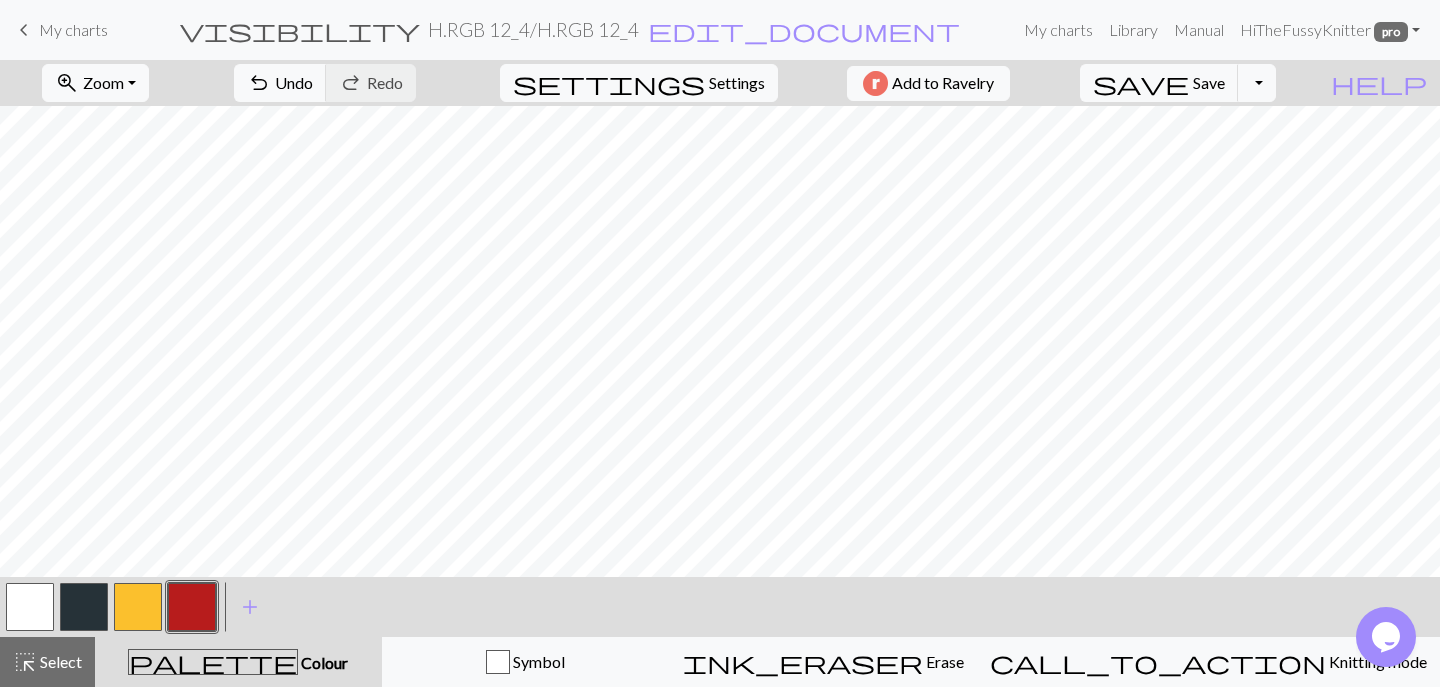 click at bounding box center (138, 607) 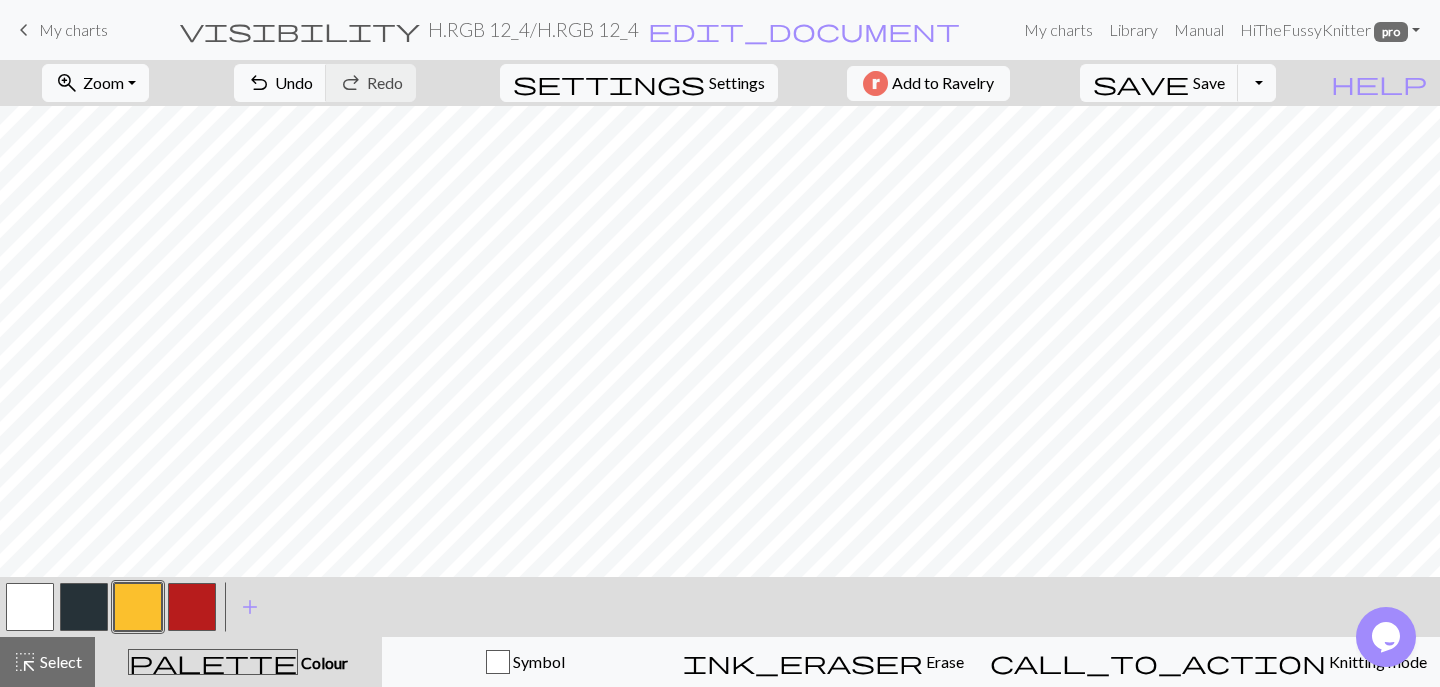 click at bounding box center (138, 607) 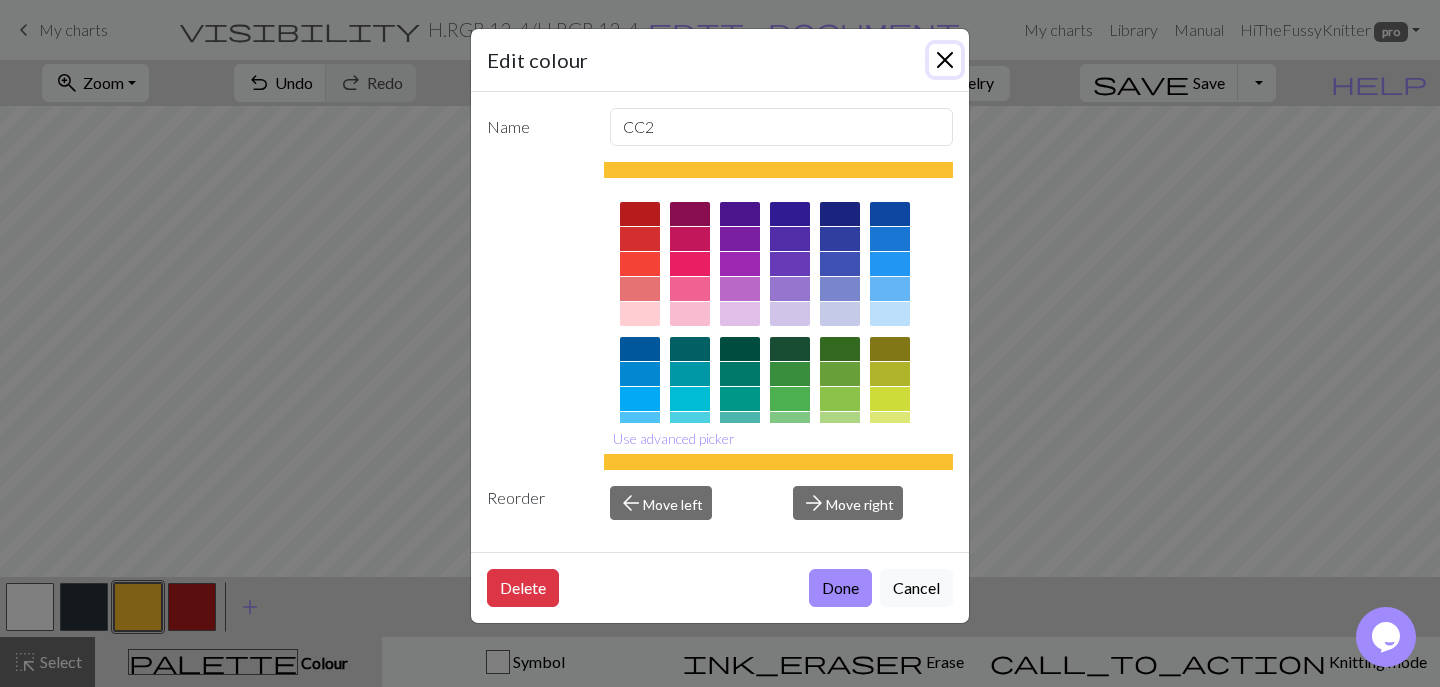 click at bounding box center [945, 60] 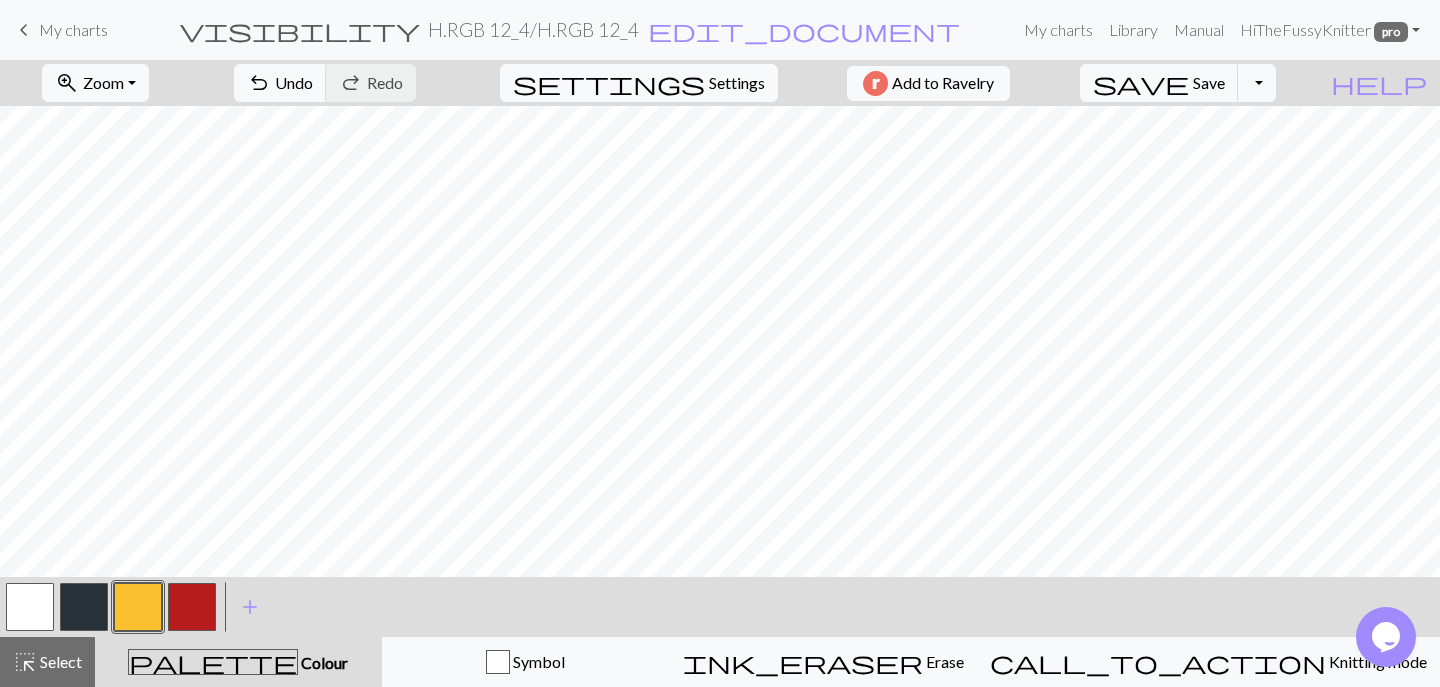 click at bounding box center [84, 607] 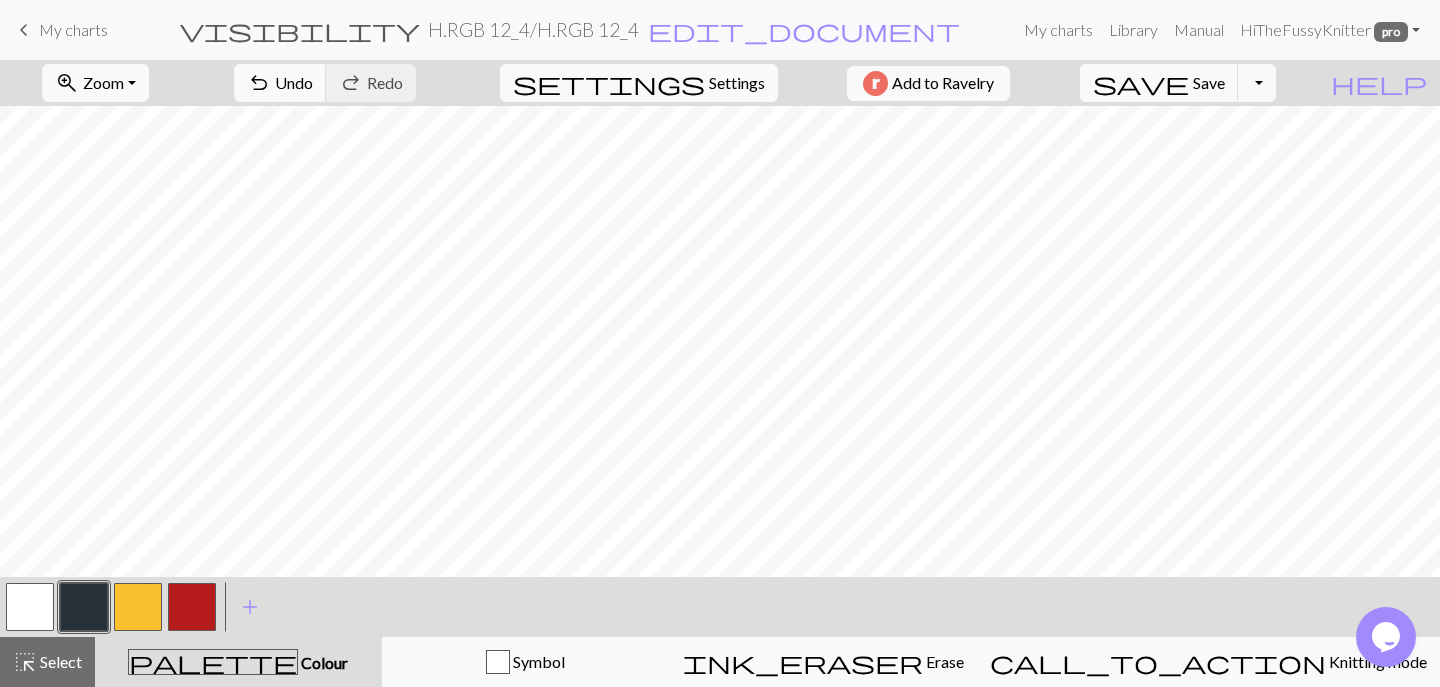 click at bounding box center (138, 607) 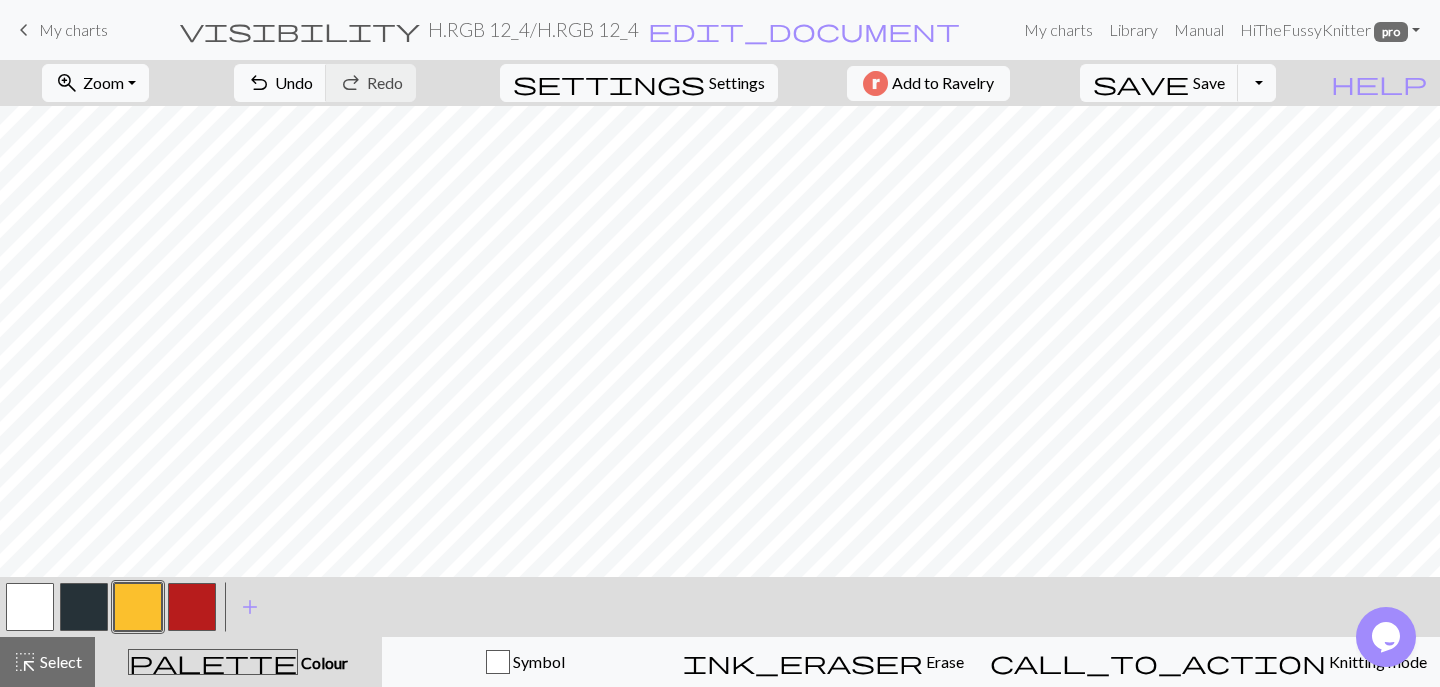 click at bounding box center (192, 607) 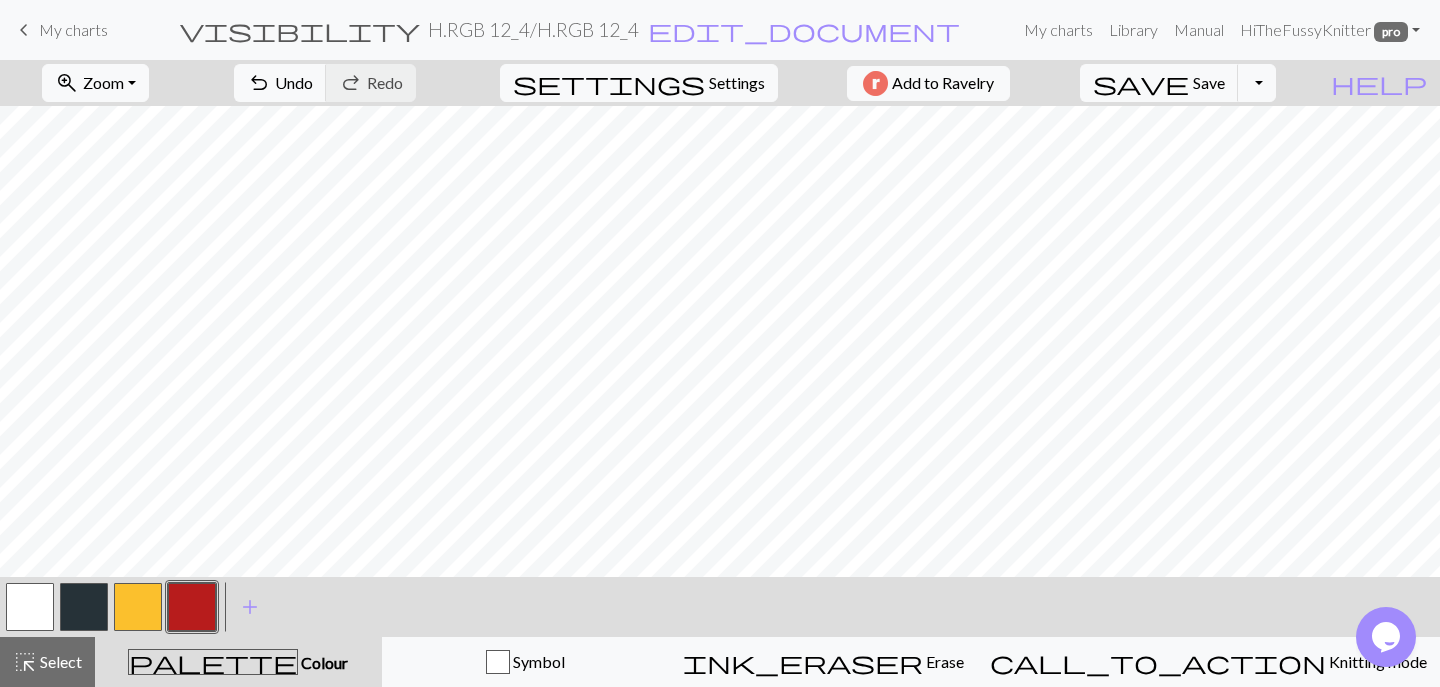 click at bounding box center (138, 607) 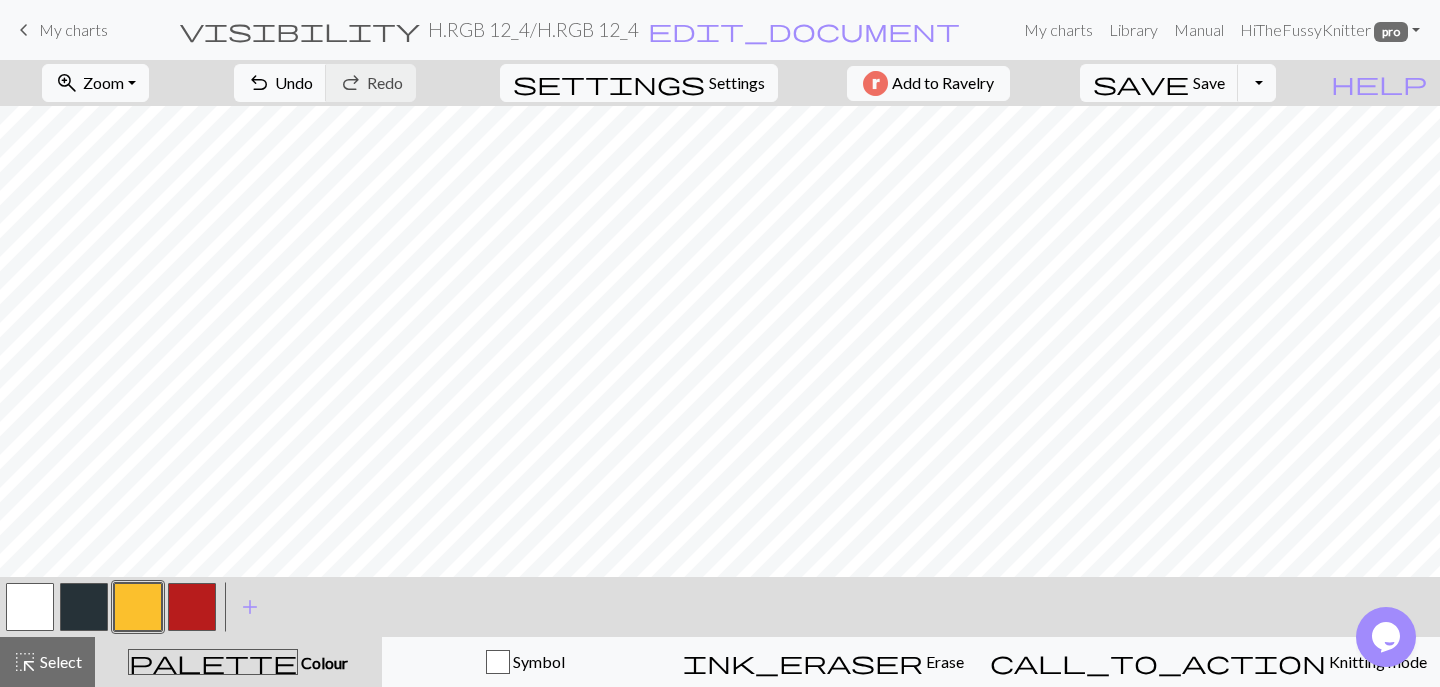 click at bounding box center [30, 607] 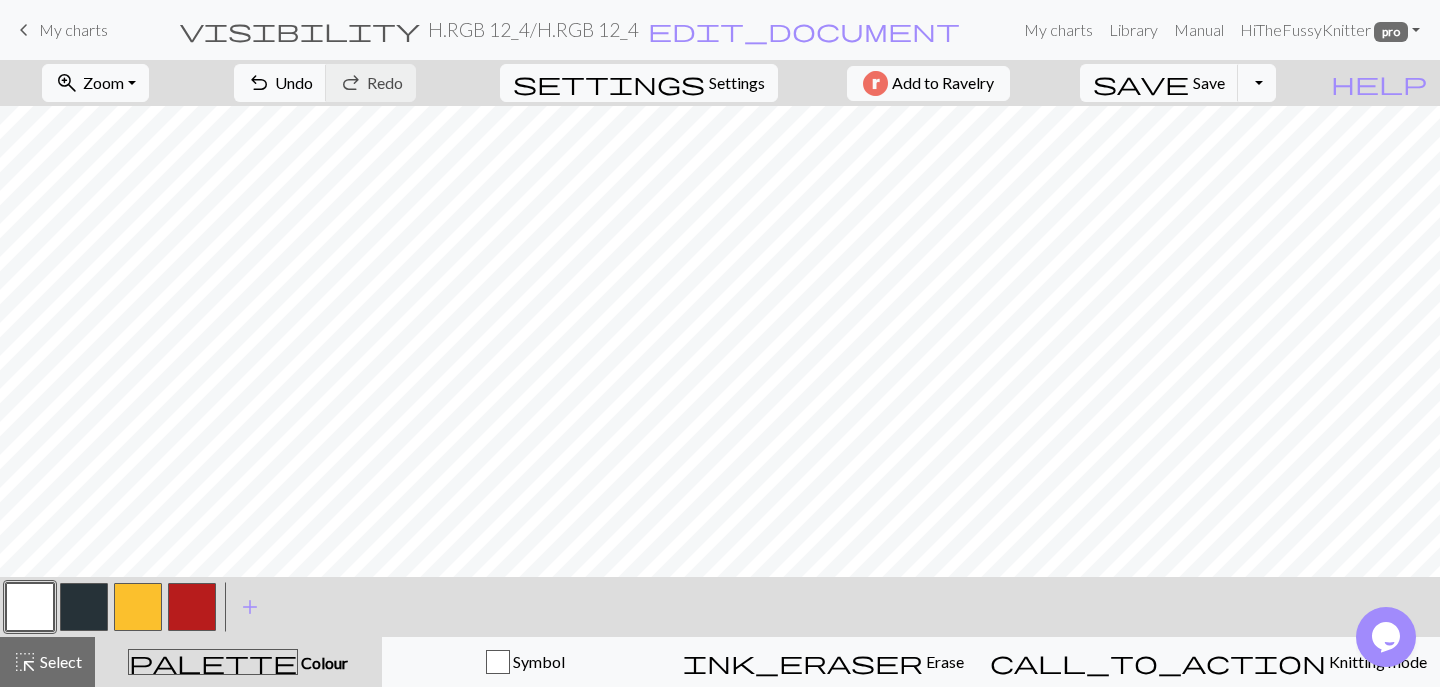 click at bounding box center [30, 607] 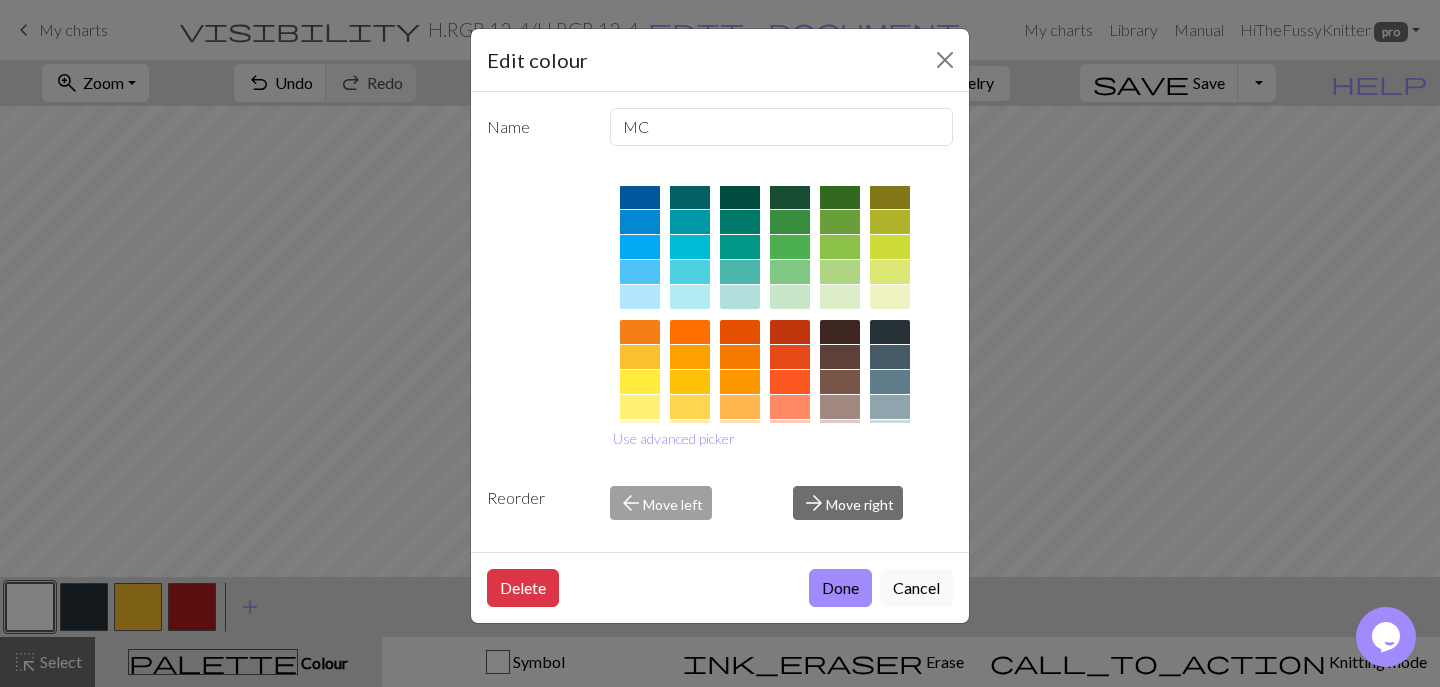 scroll, scrollTop: 331, scrollLeft: 0, axis: vertical 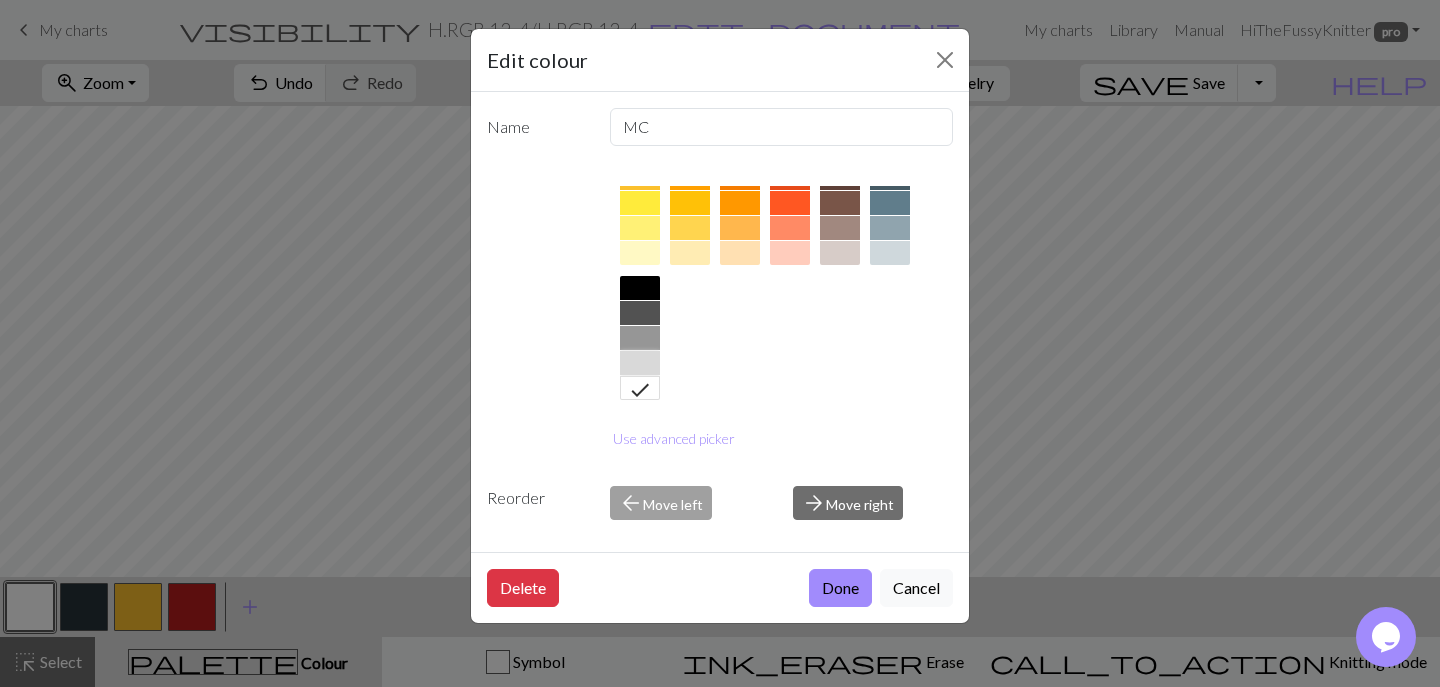 click at bounding box center (640, 363) 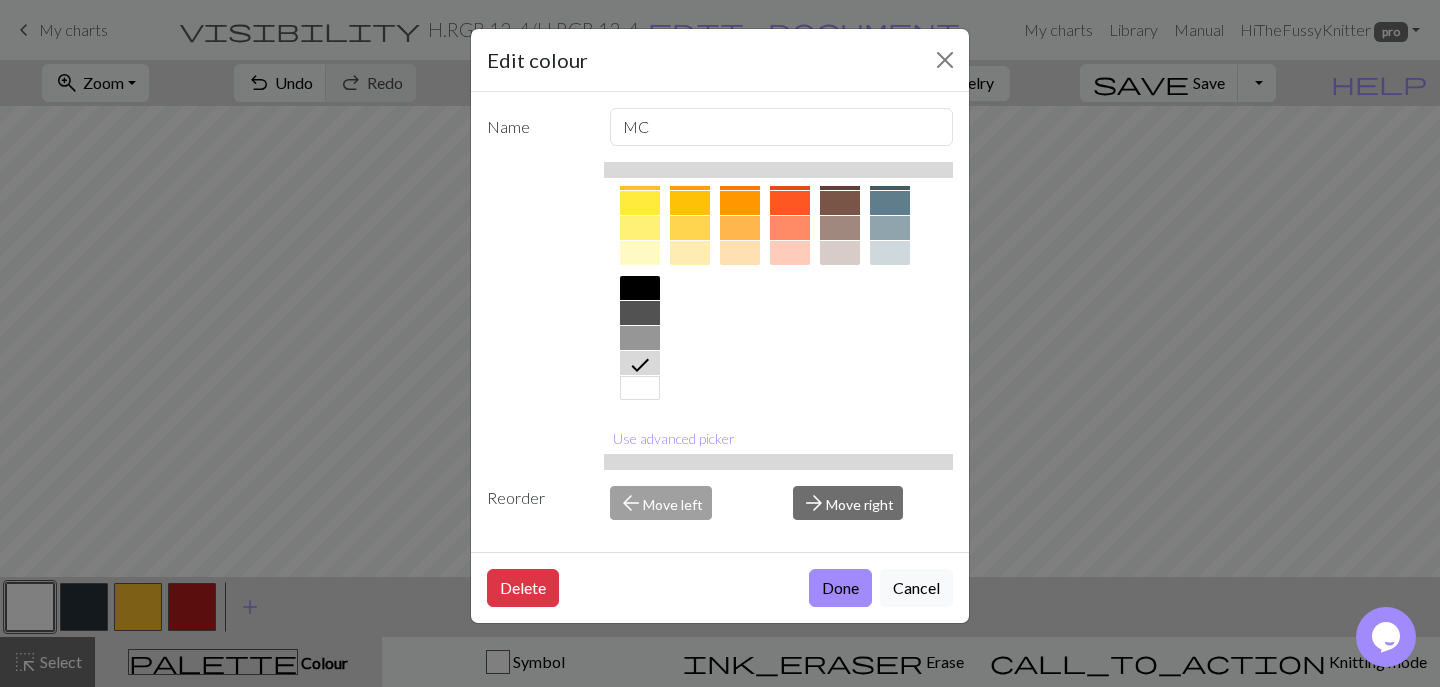 click on "Edit colour Name MC Use advanced picker Reorder arrow_back Move left arrow_forward Move right Delete Done Cancel" at bounding box center (720, 343) 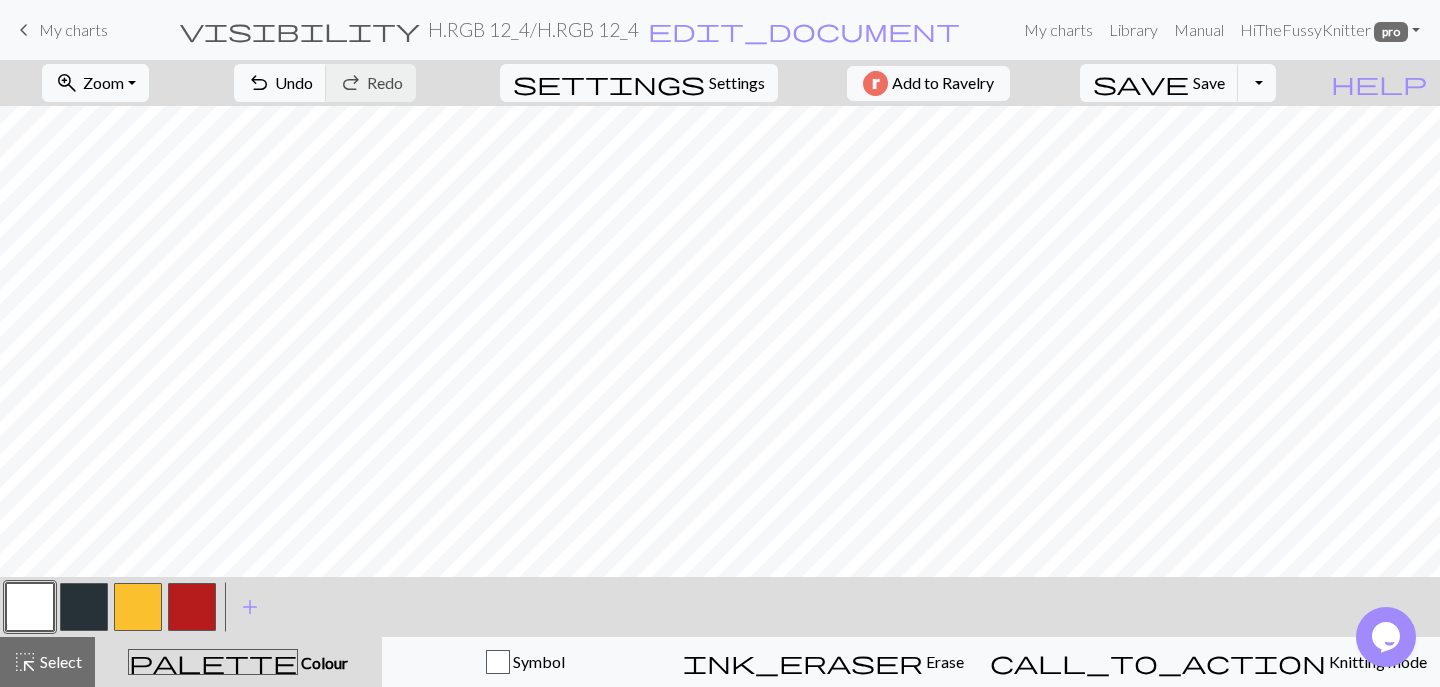 click at bounding box center [30, 607] 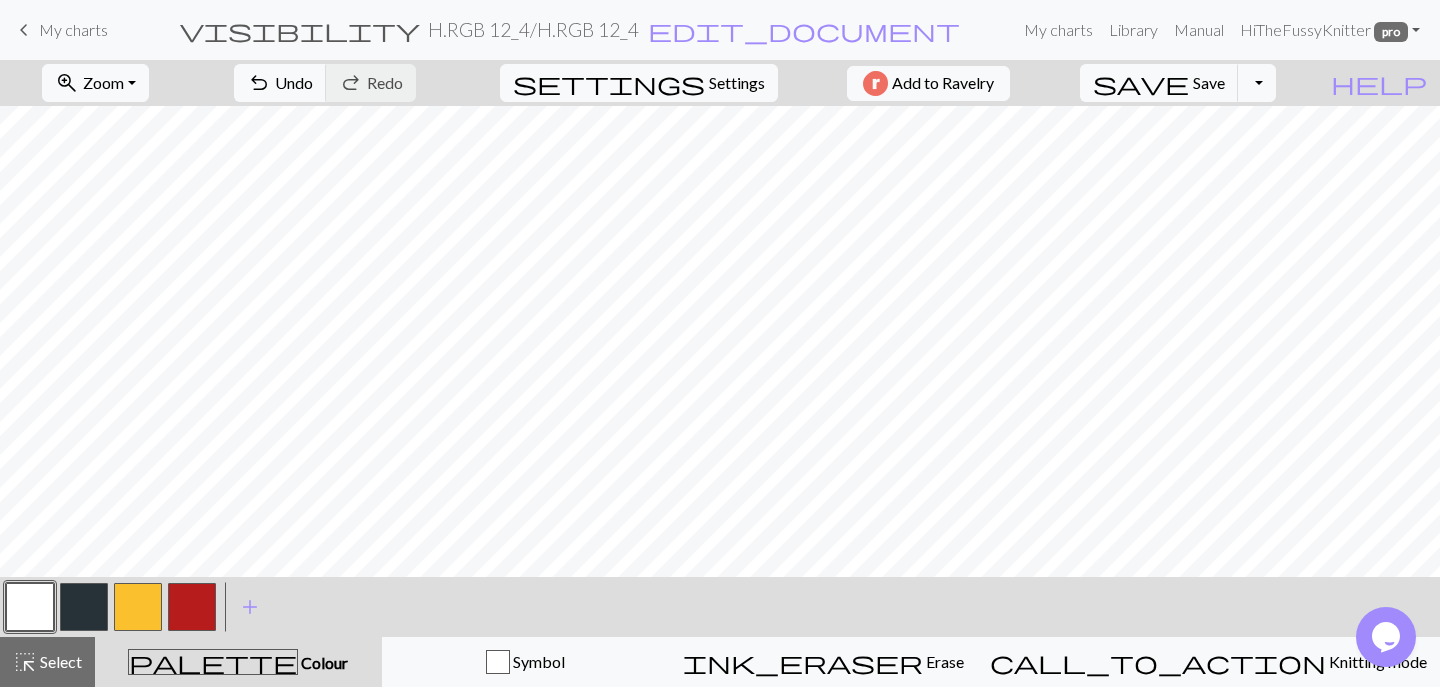 click on "Edit colour Name MC Use advanced picker Reorder arrow_back Move left arrow_forward Move right Delete Done Cancel" at bounding box center (720, 343) 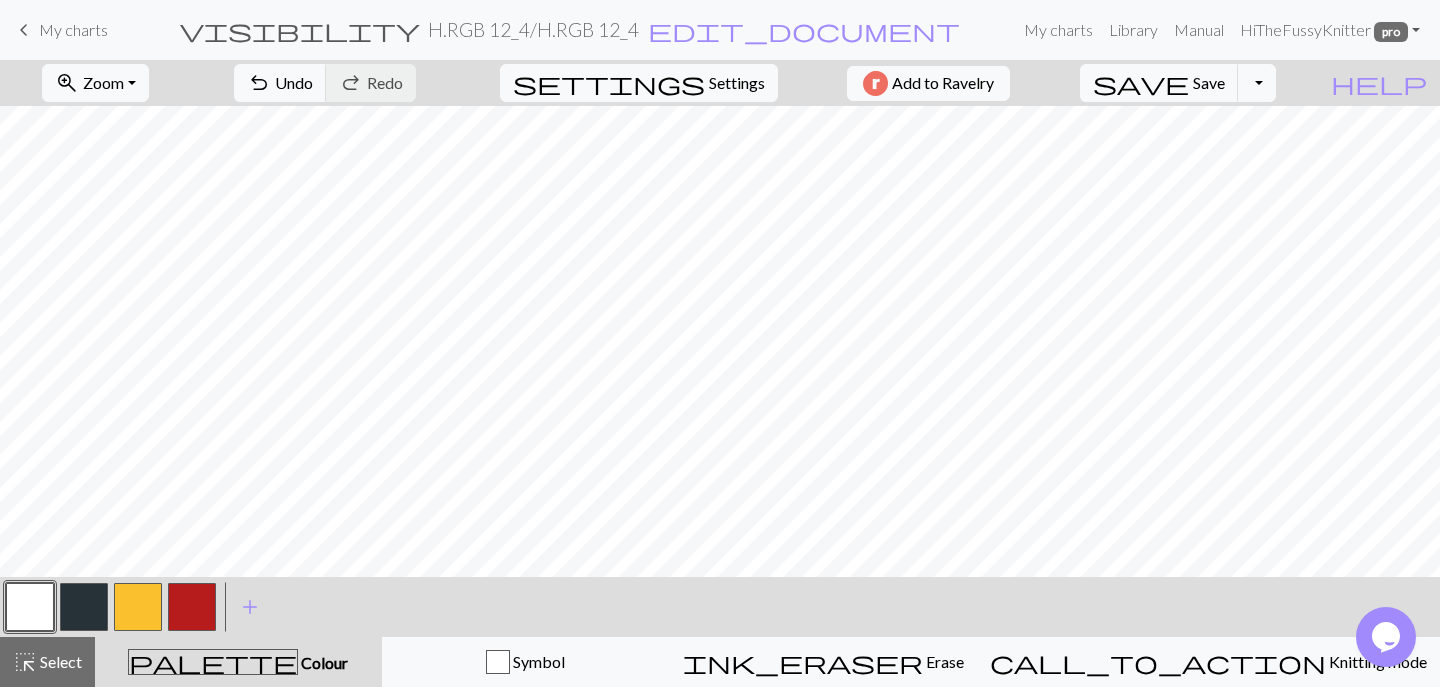 click at bounding box center [30, 607] 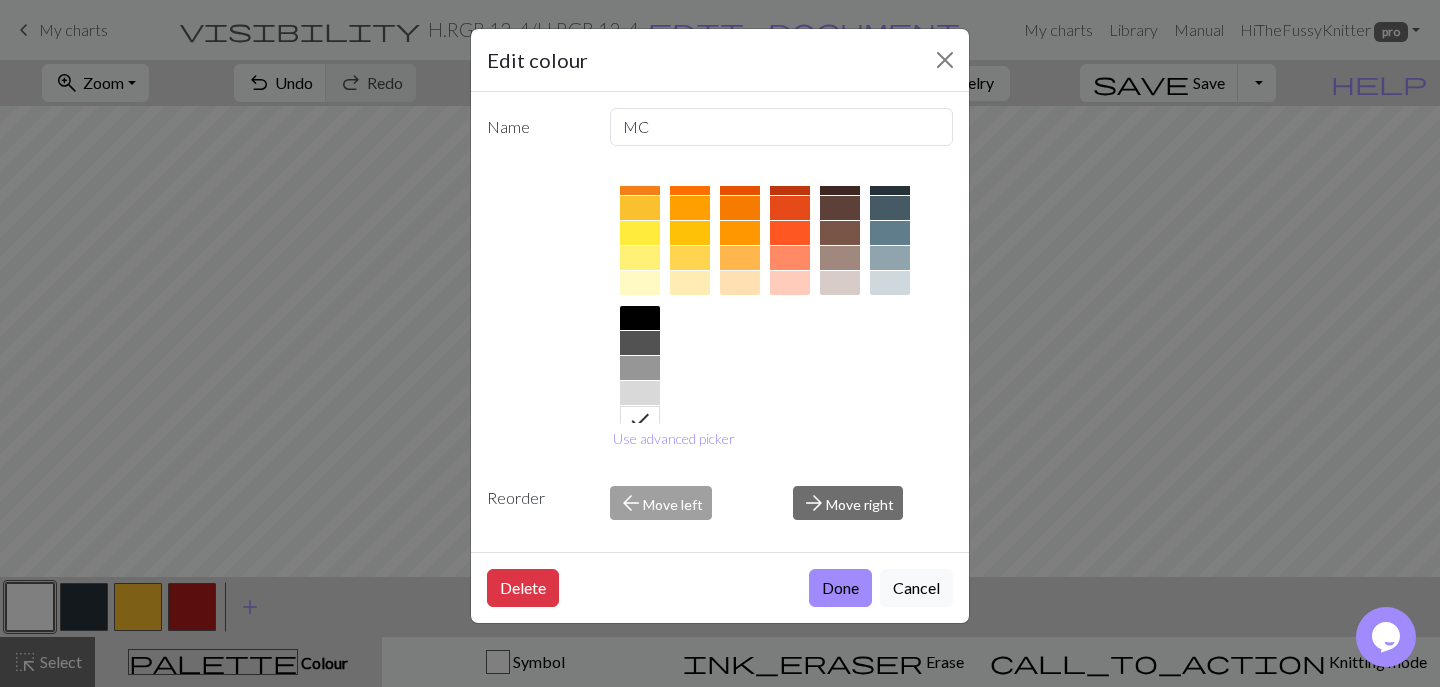 scroll, scrollTop: 331, scrollLeft: 0, axis: vertical 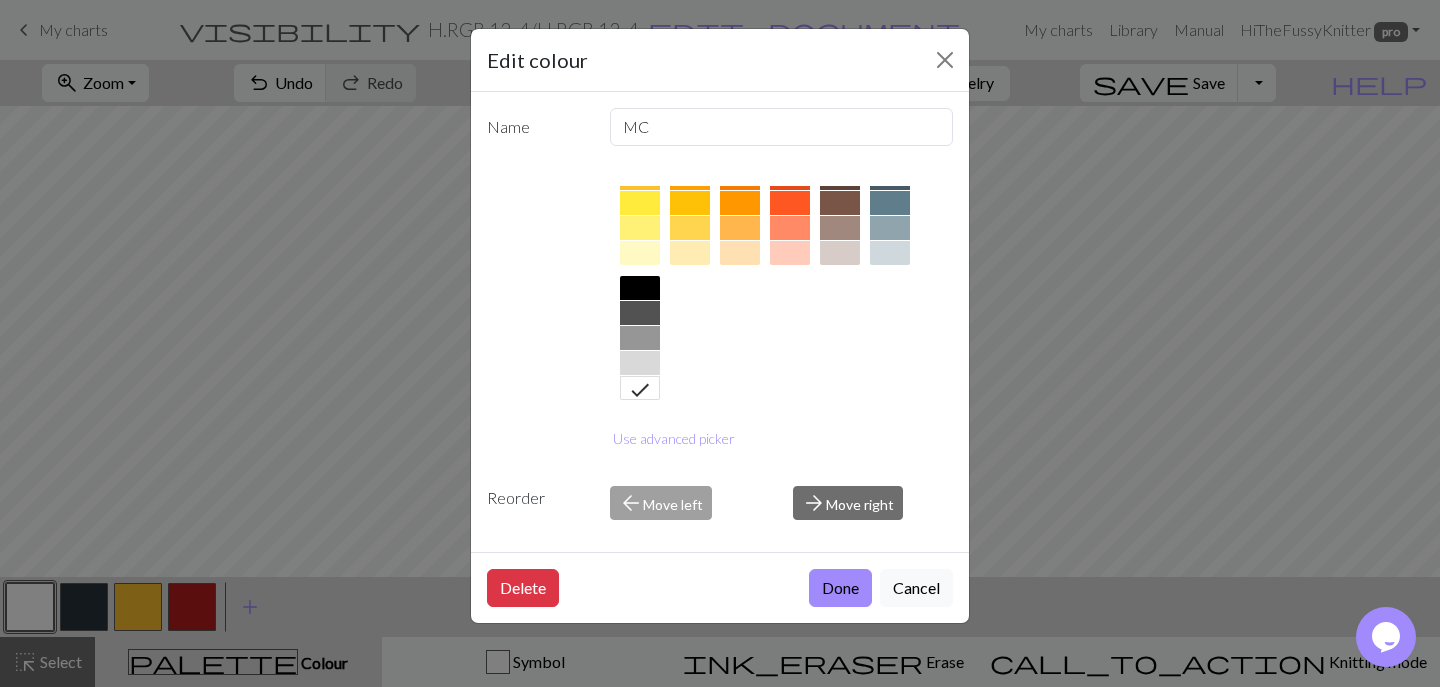 click at bounding box center (640, 363) 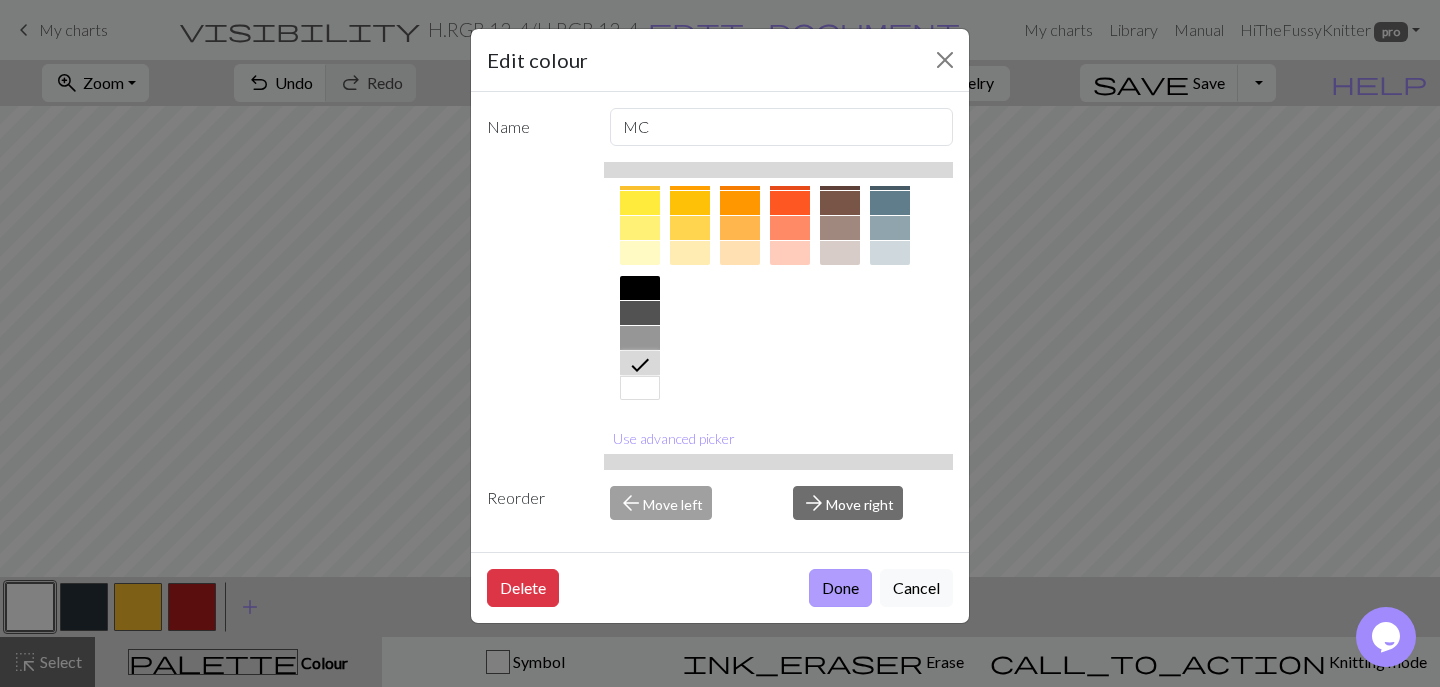 click on "Done" at bounding box center (840, 588) 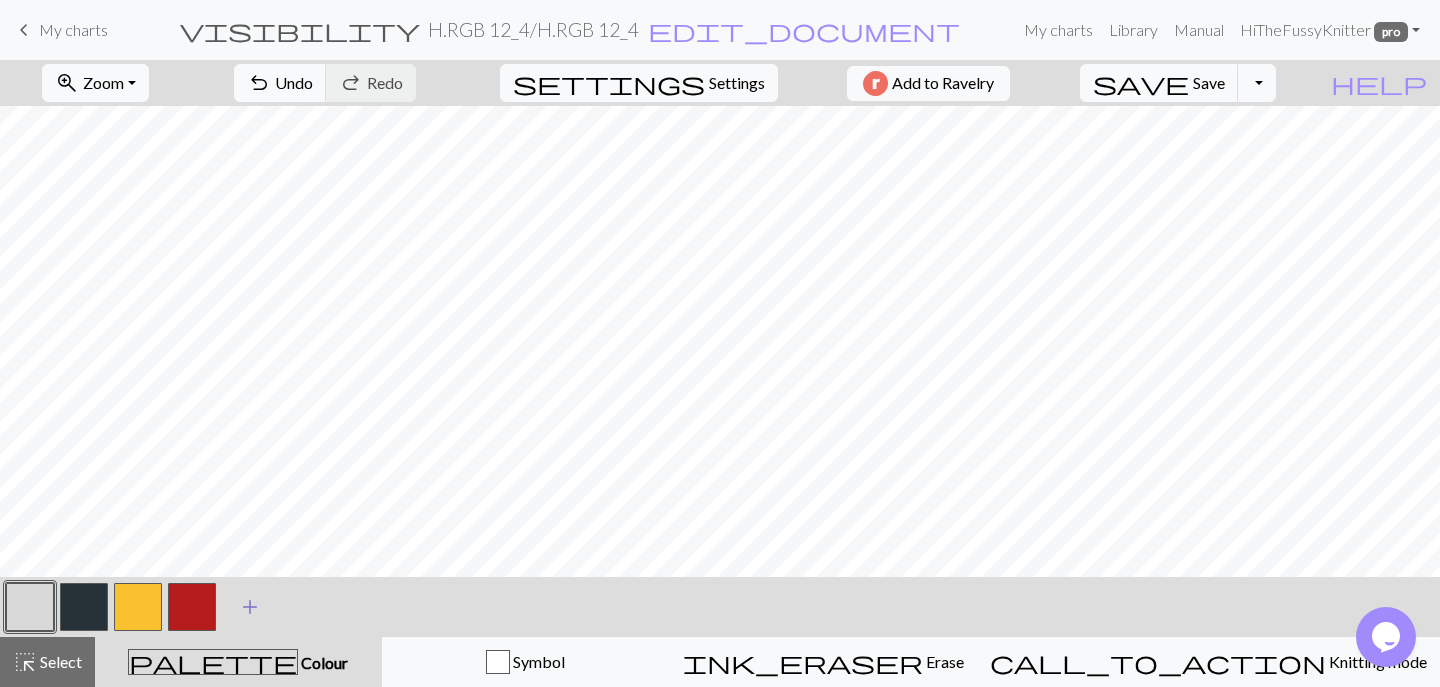 click on "add" at bounding box center (250, 607) 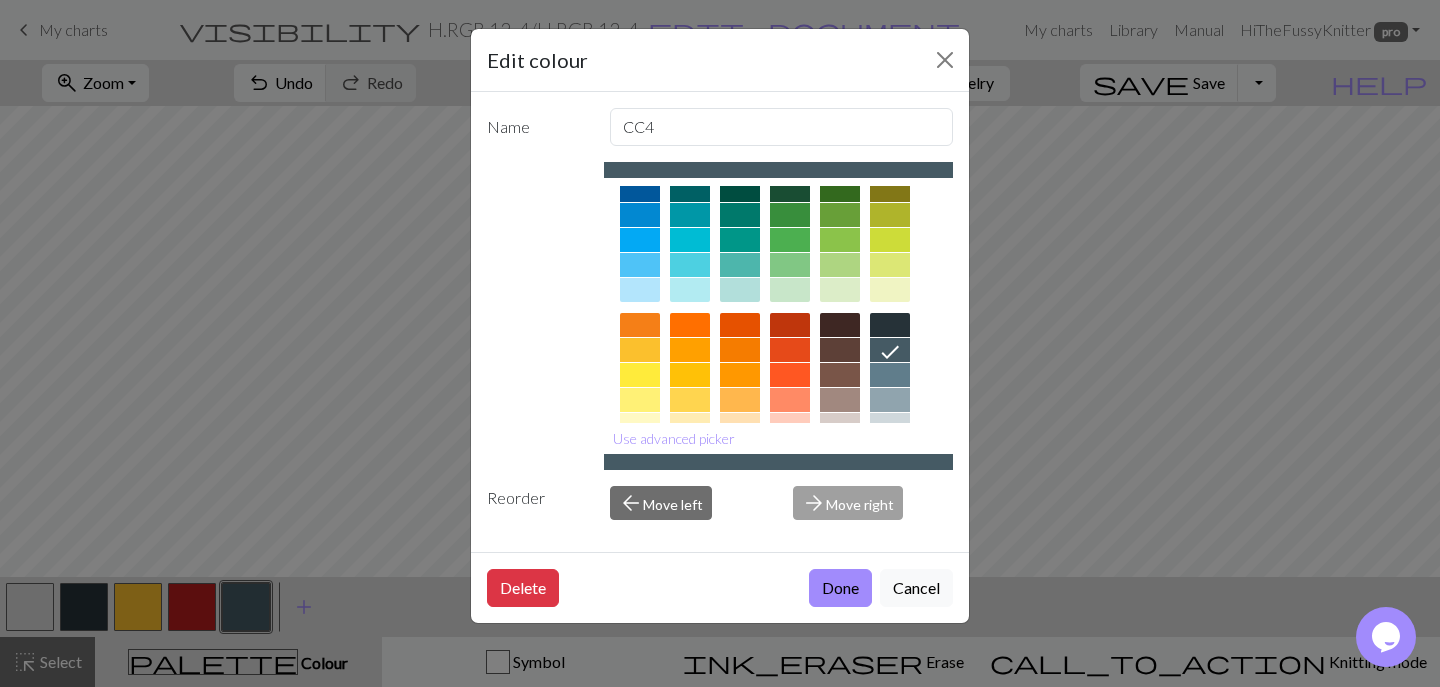 scroll, scrollTop: 331, scrollLeft: 0, axis: vertical 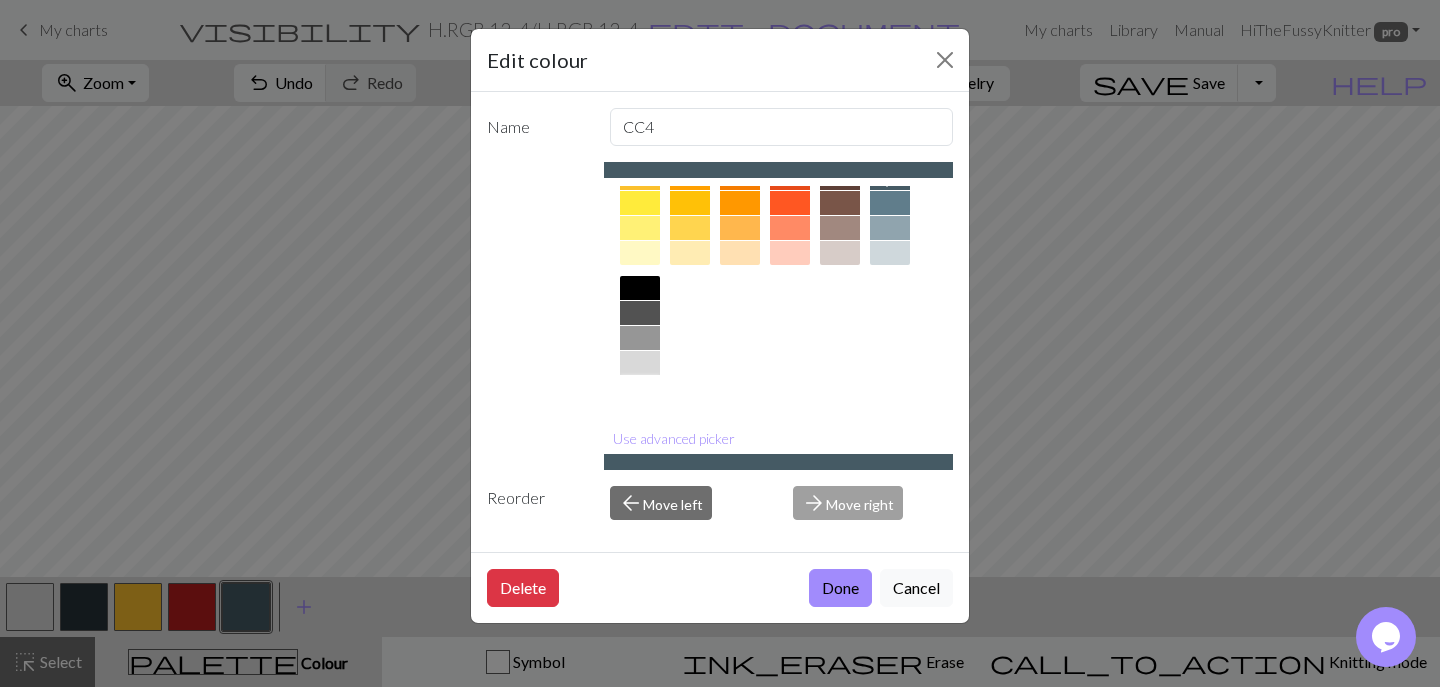 click at bounding box center (640, 388) 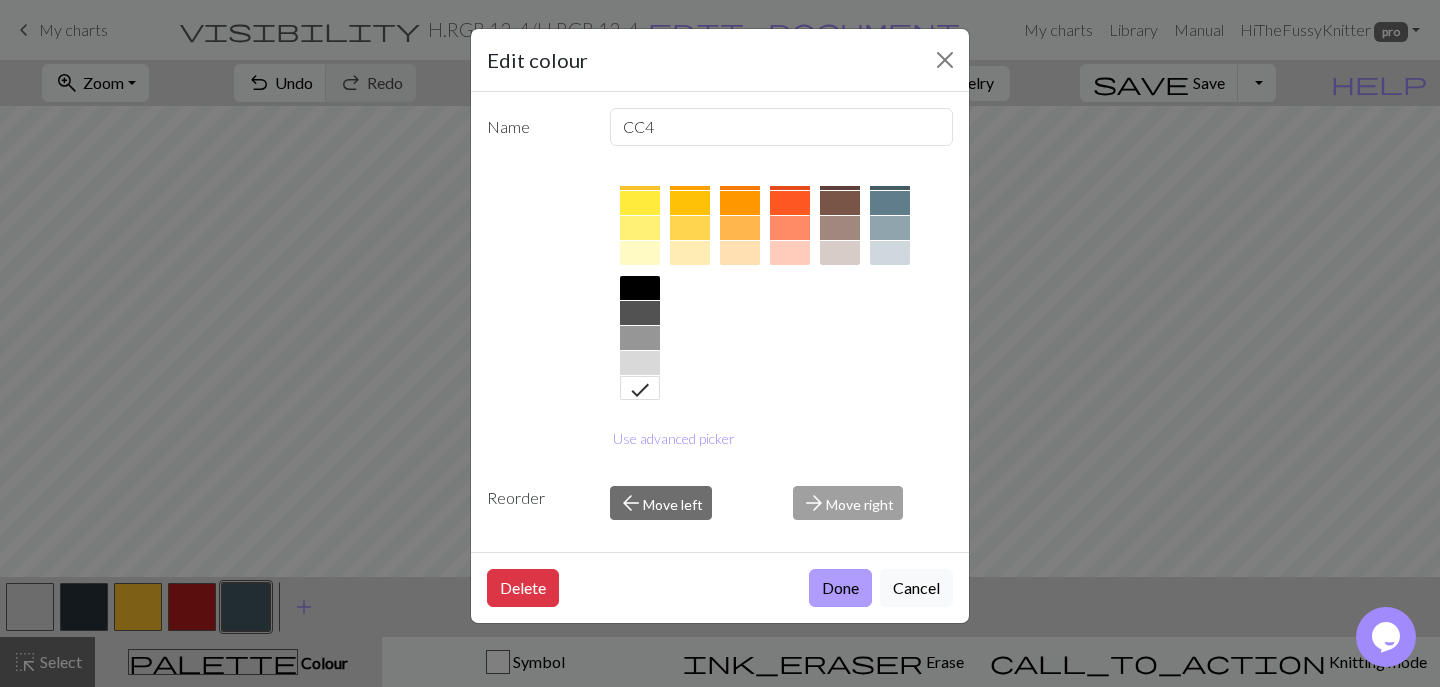 click on "Done" at bounding box center [840, 588] 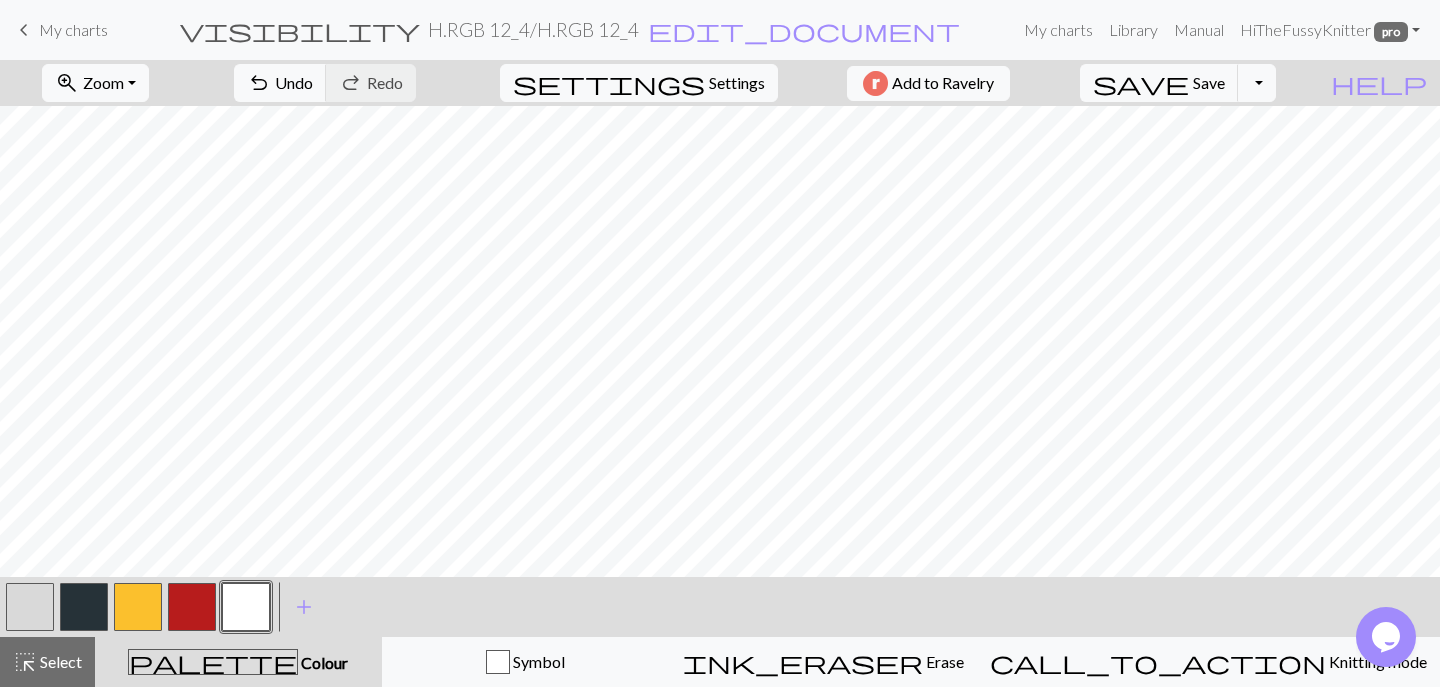 click at bounding box center [138, 607] 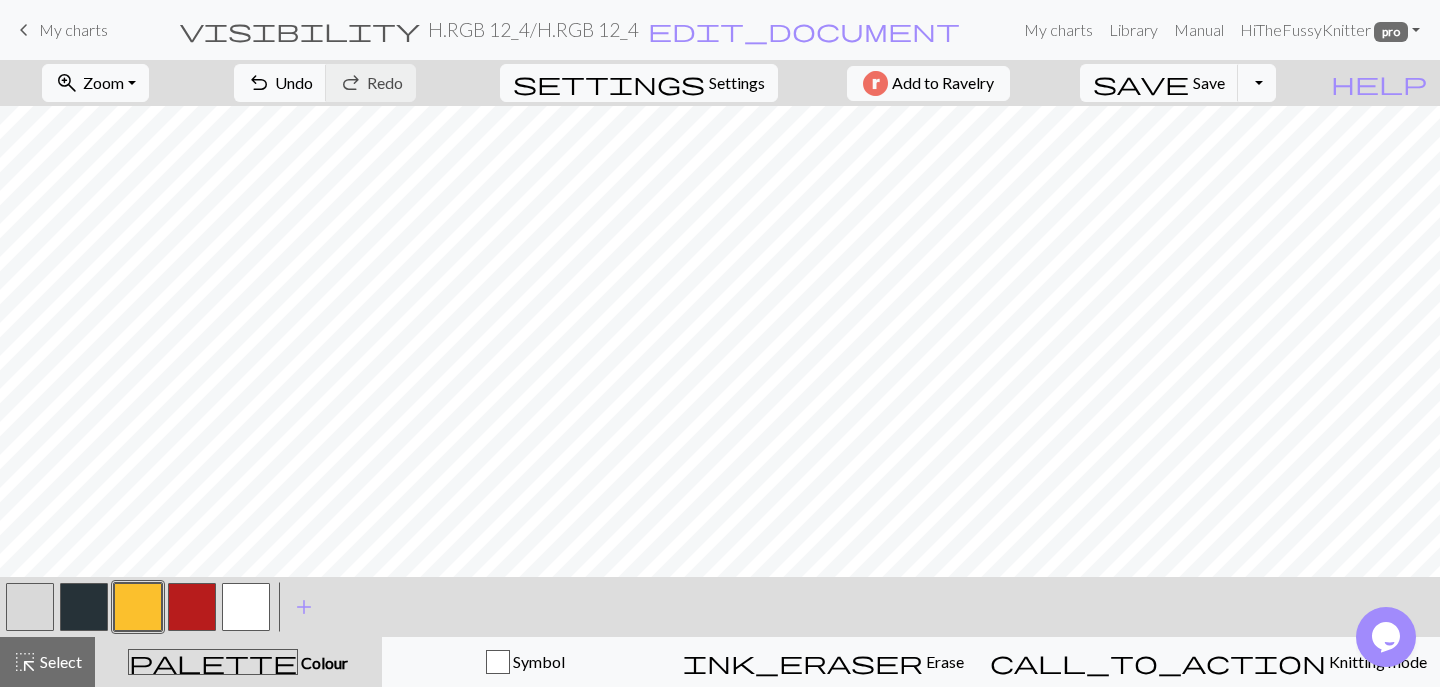 click at bounding box center [246, 607] 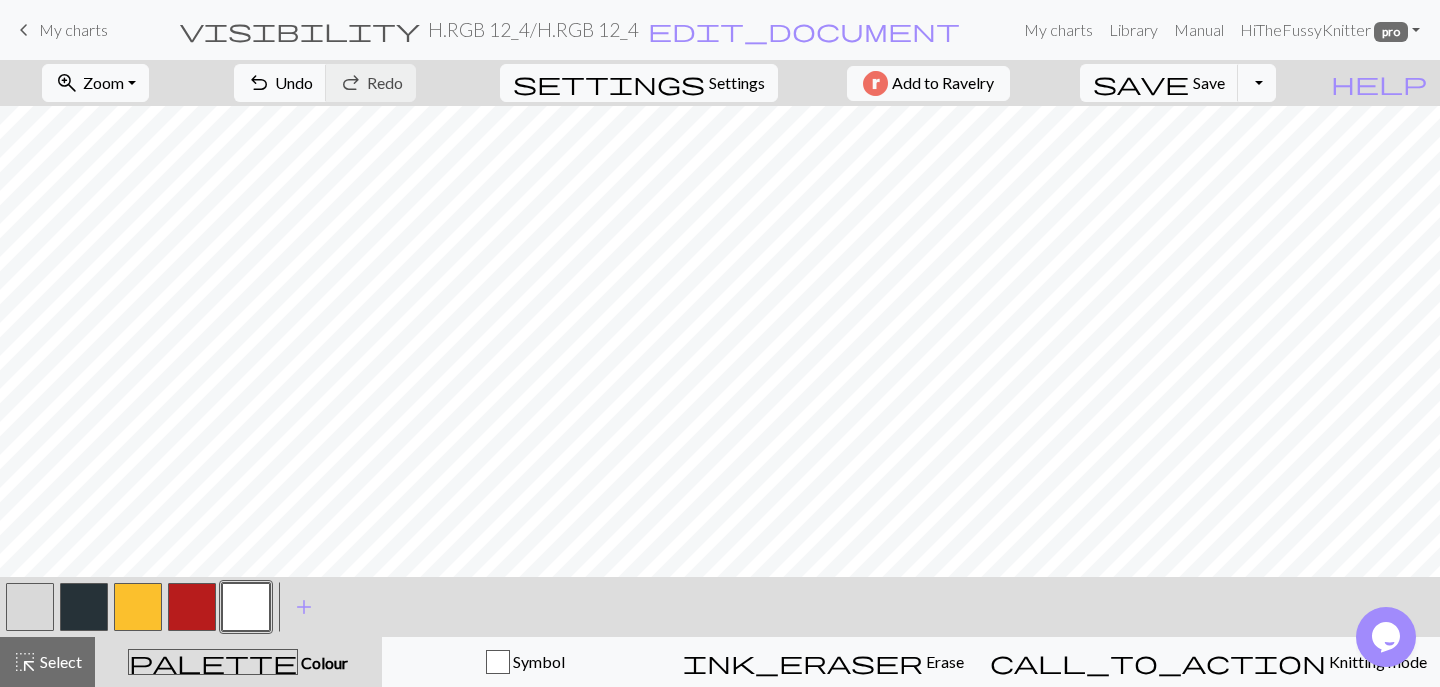 click at bounding box center [192, 607] 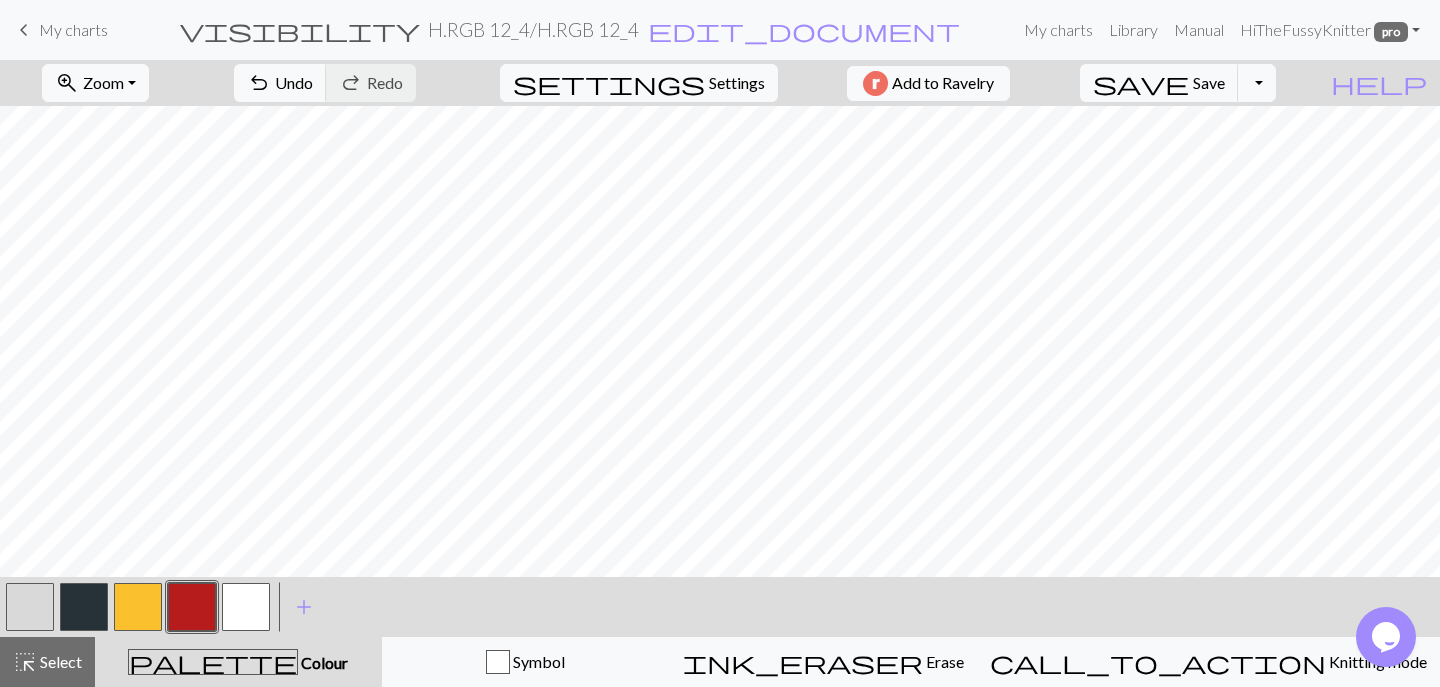 click at bounding box center [246, 607] 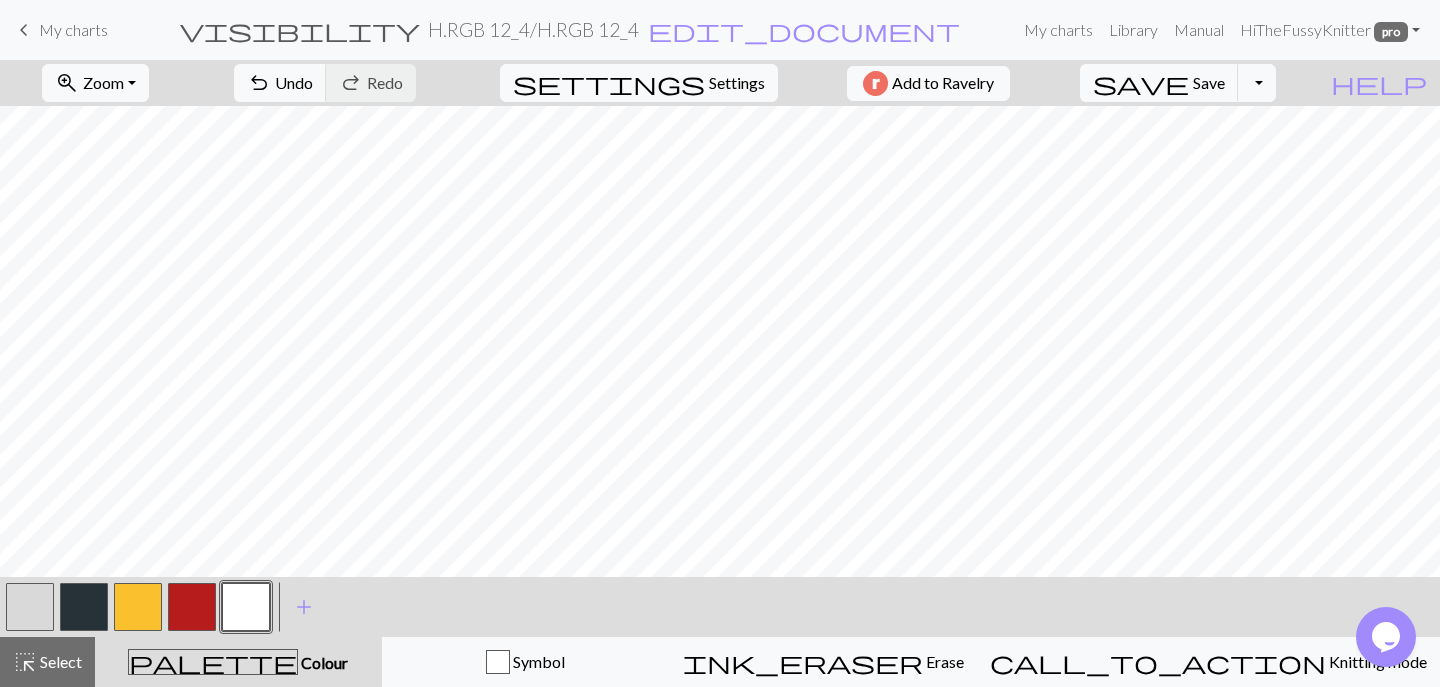 click at bounding box center [30, 607] 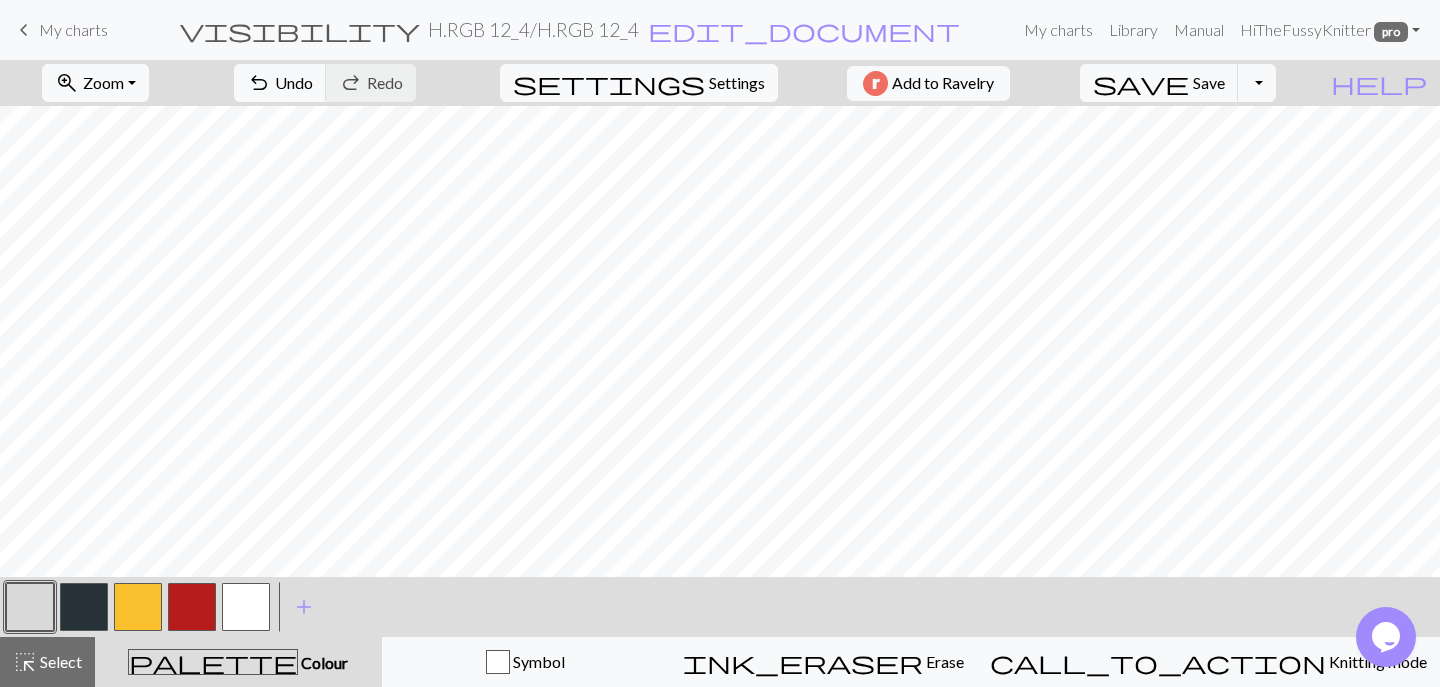 click at bounding box center (246, 607) 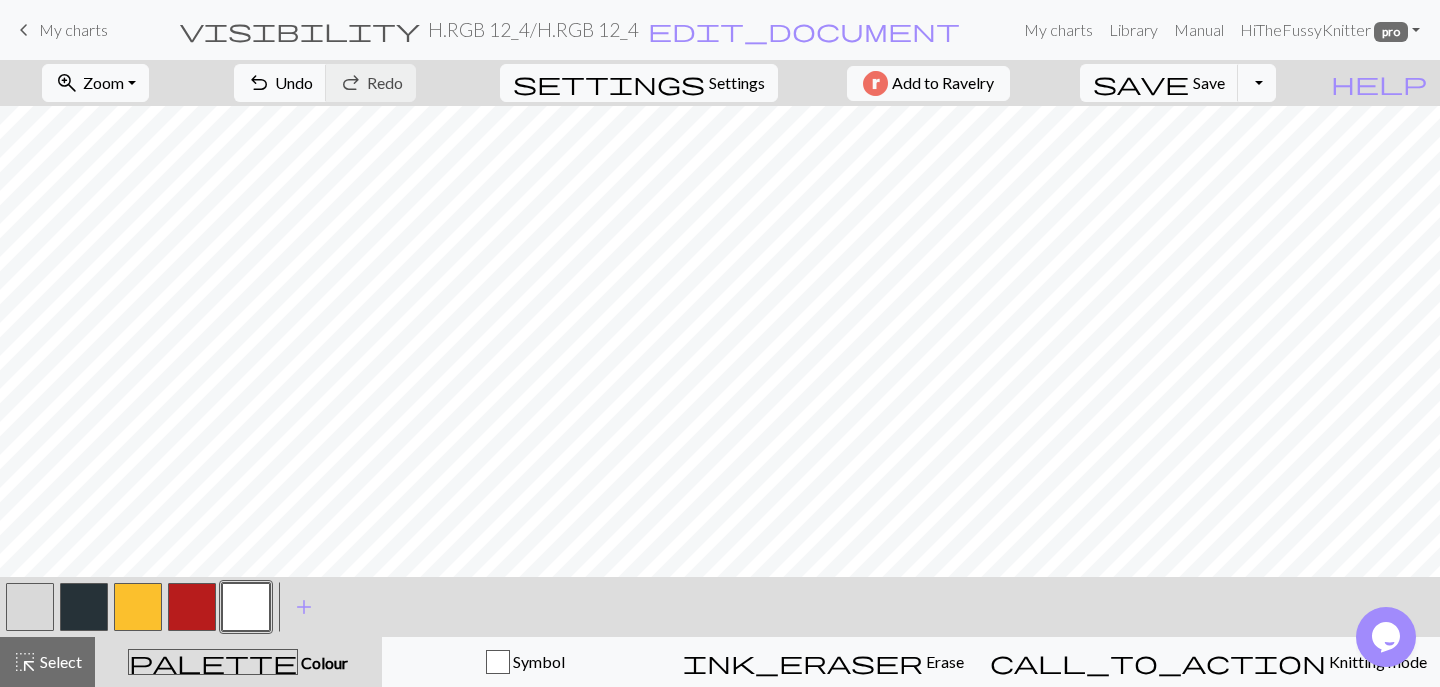 click at bounding box center [30, 607] 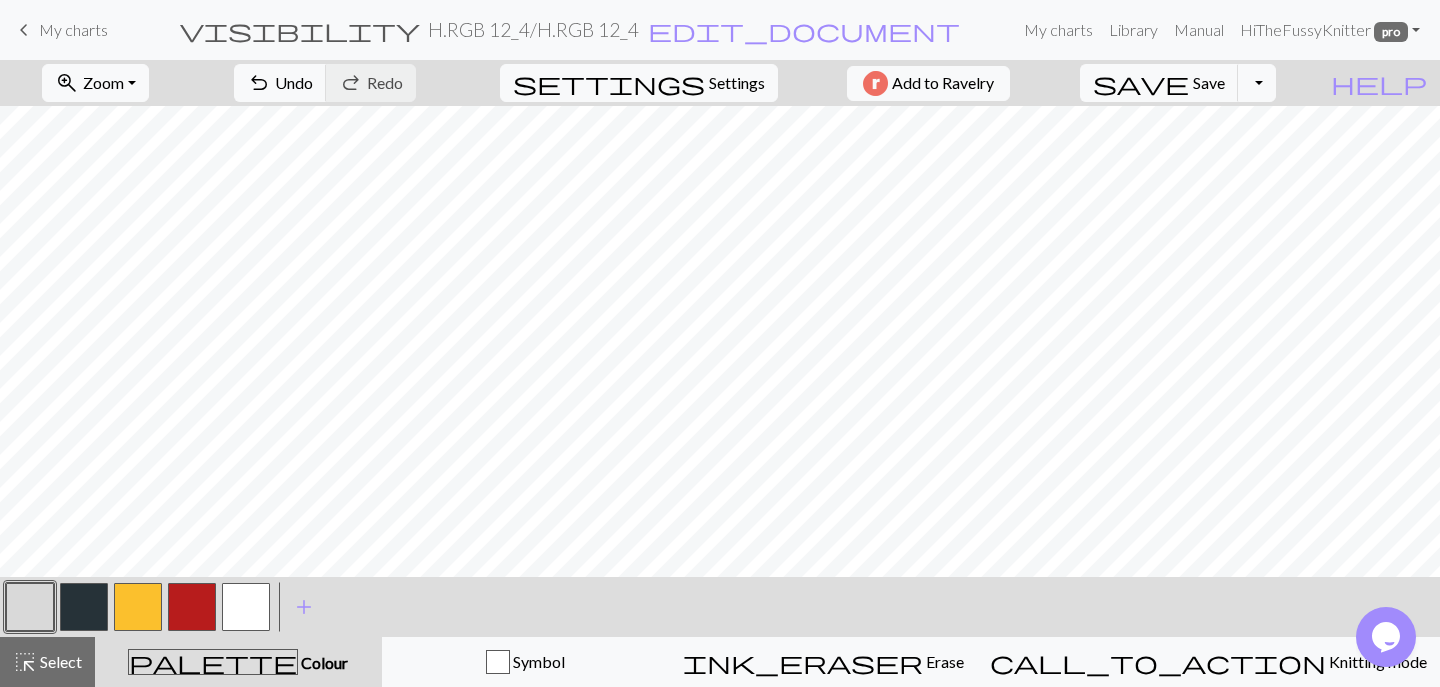 click at bounding box center (192, 607) 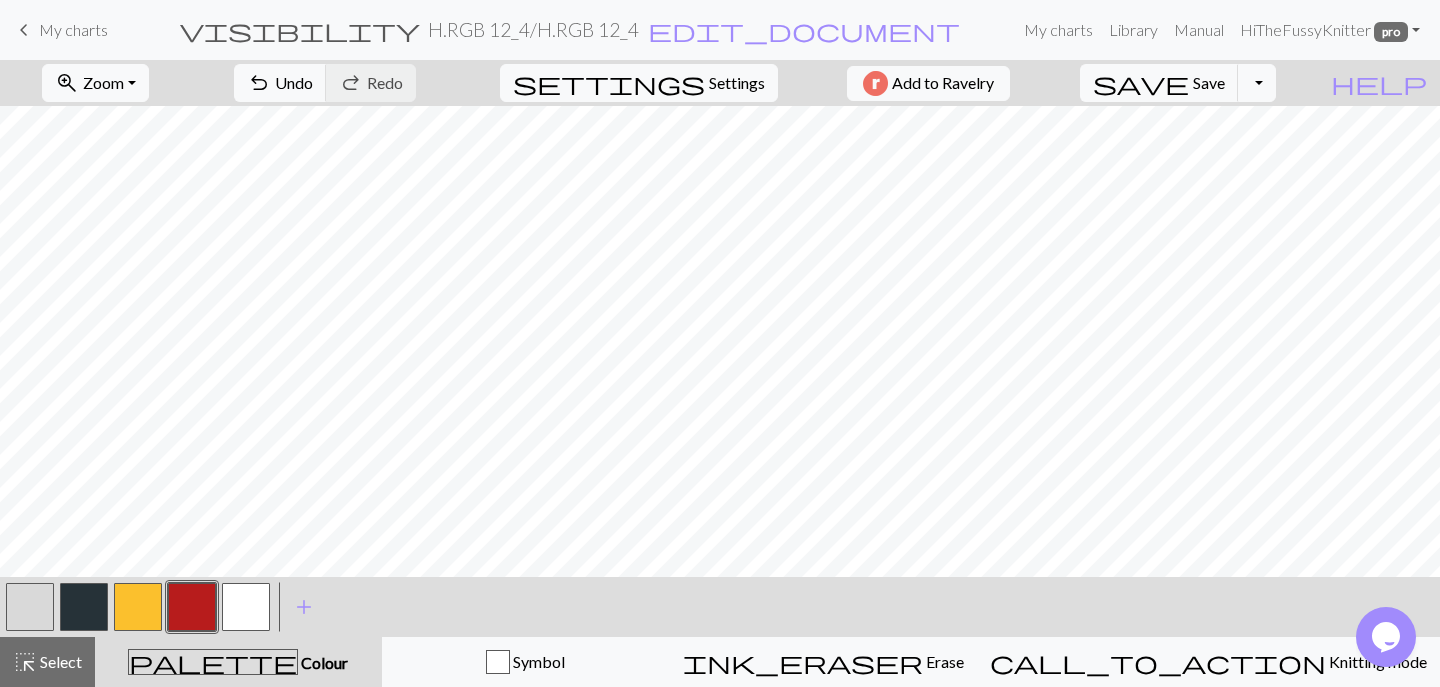 click at bounding box center (138, 607) 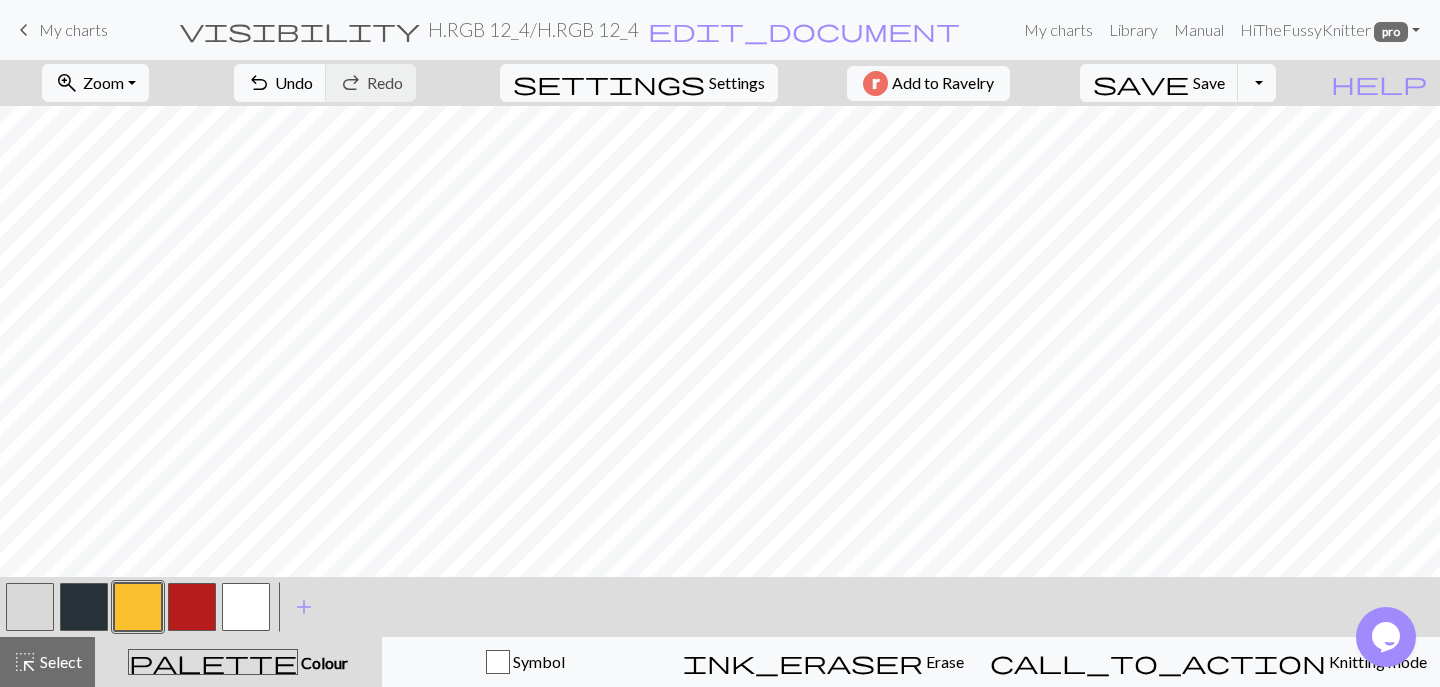 click at bounding box center (84, 607) 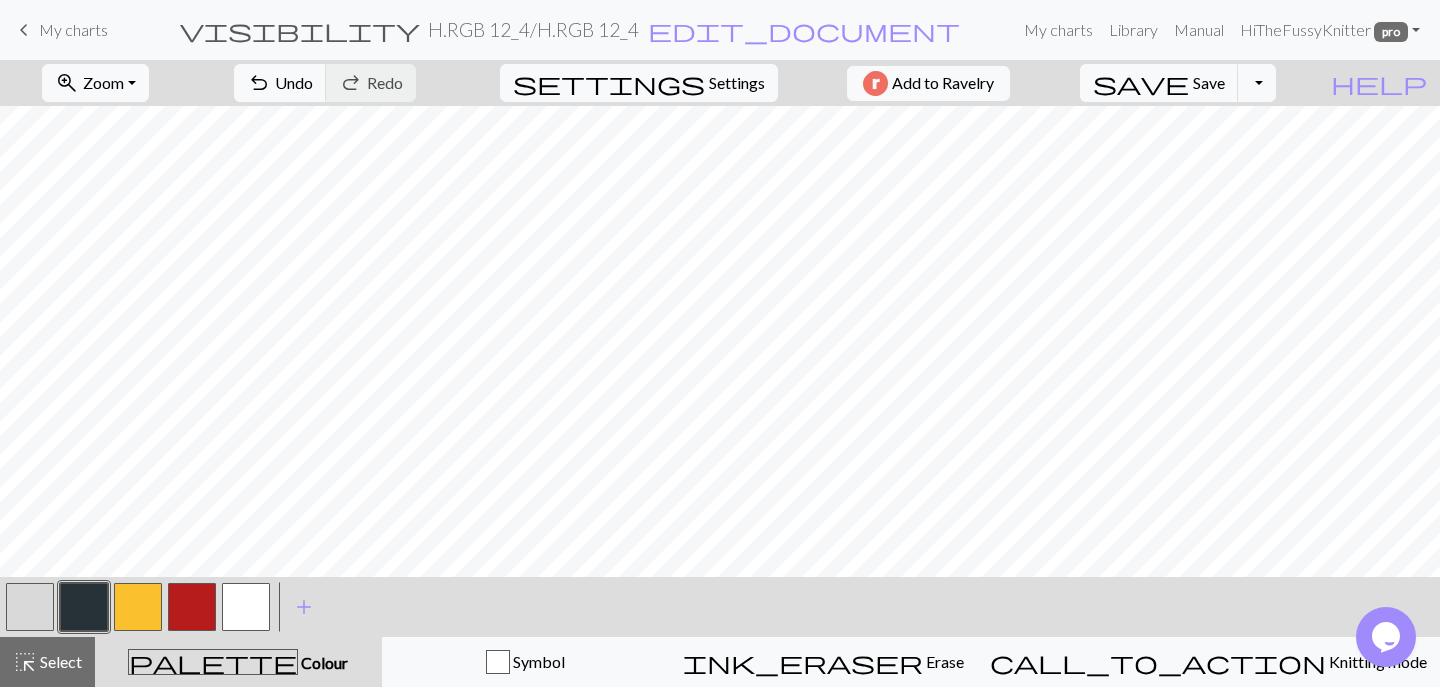 click at bounding box center [138, 607] 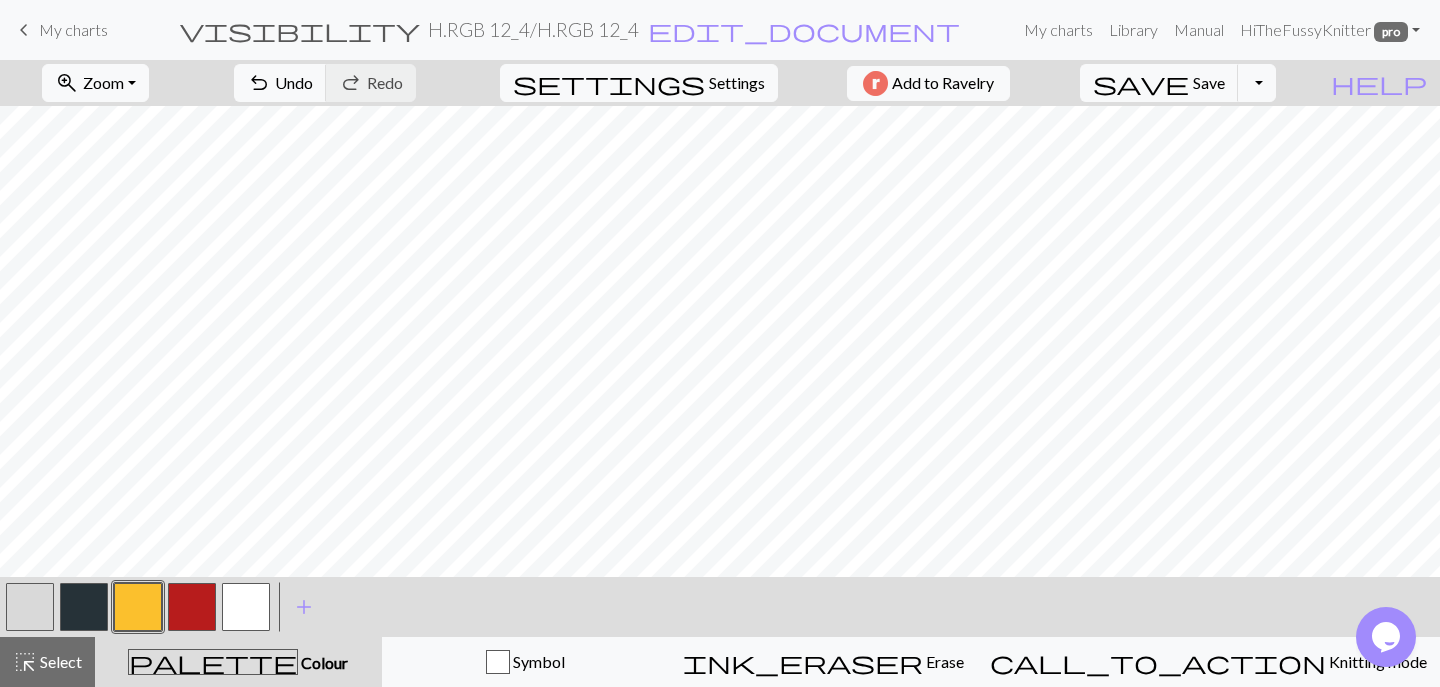 click at bounding box center (30, 607) 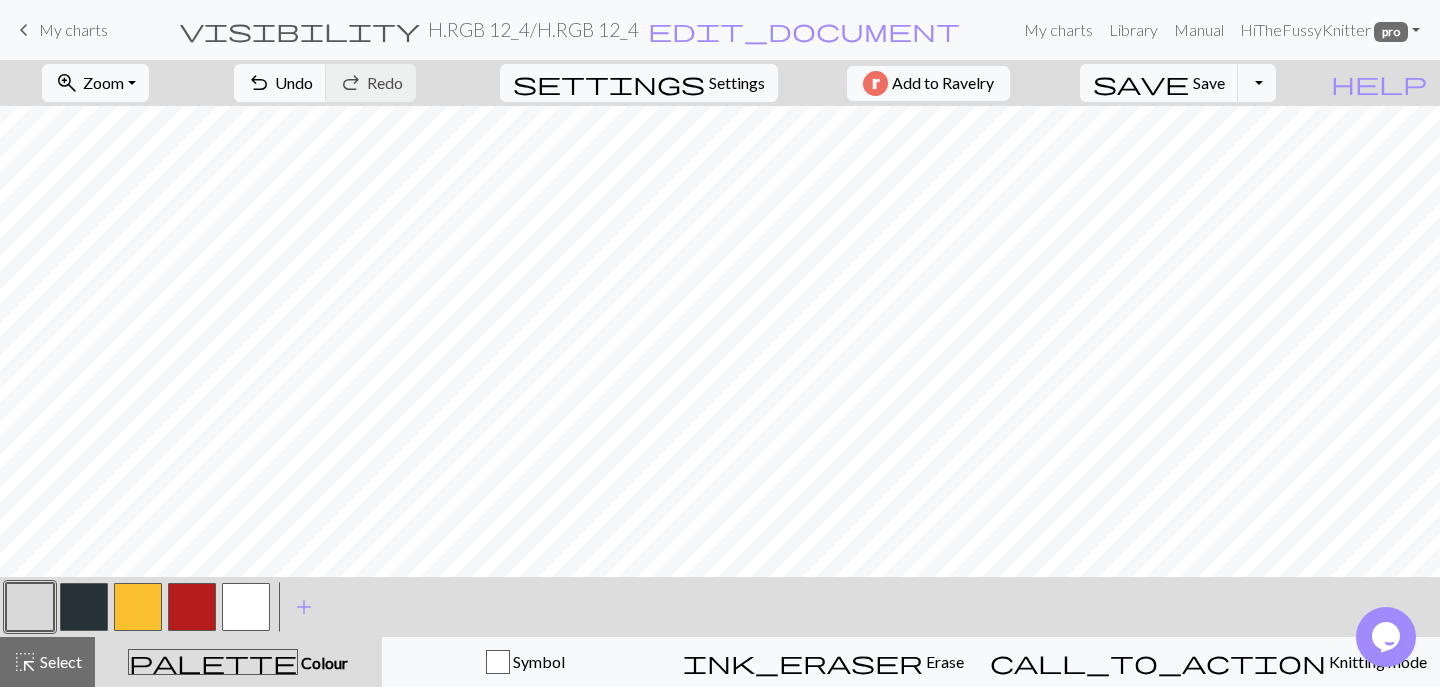 click at bounding box center [84, 607] 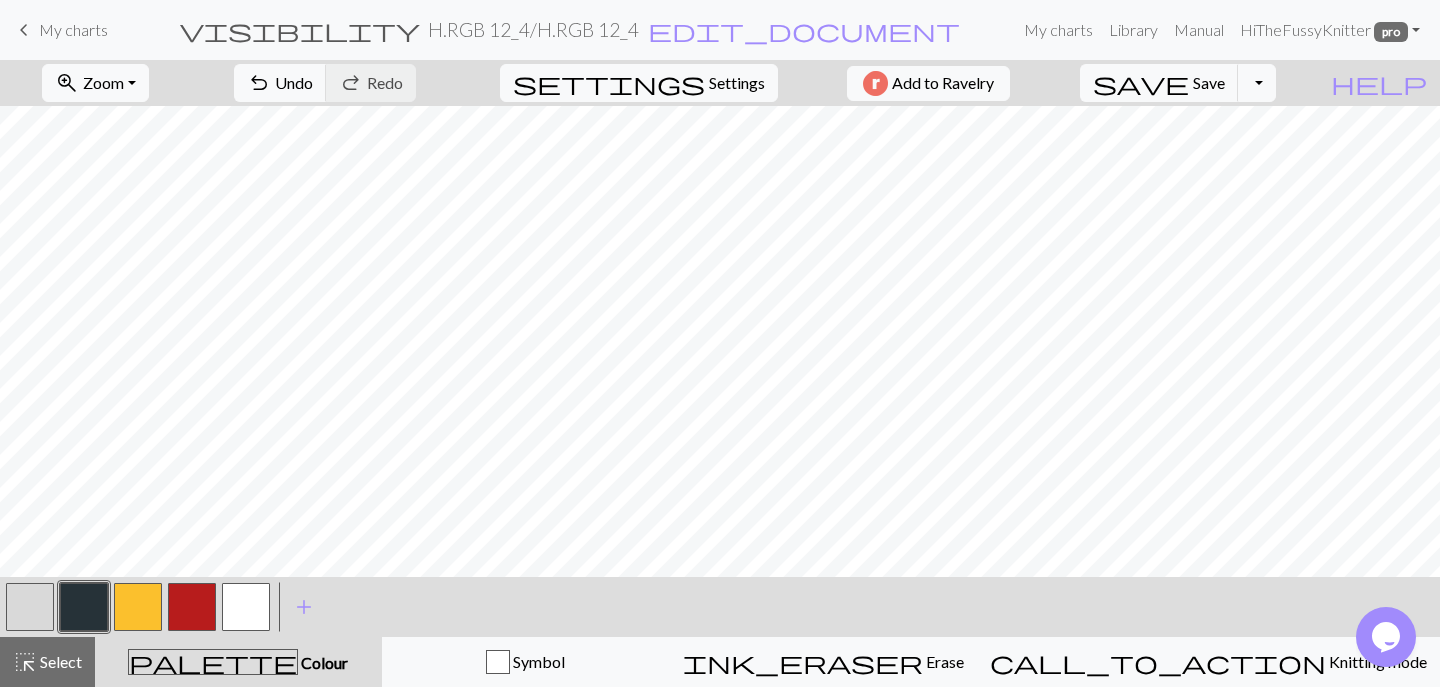 click at bounding box center [84, 607] 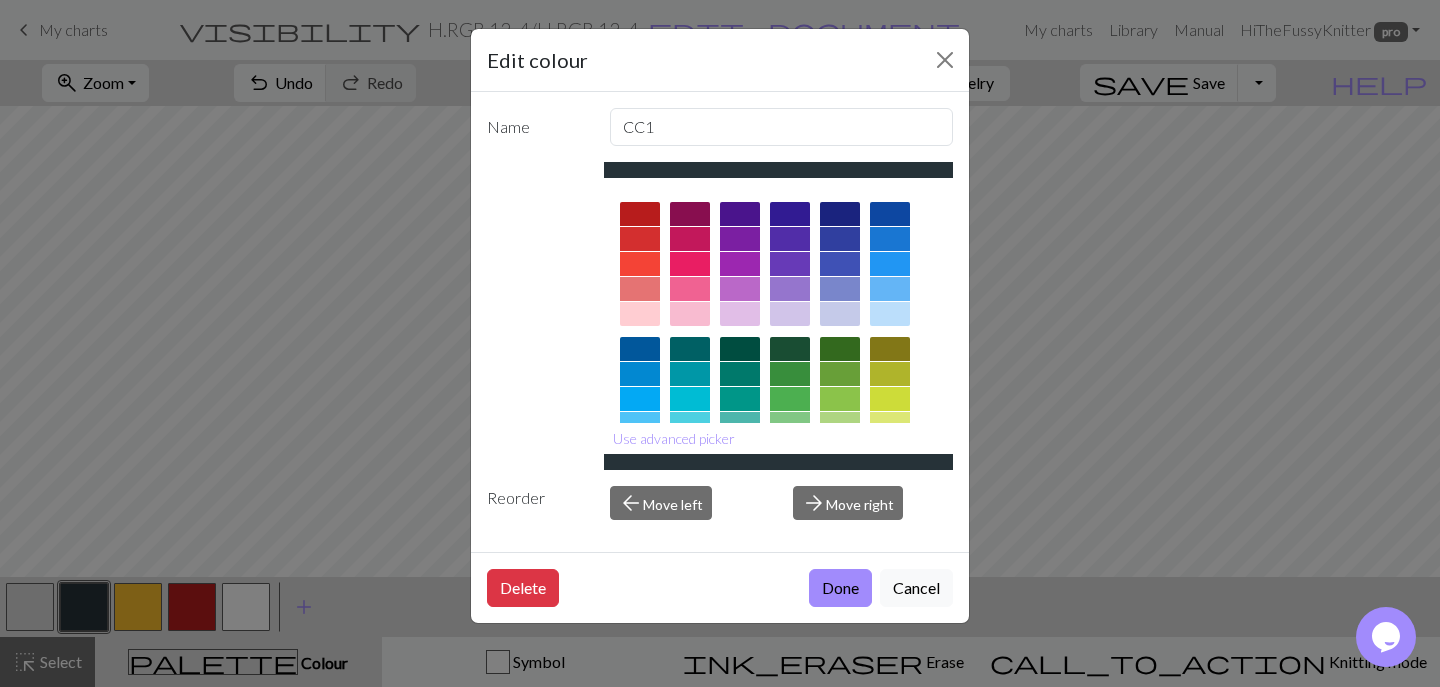 click on "Edit colour Name CC1 Use advanced picker Reorder arrow_back Move left arrow_forward Move right Delete Done Cancel" at bounding box center [720, 343] 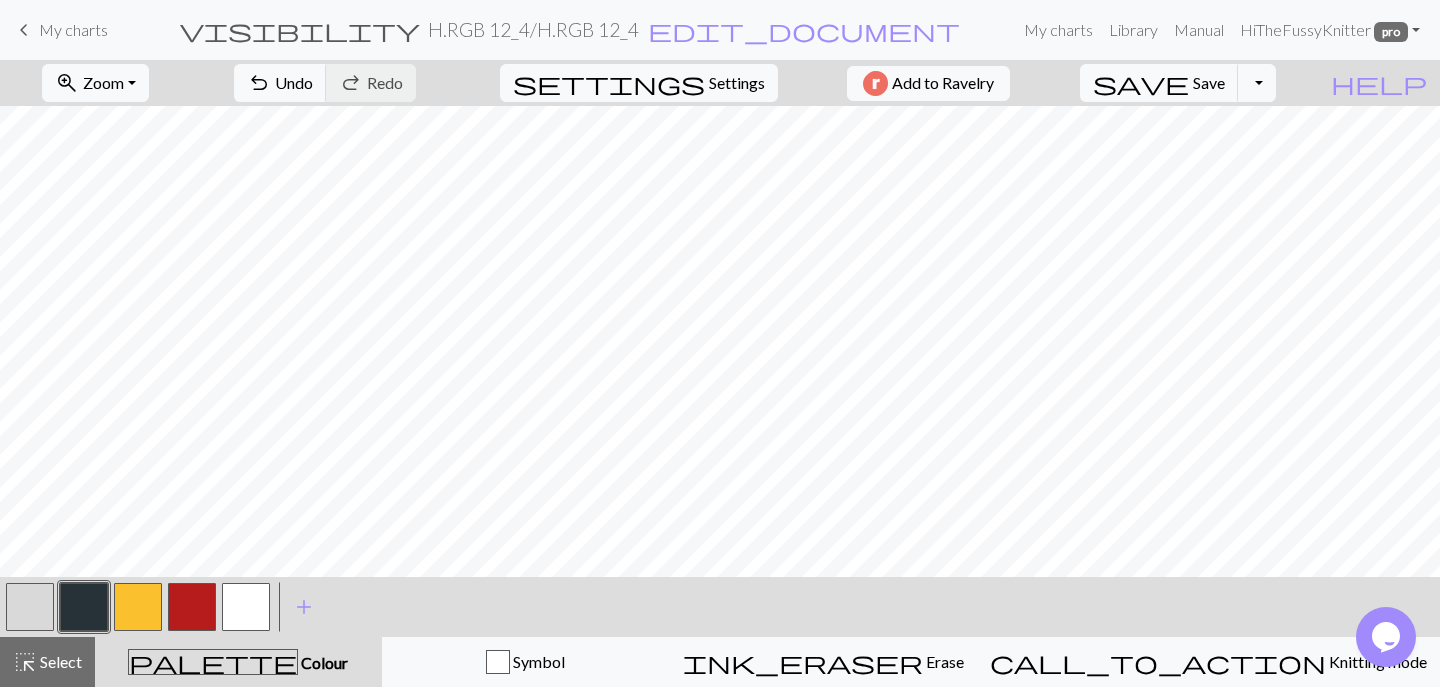 click at bounding box center [246, 607] 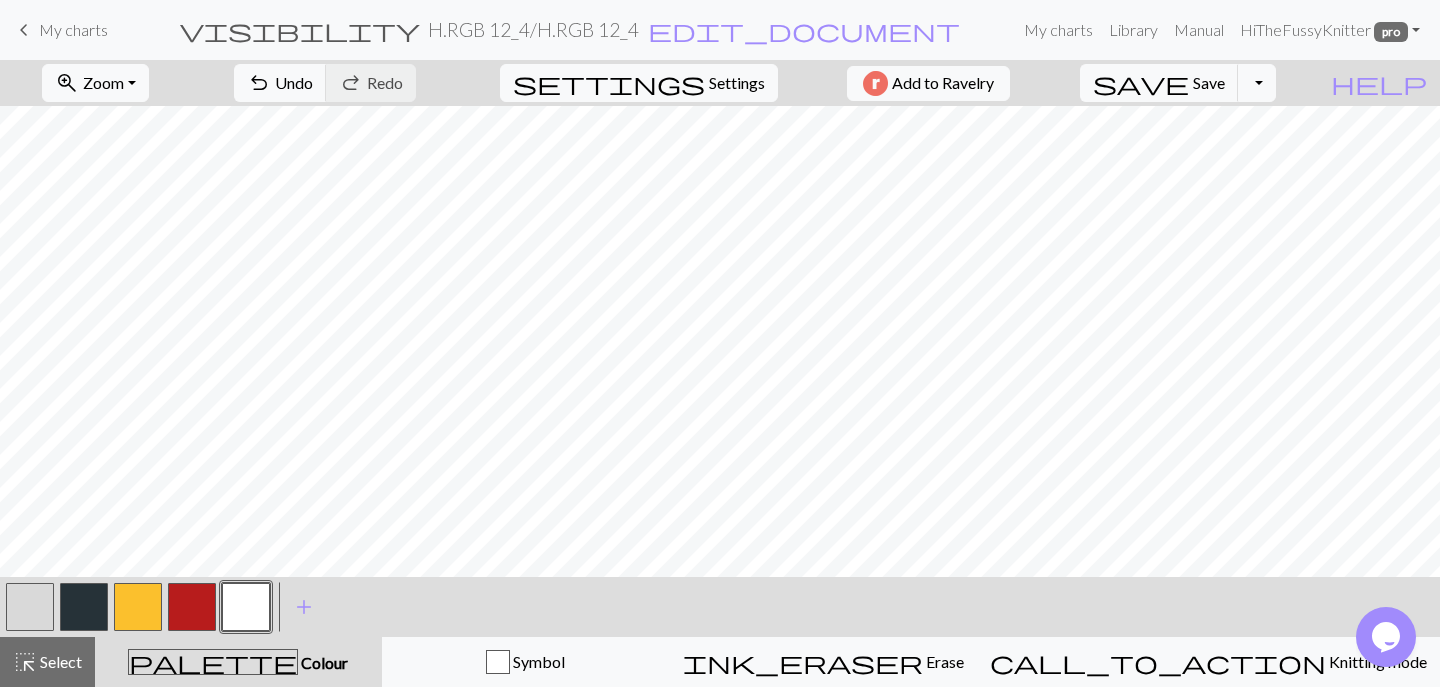 click at bounding box center [84, 607] 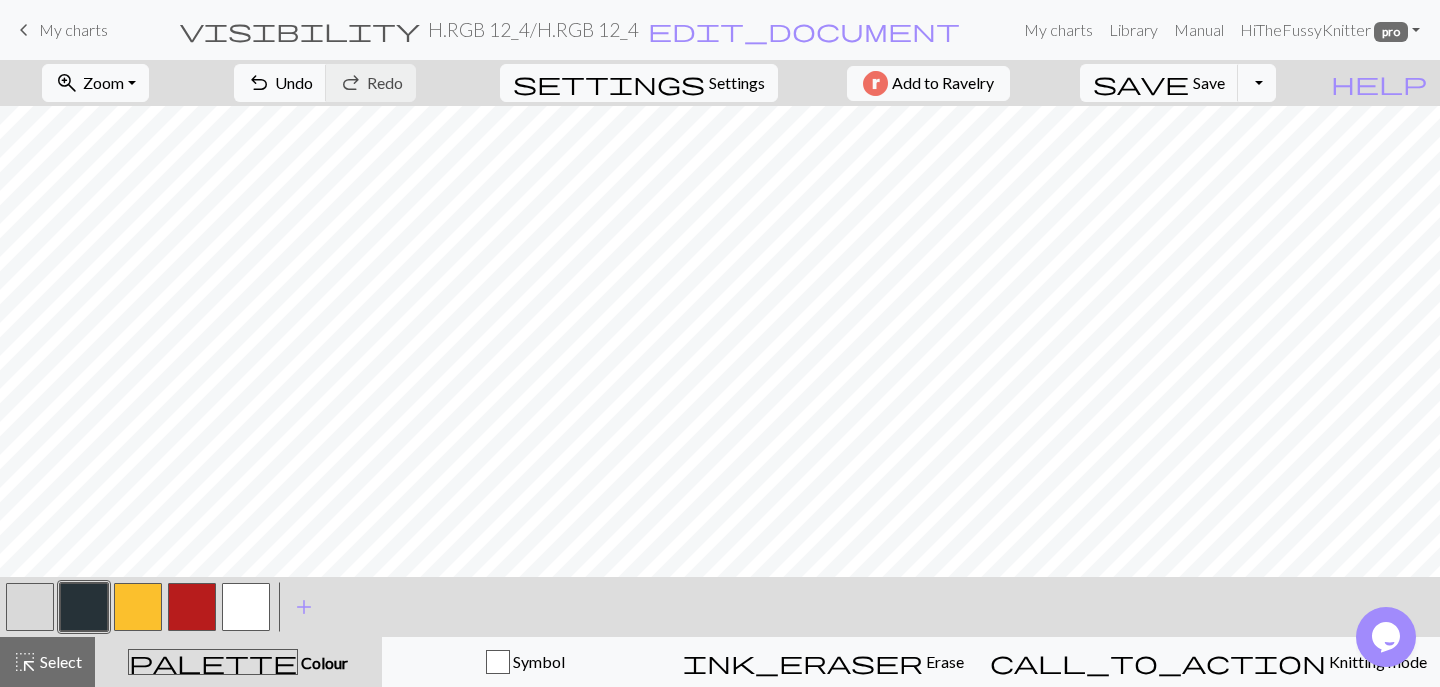 click at bounding box center [138, 607] 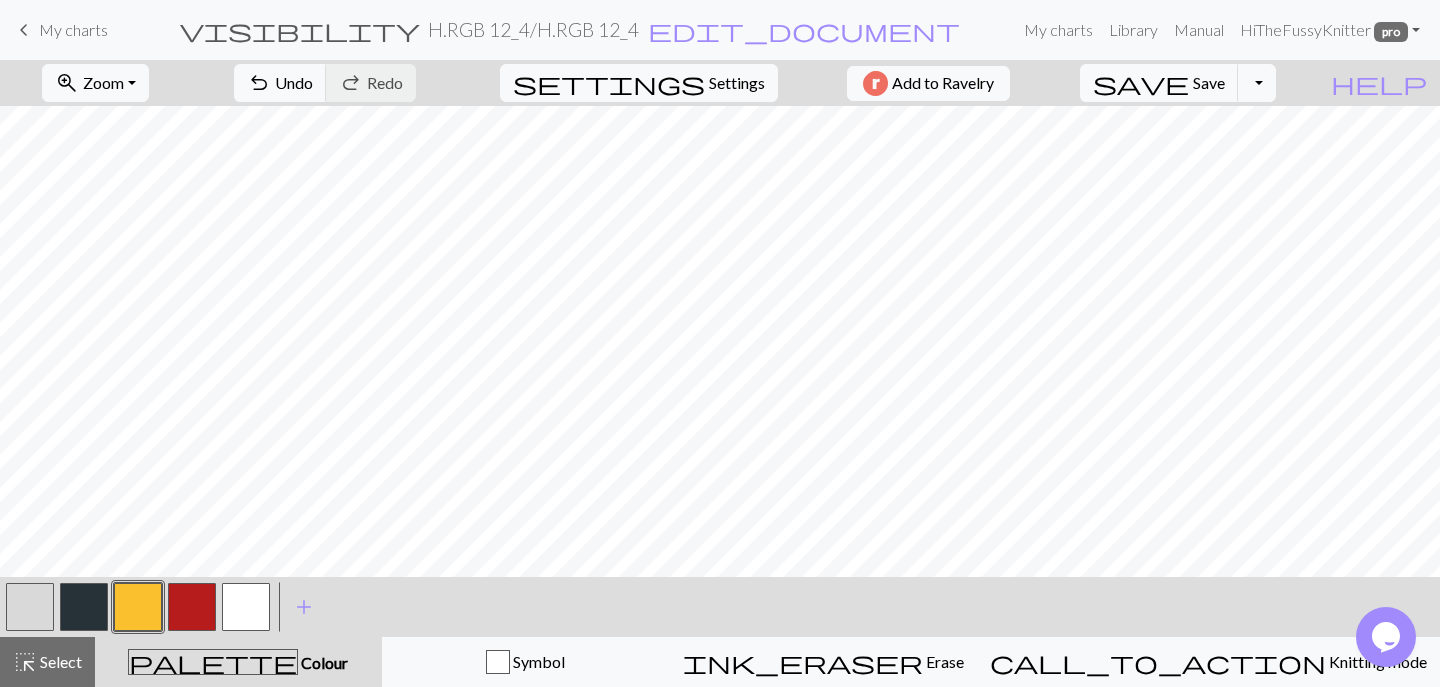 click at bounding box center (84, 607) 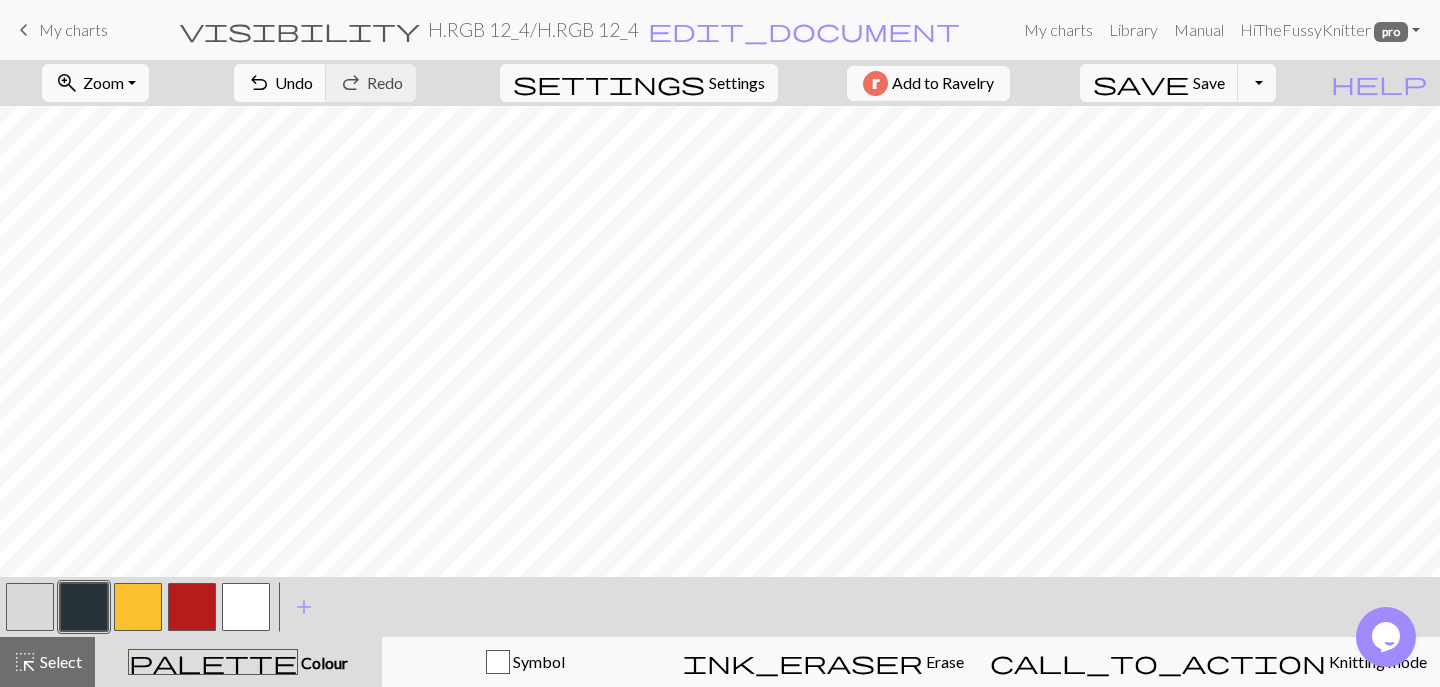 click at bounding box center [138, 607] 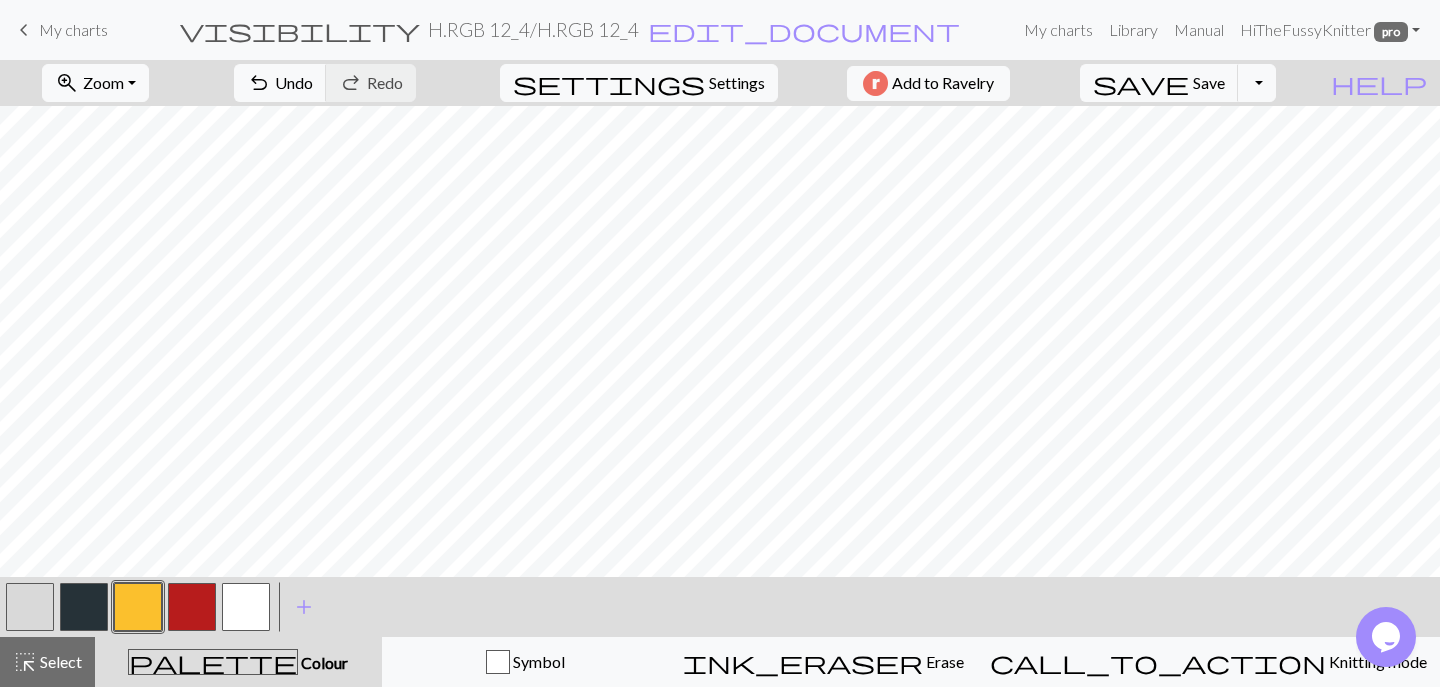 click at bounding box center (246, 607) 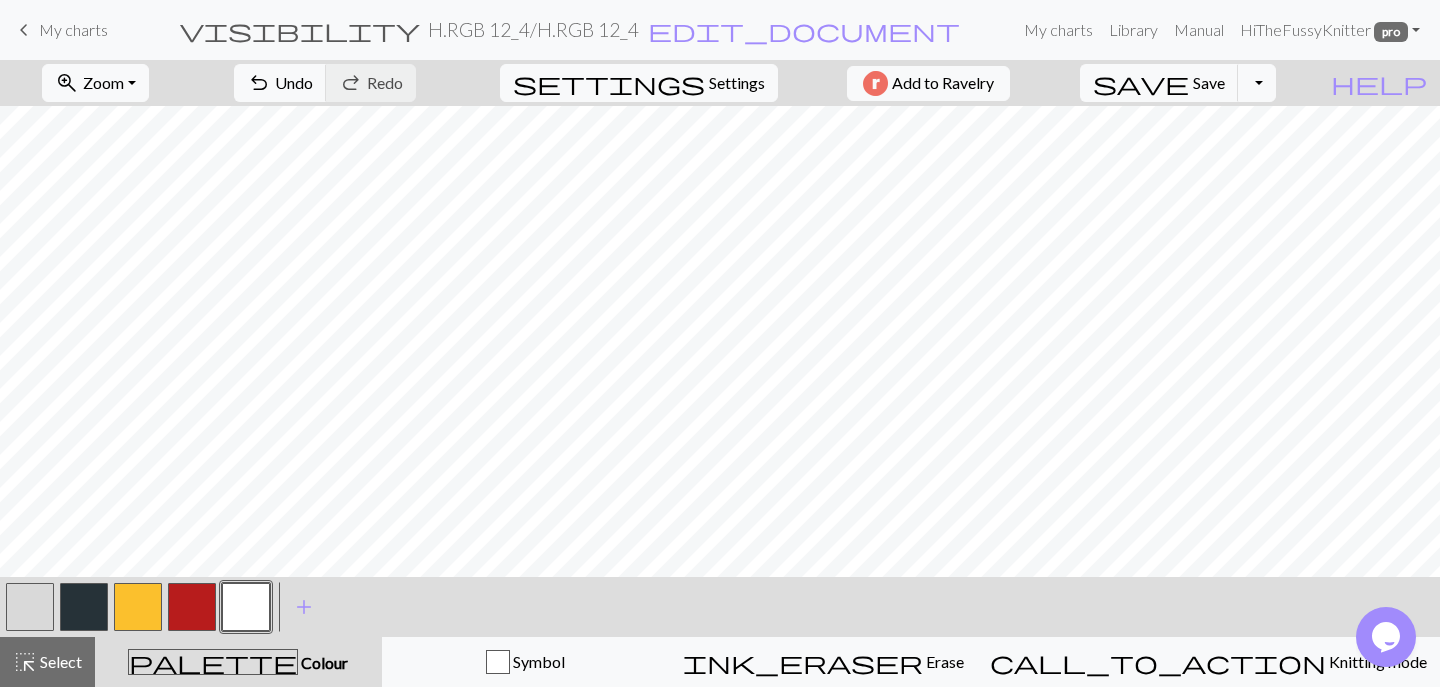 click at bounding box center (192, 607) 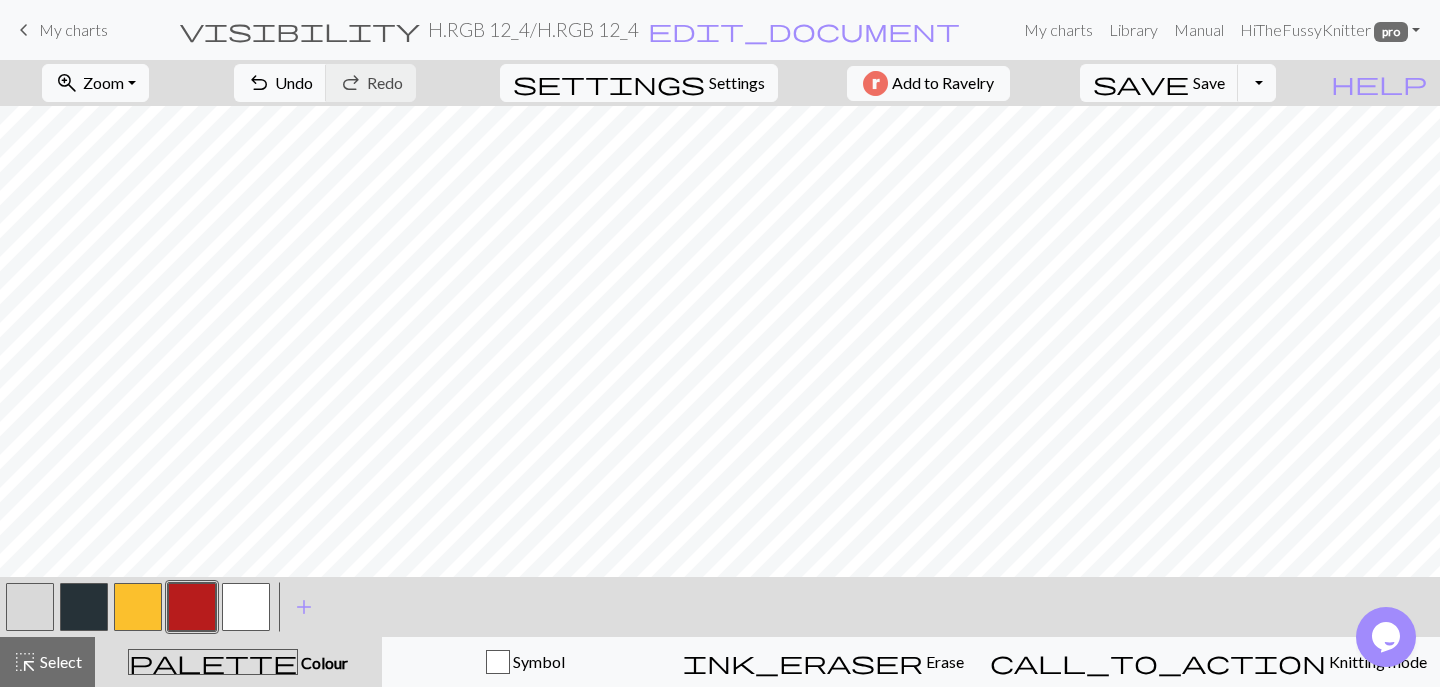 click at bounding box center (246, 607) 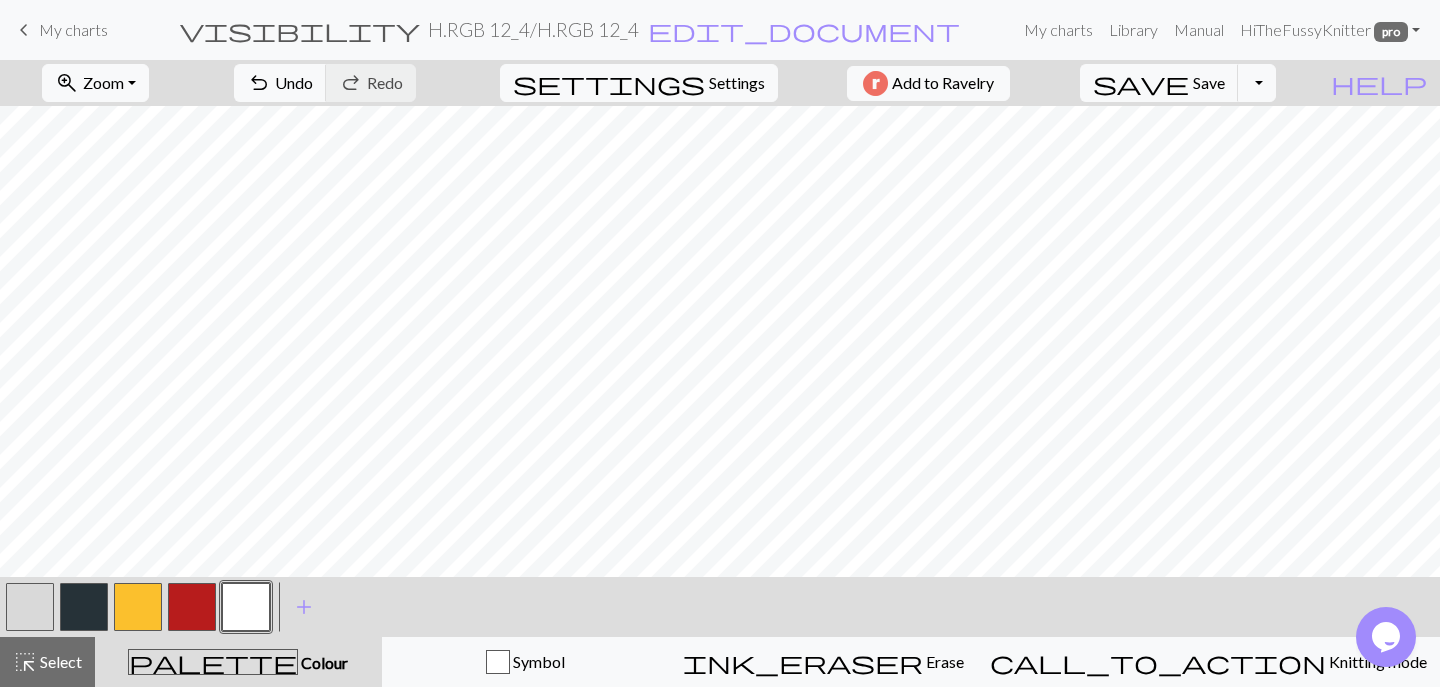 click at bounding box center [192, 607] 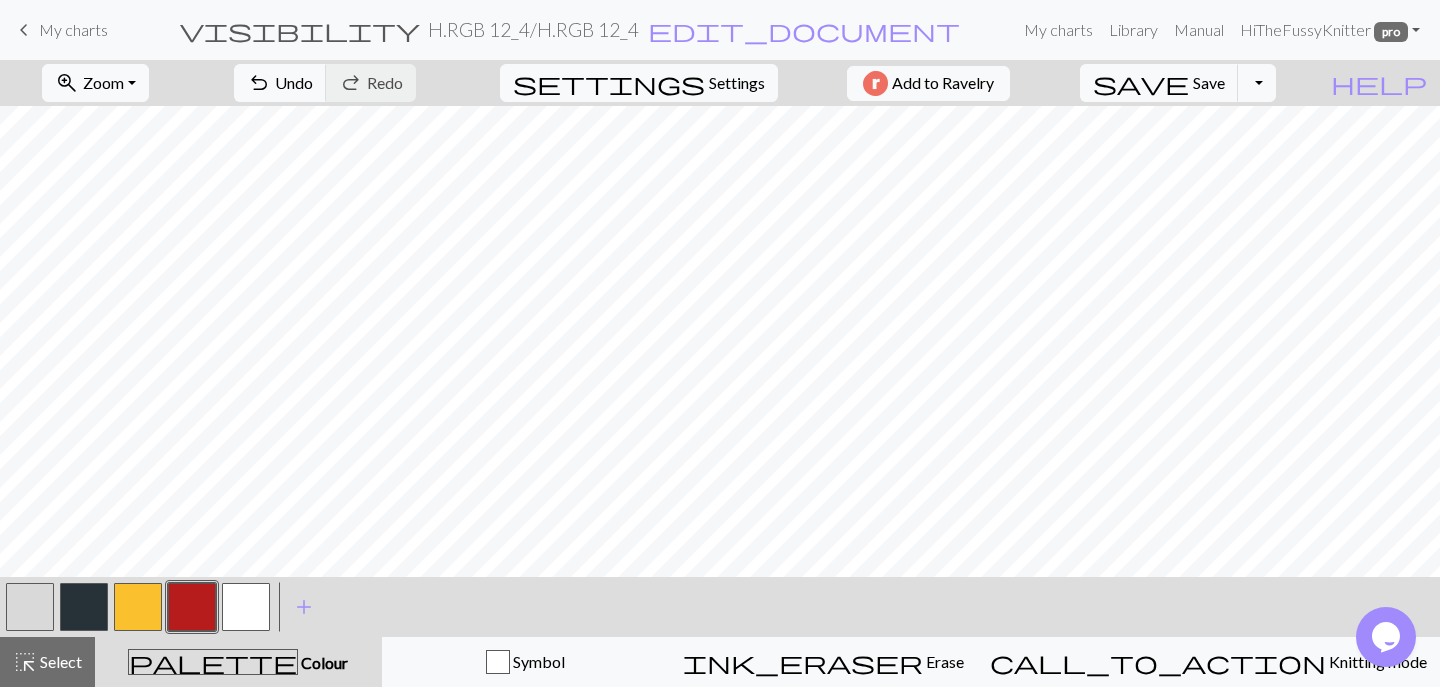 click at bounding box center (138, 607) 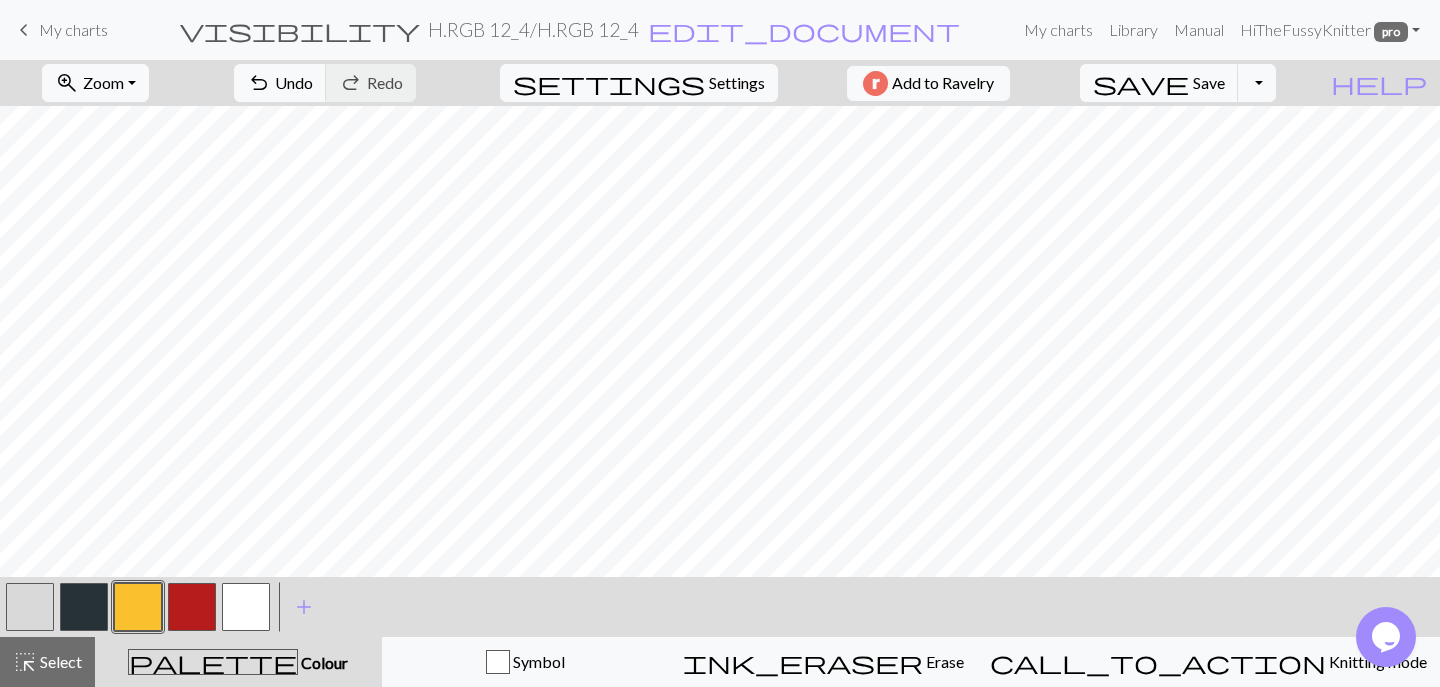 click at bounding box center (84, 607) 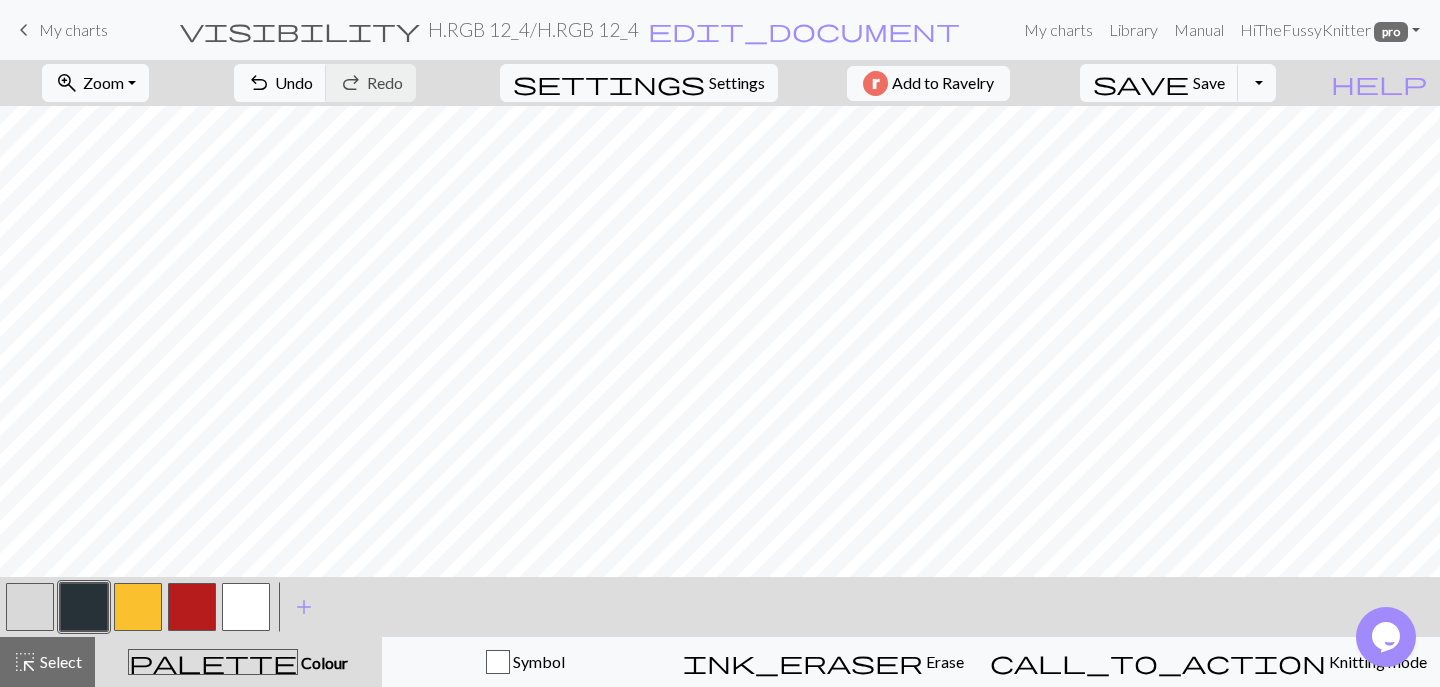 click at bounding box center (246, 607) 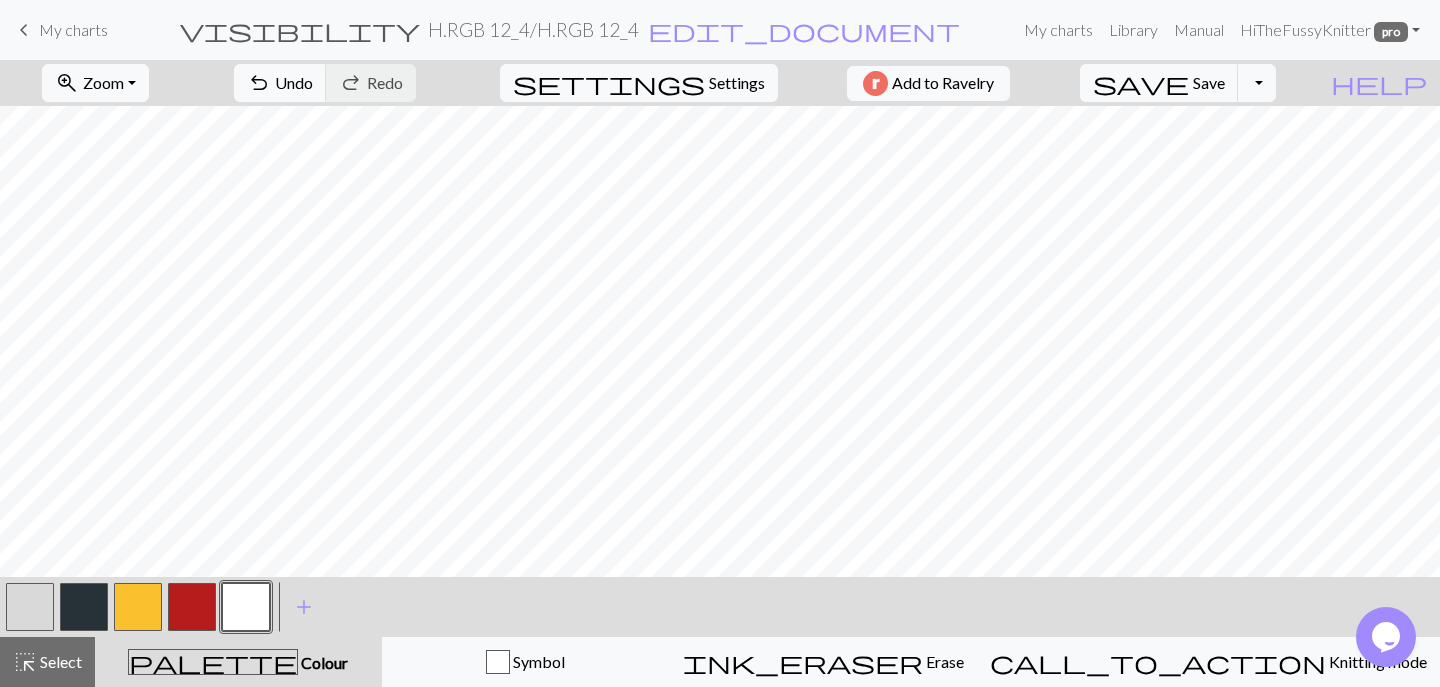 click at bounding box center [192, 607] 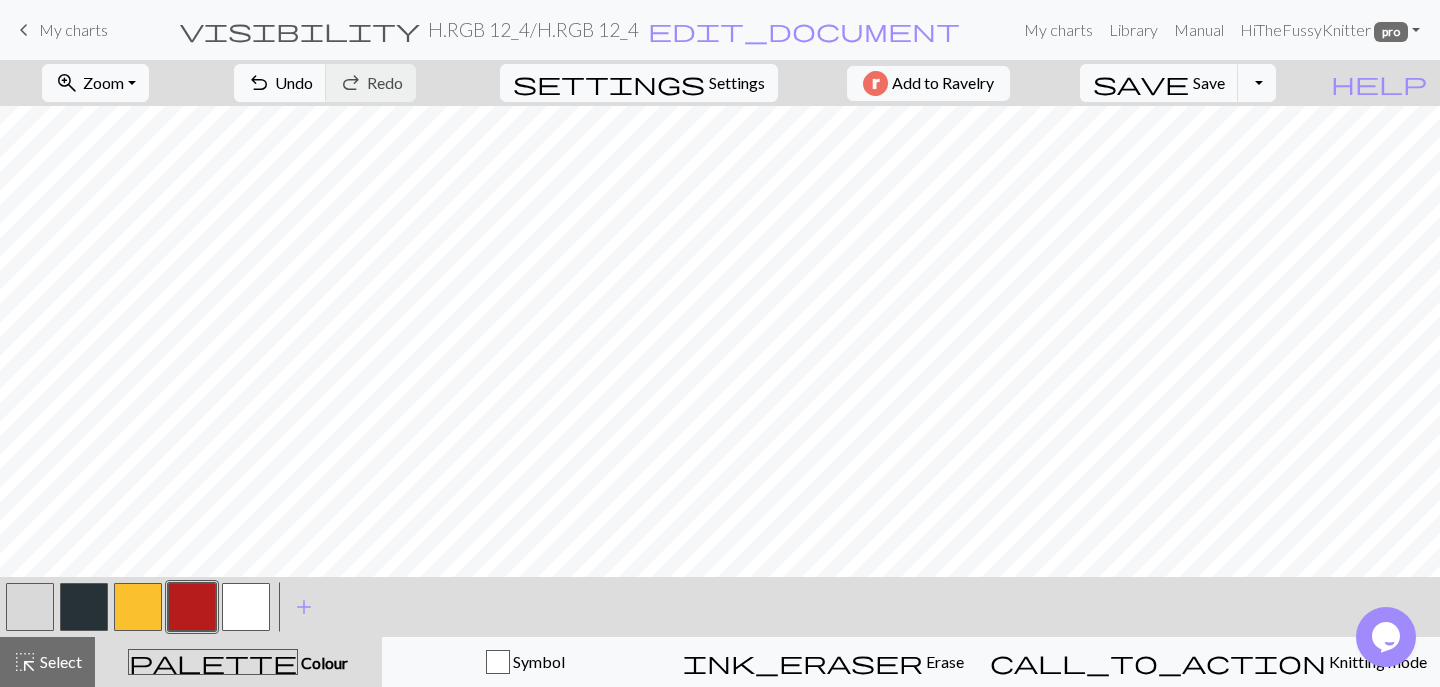 click at bounding box center (246, 607) 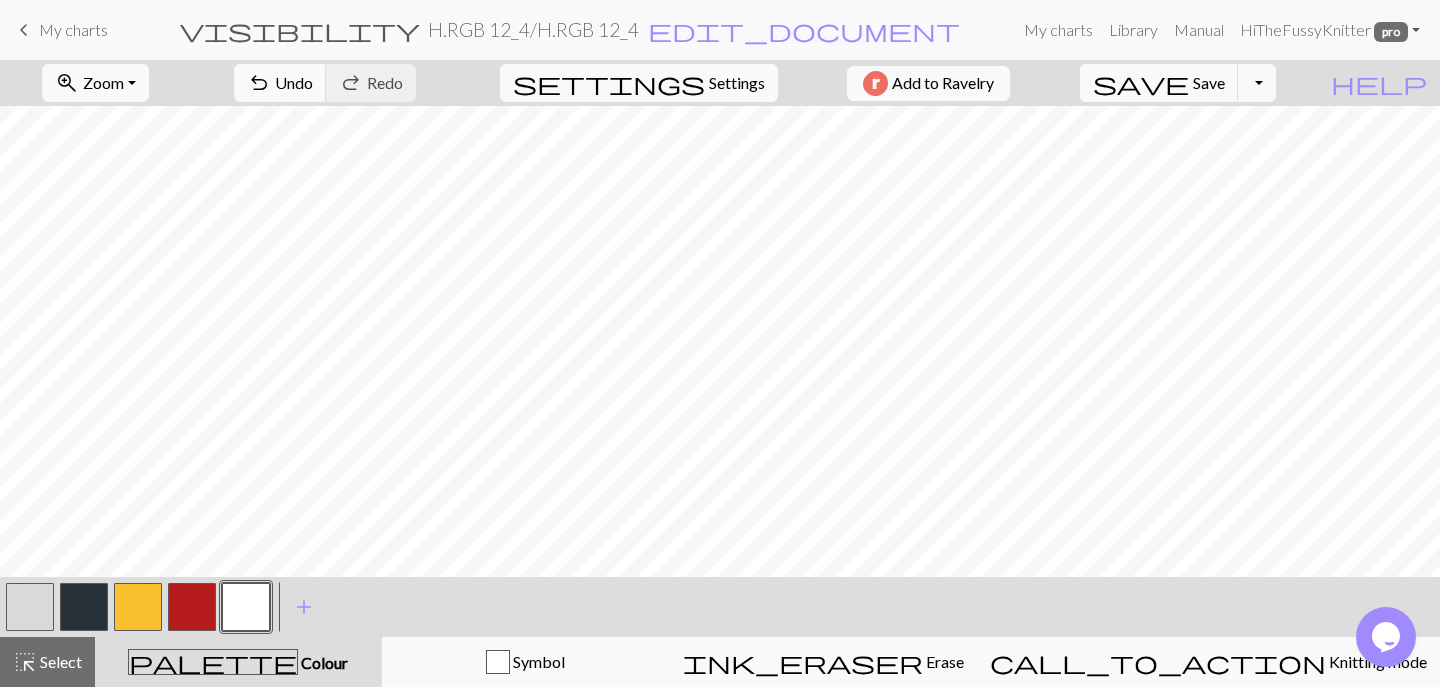 click at bounding box center [138, 607] 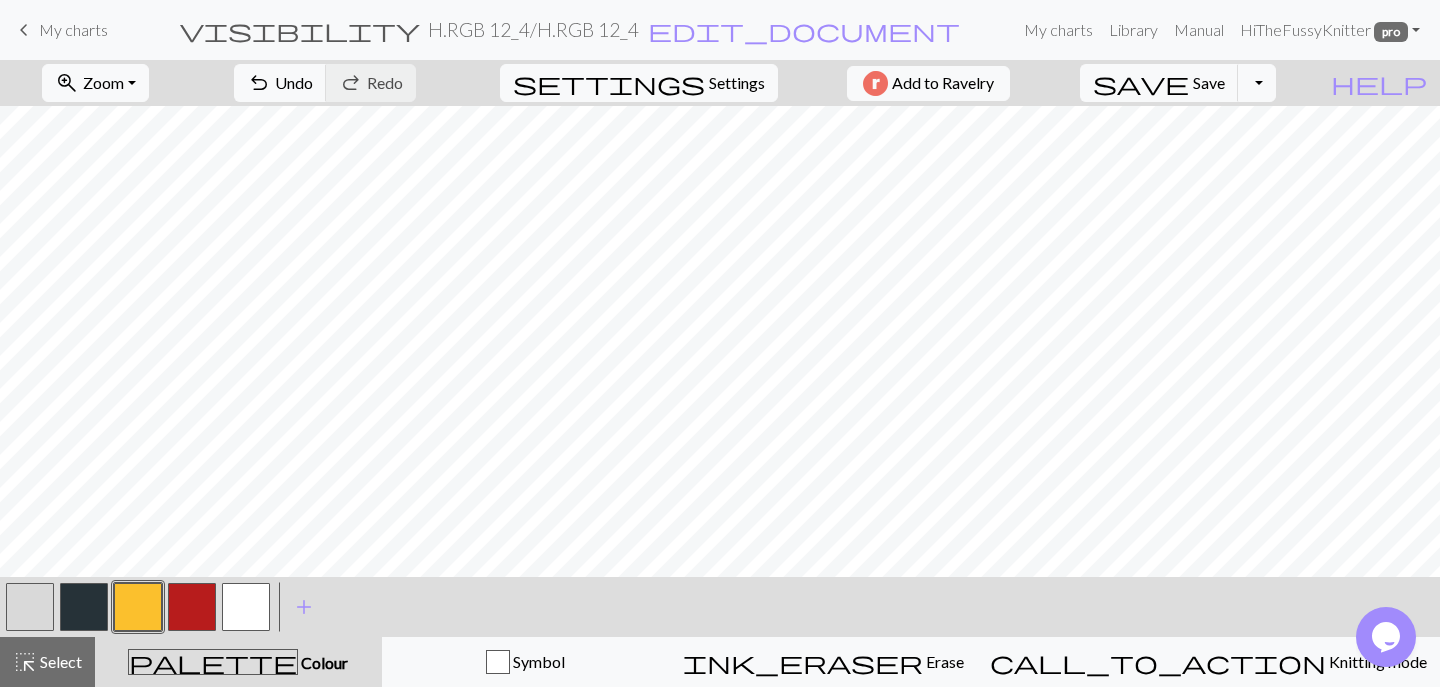click at bounding box center [84, 607] 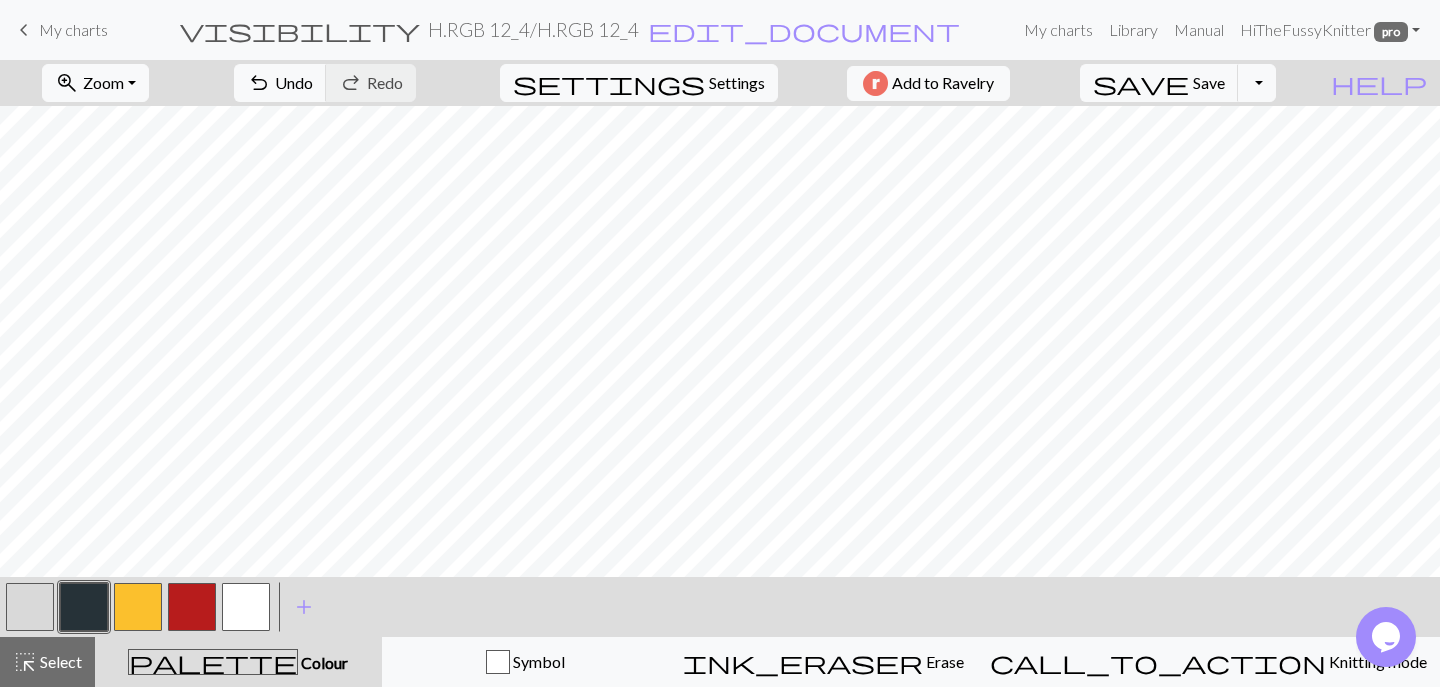 click at bounding box center (138, 607) 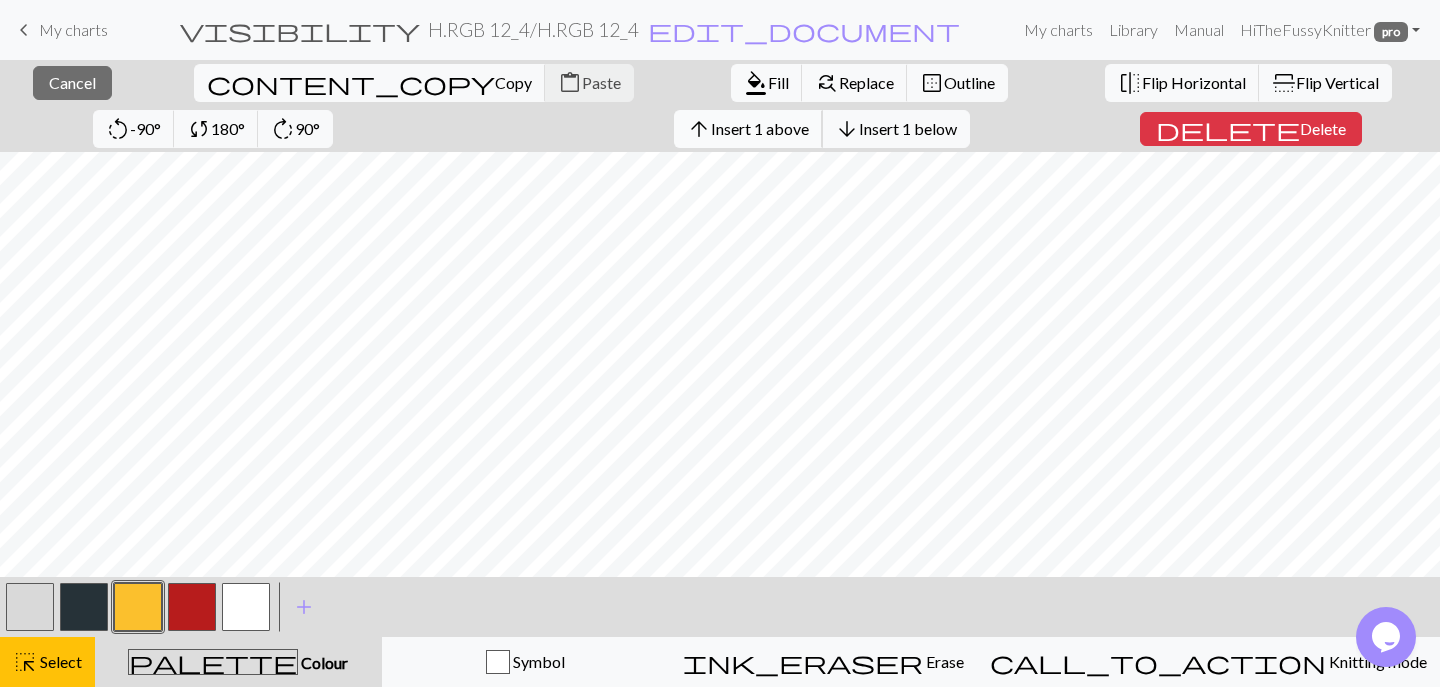 click on "Insert 1 above" at bounding box center [760, 128] 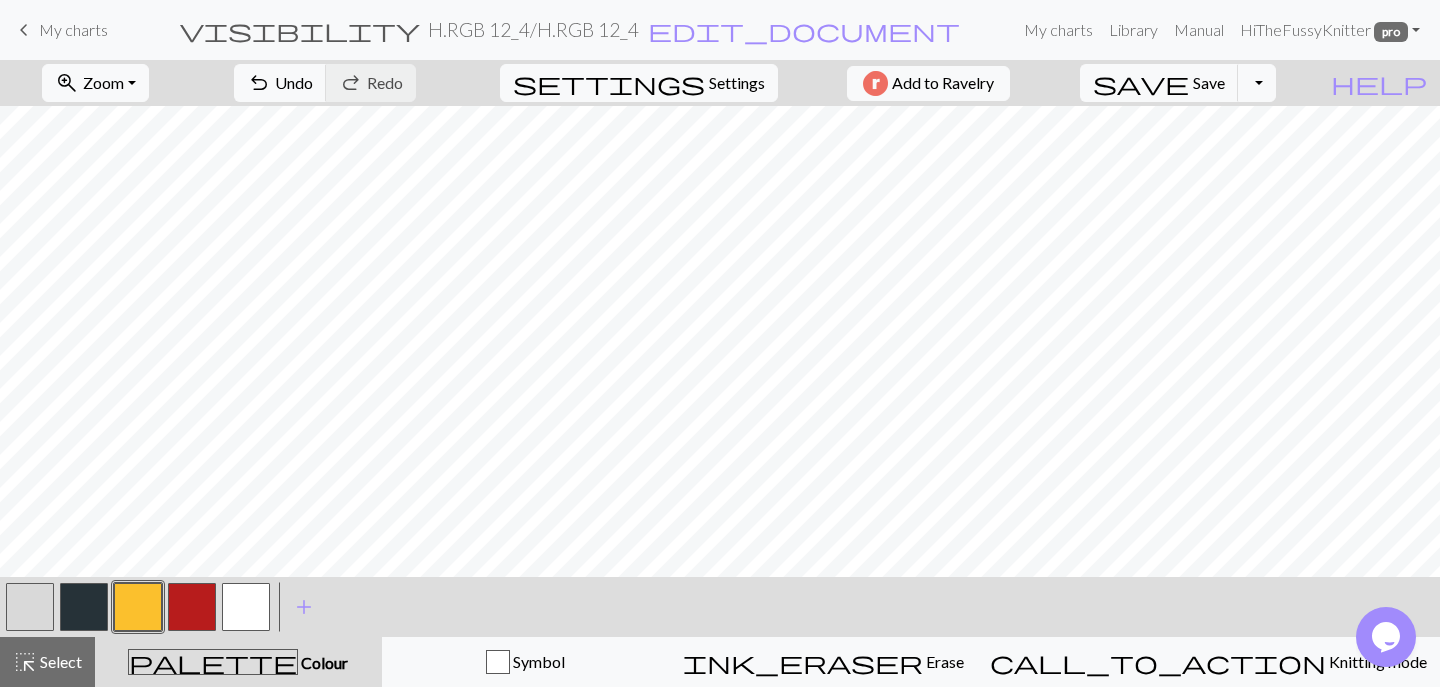 click at bounding box center (246, 607) 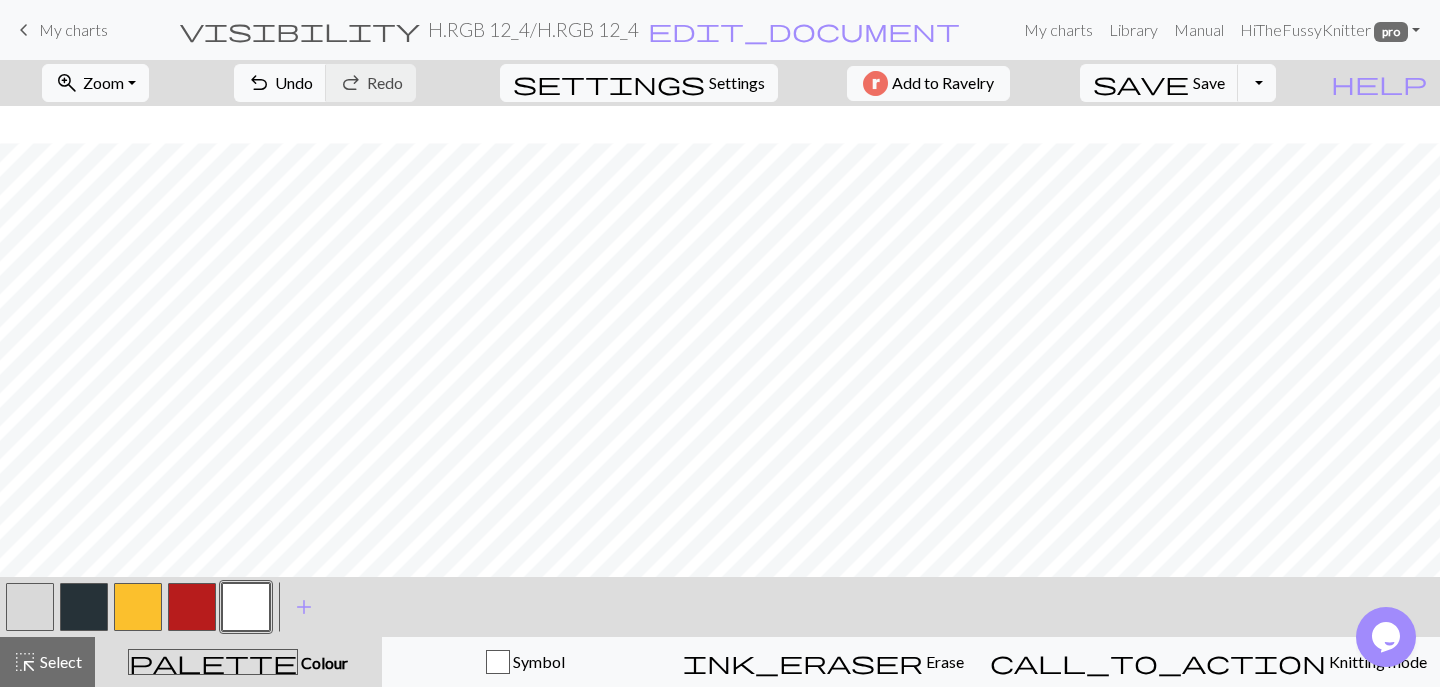scroll, scrollTop: 179, scrollLeft: 0, axis: vertical 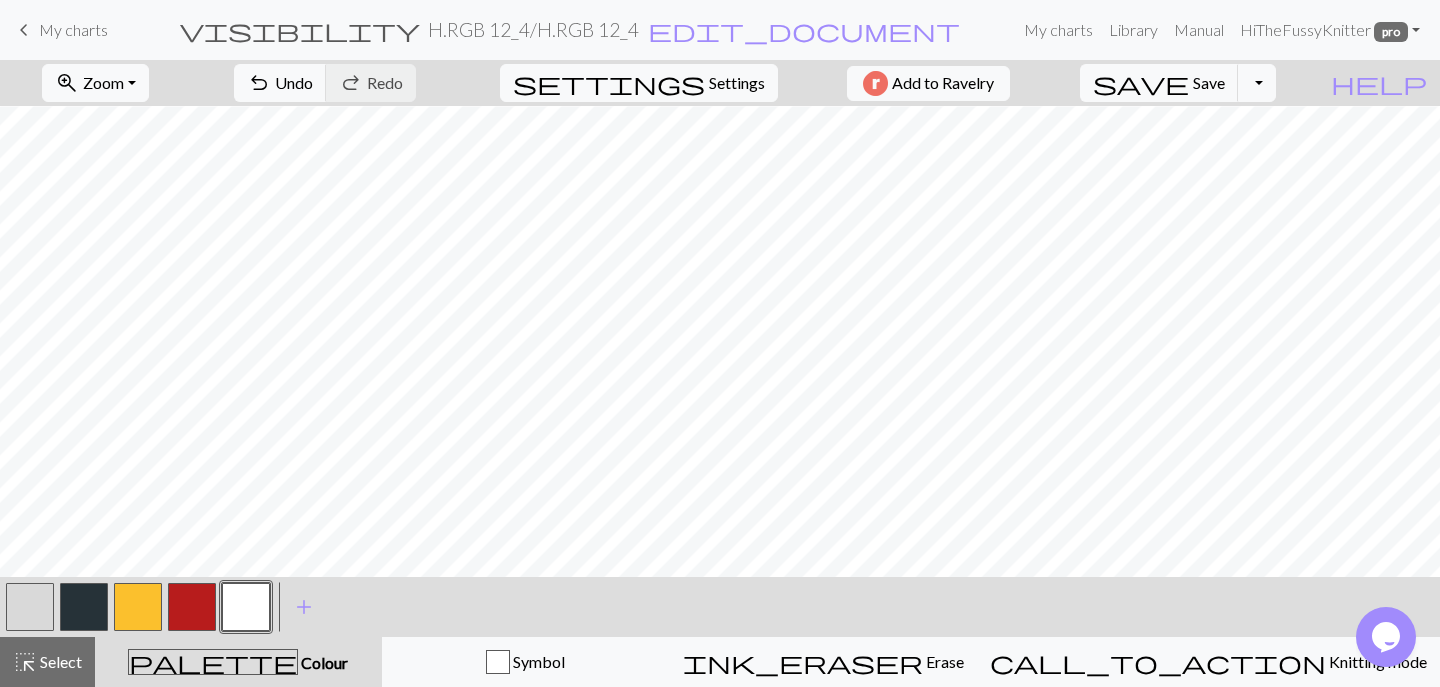 click at bounding box center [246, 607] 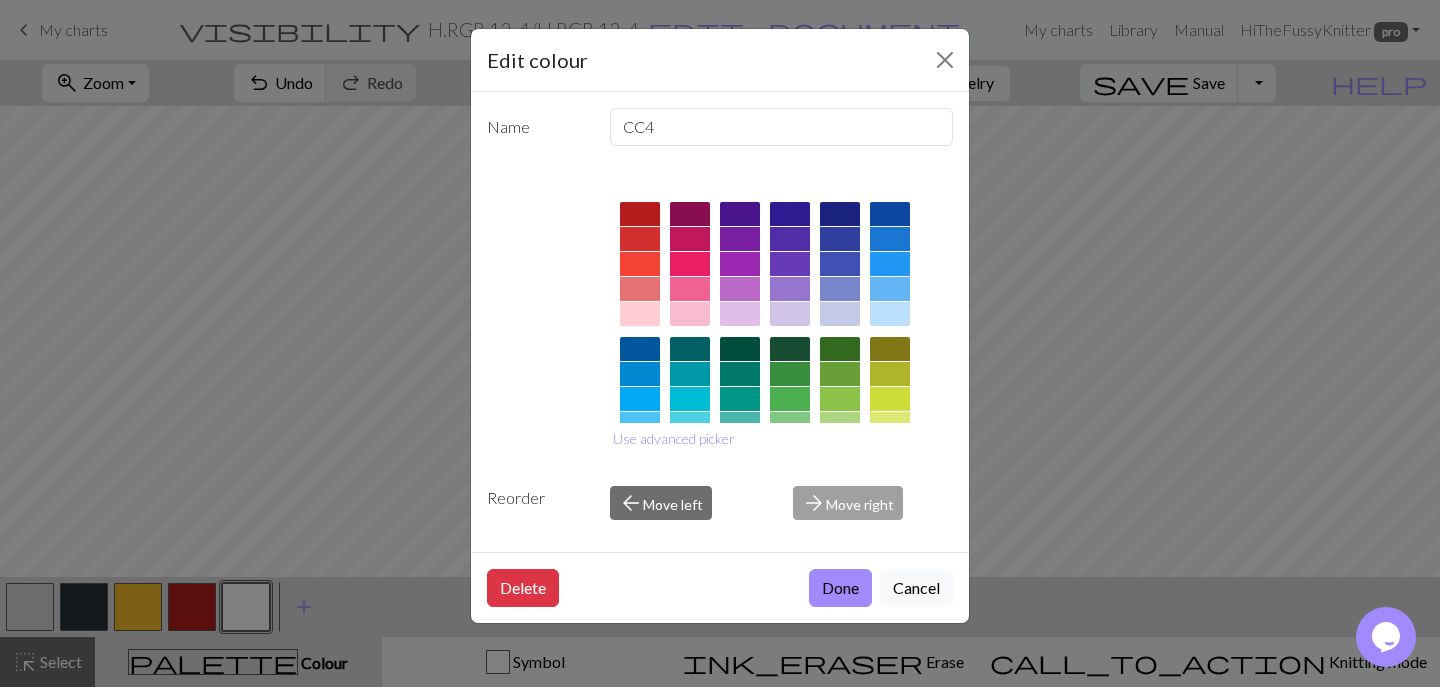 click on "Edit colour" at bounding box center (720, 60) 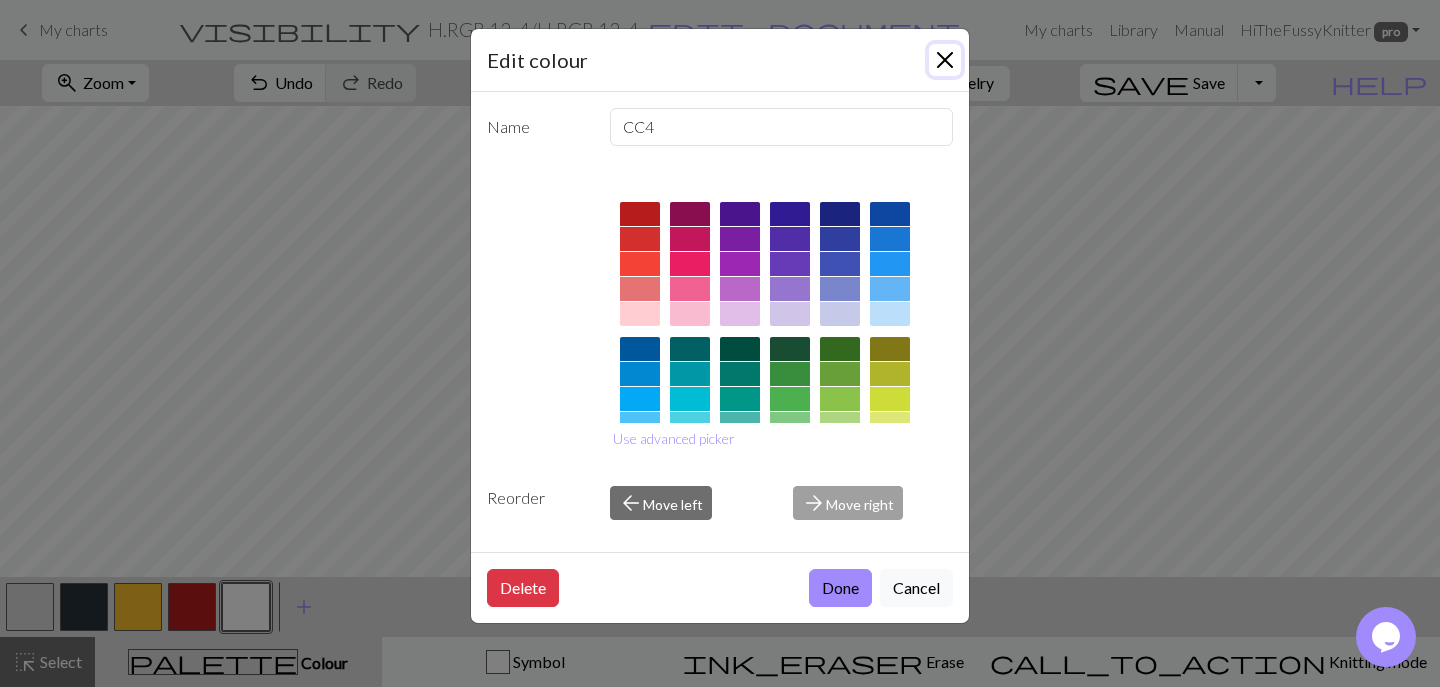 click at bounding box center (945, 60) 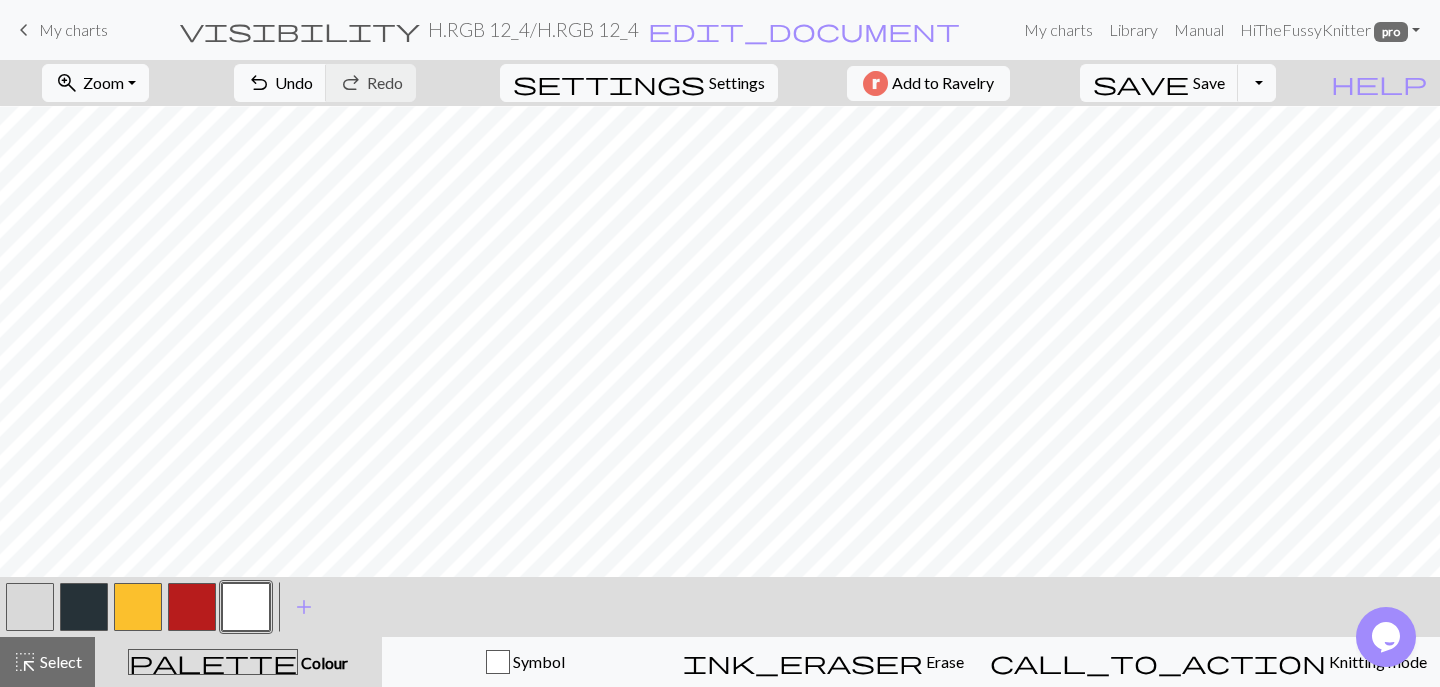 click at bounding box center [138, 607] 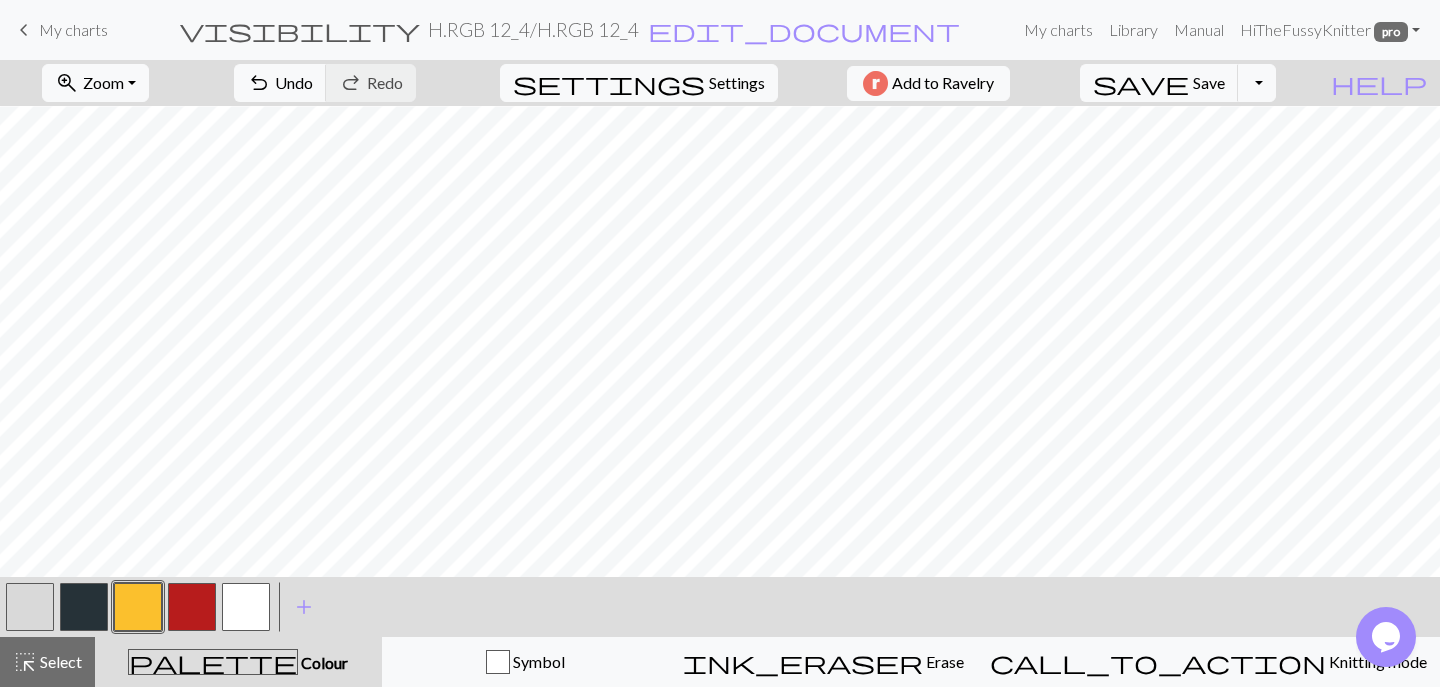 click at bounding box center [84, 607] 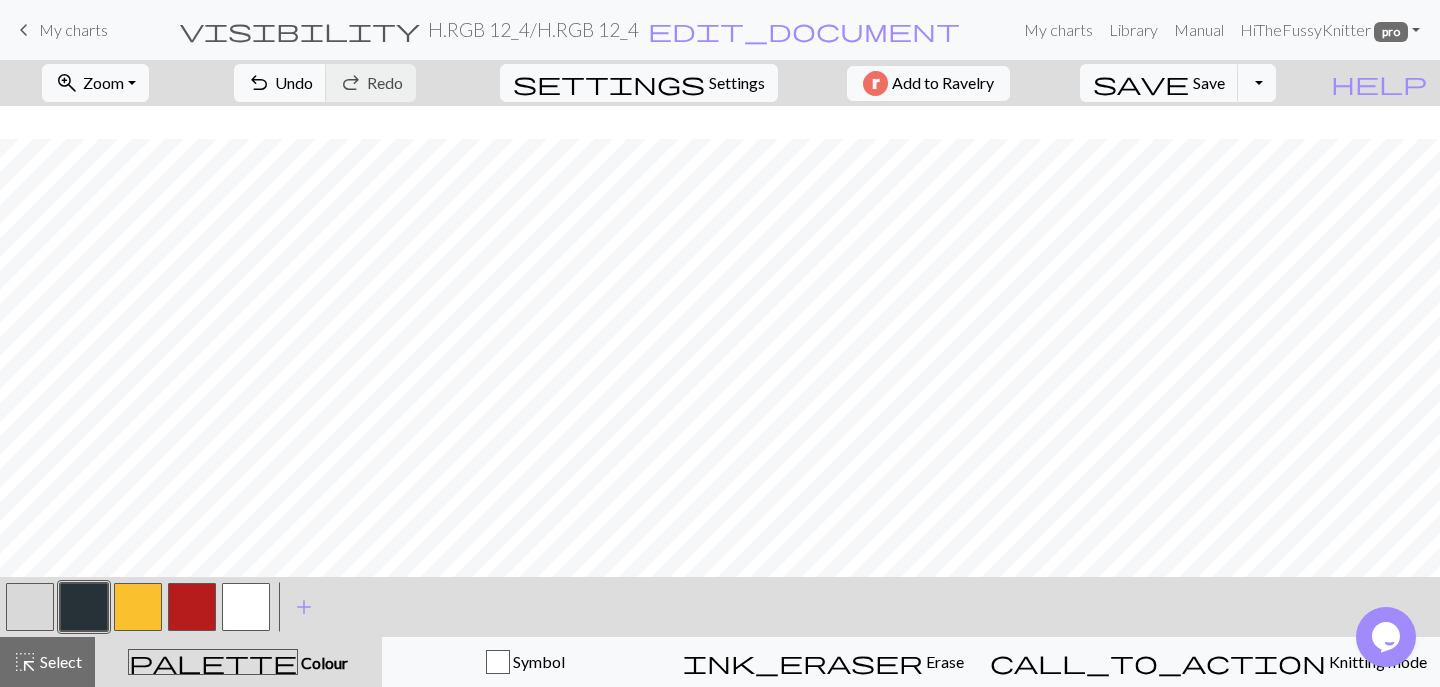 scroll, scrollTop: 158, scrollLeft: 0, axis: vertical 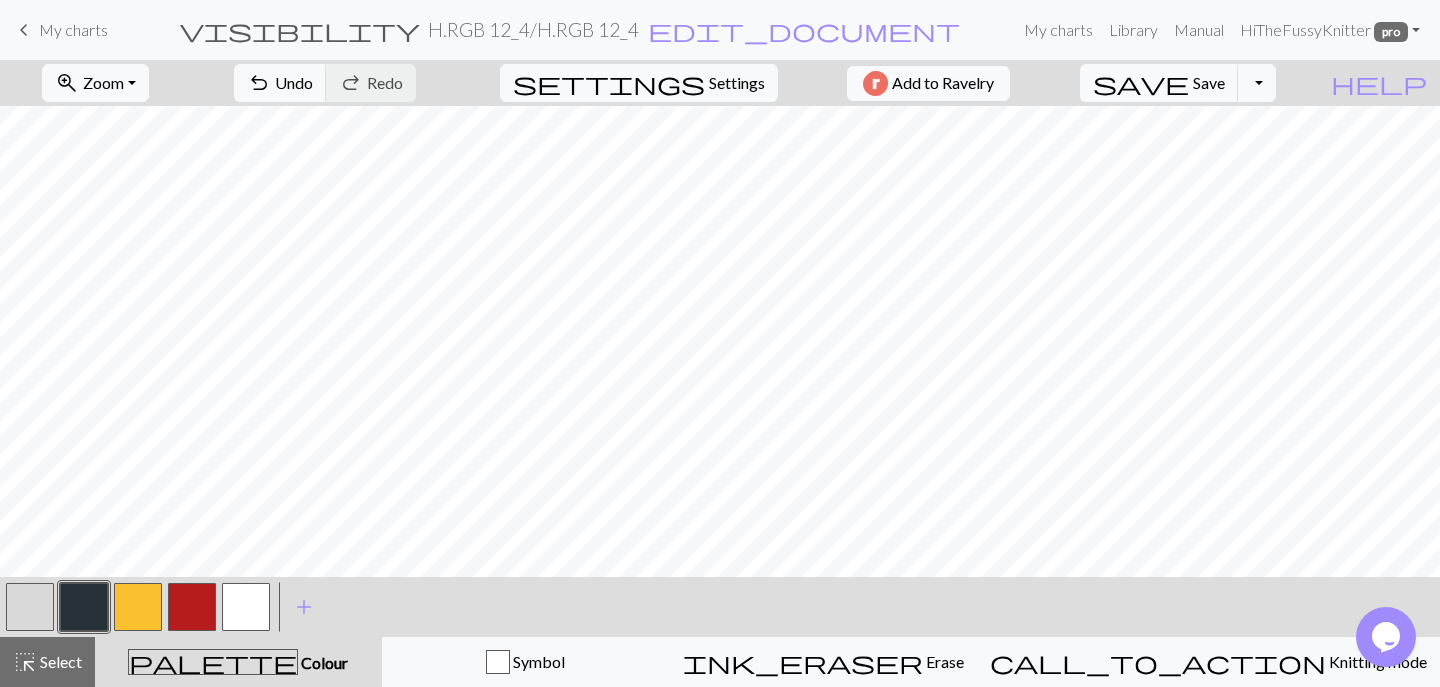 click at bounding box center (84, 607) 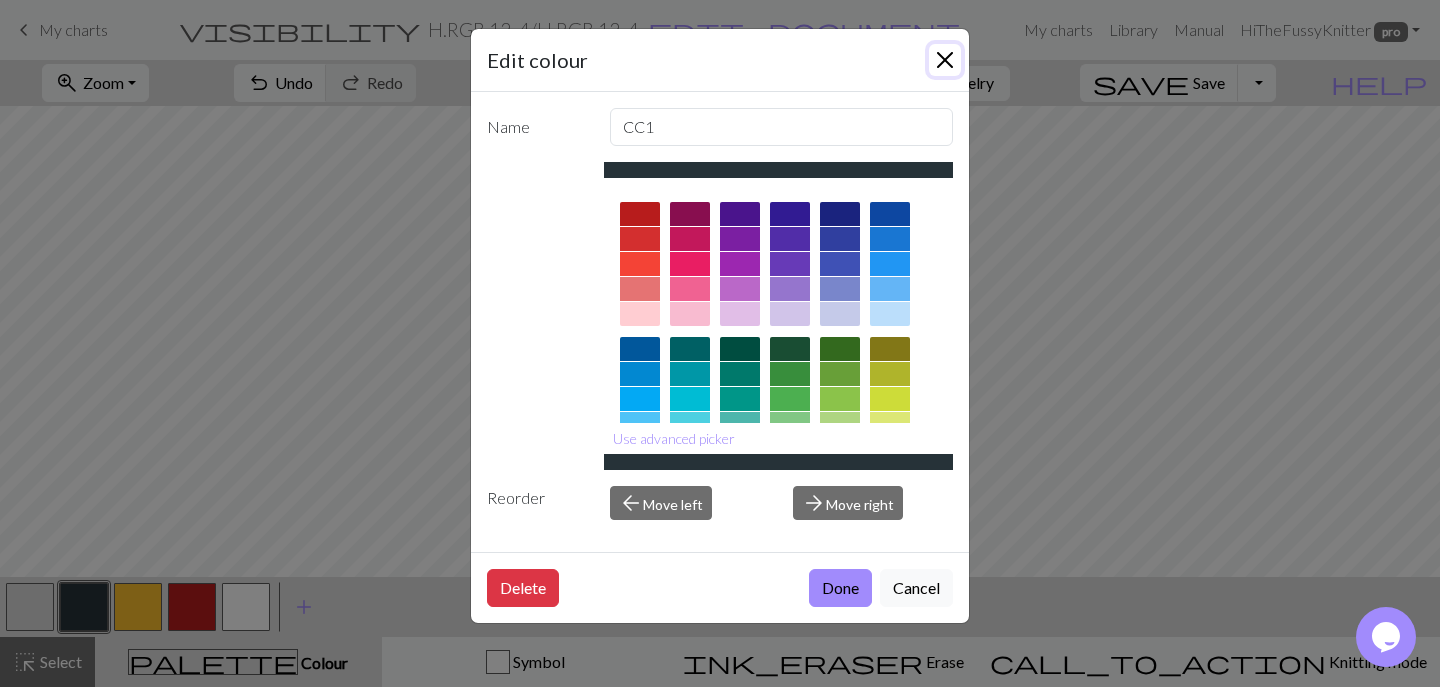 click at bounding box center (945, 60) 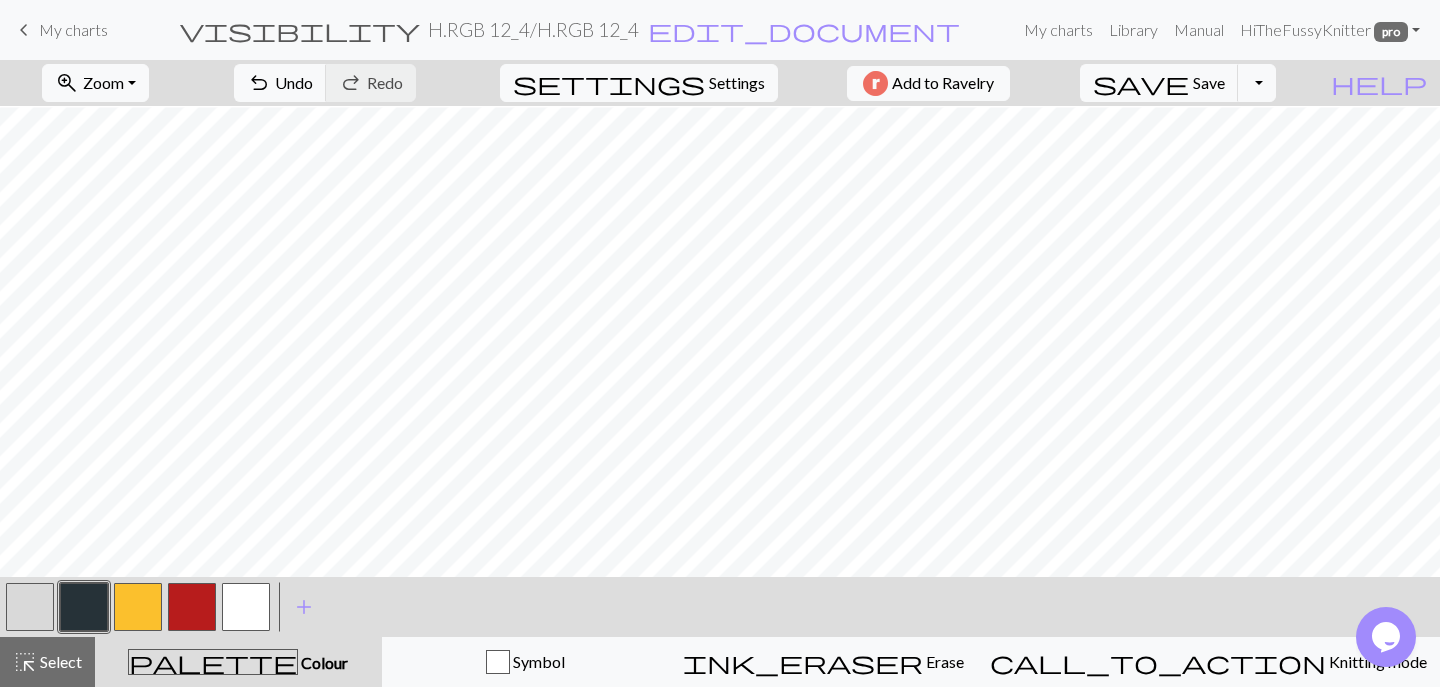 scroll, scrollTop: 0, scrollLeft: 0, axis: both 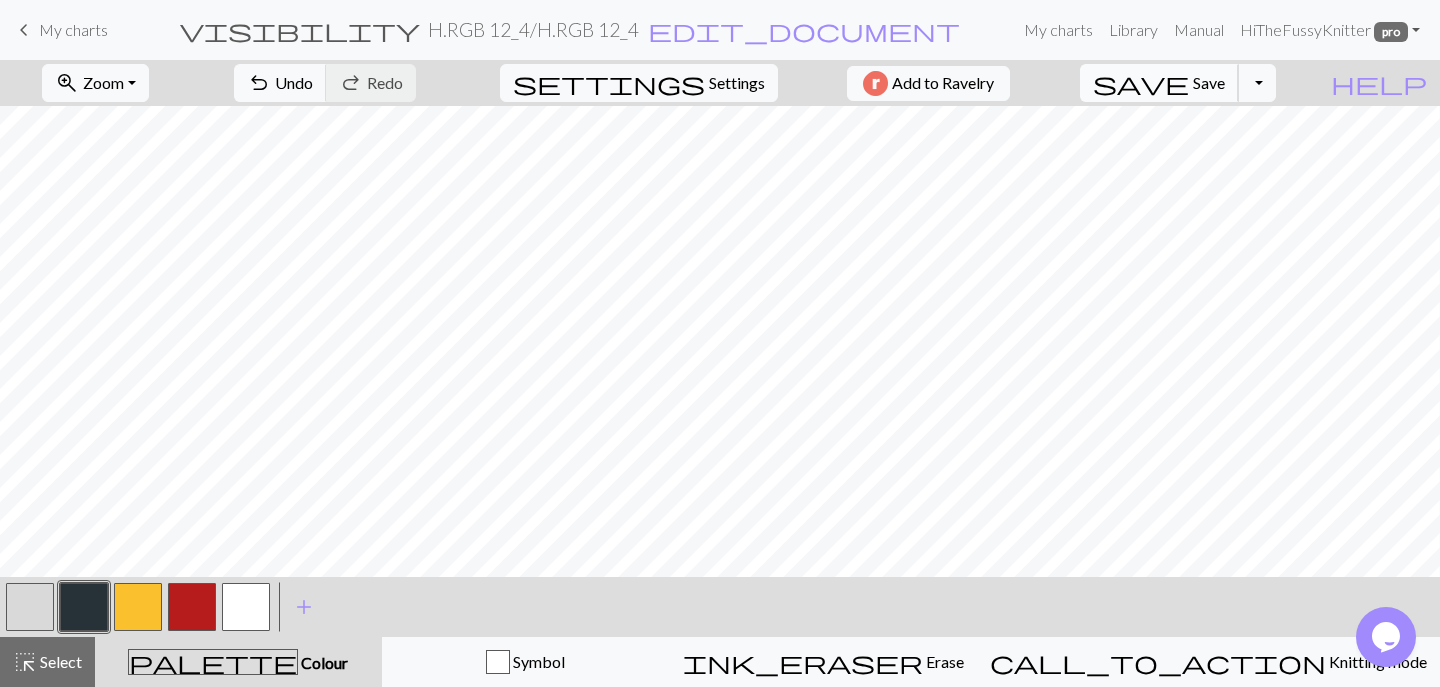 click on "save" at bounding box center (1141, 83) 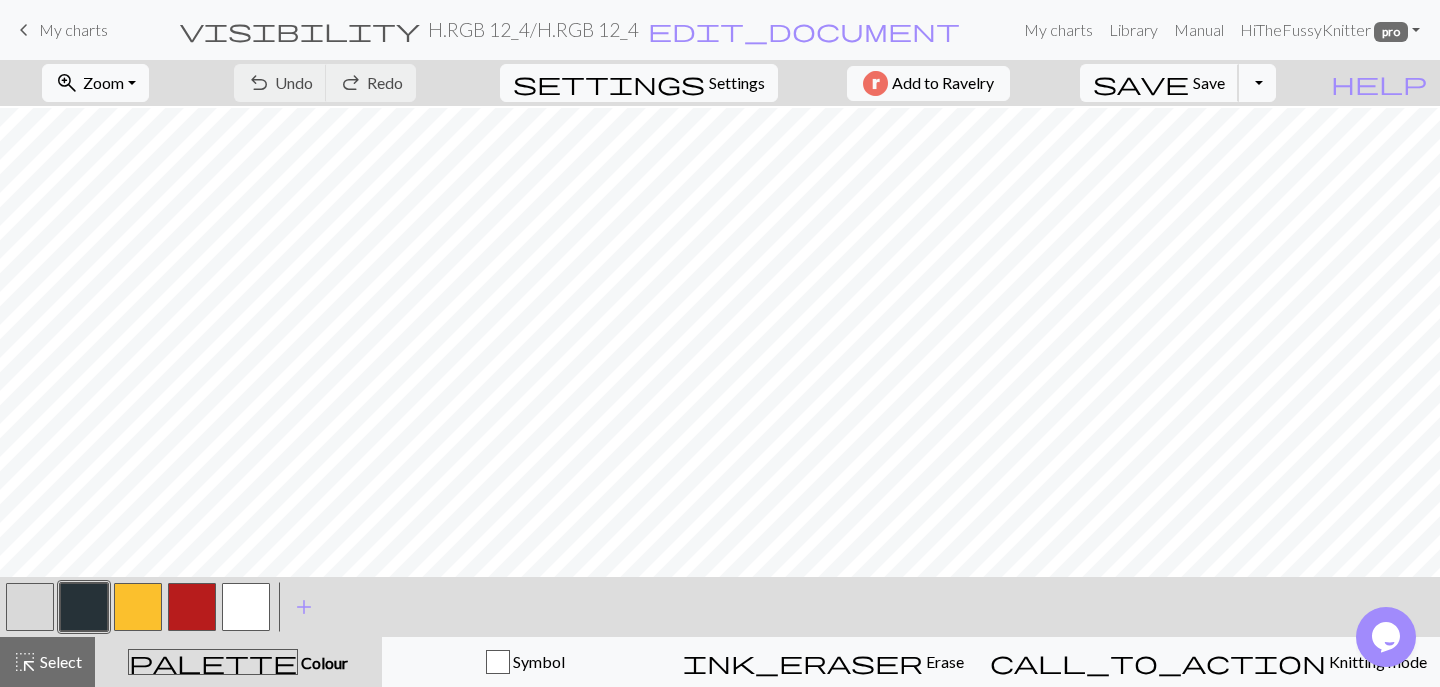 scroll, scrollTop: 101, scrollLeft: 0, axis: vertical 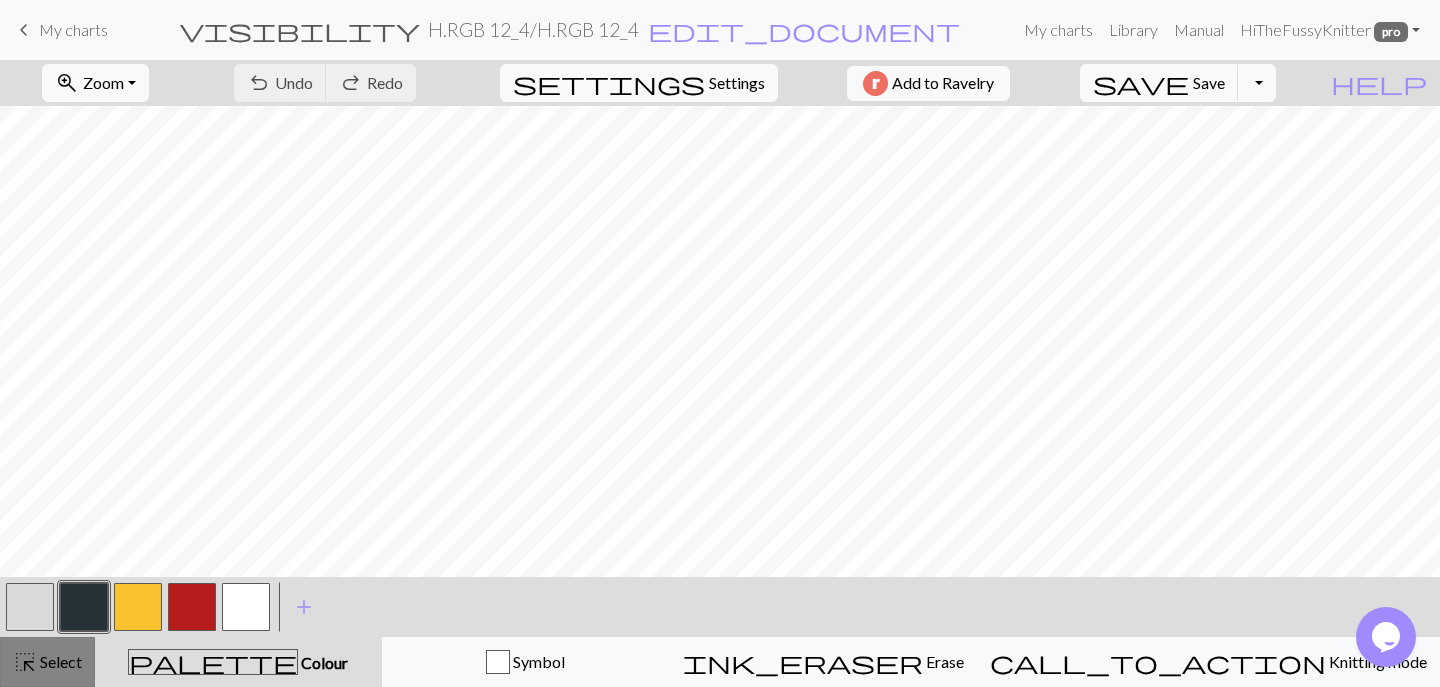 click on "Select" at bounding box center (59, 661) 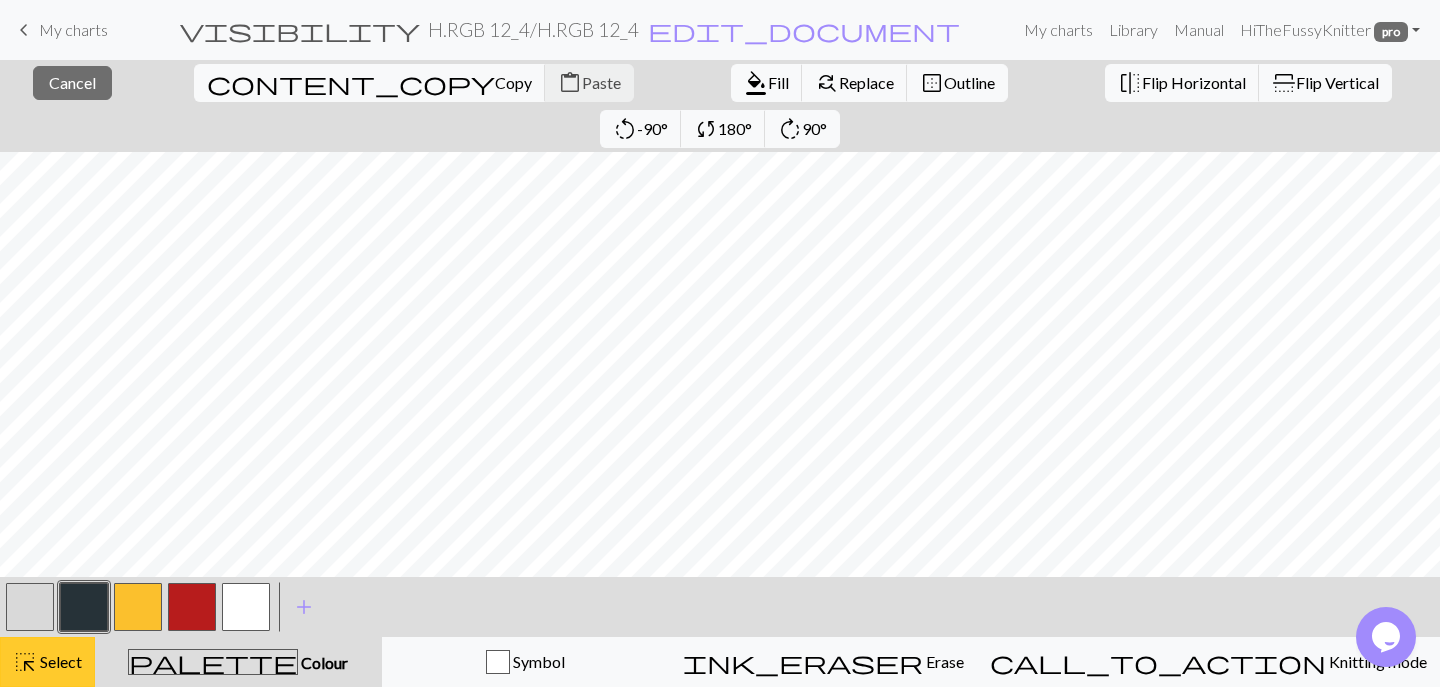click on "Select" at bounding box center [59, 661] 